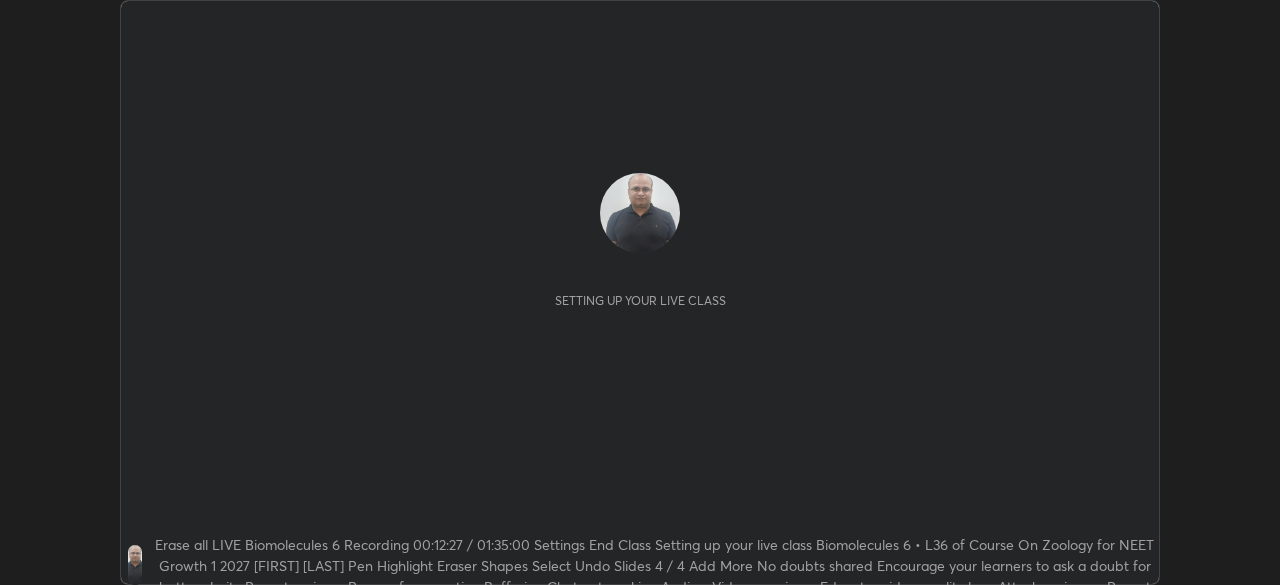 scroll, scrollTop: 0, scrollLeft: 0, axis: both 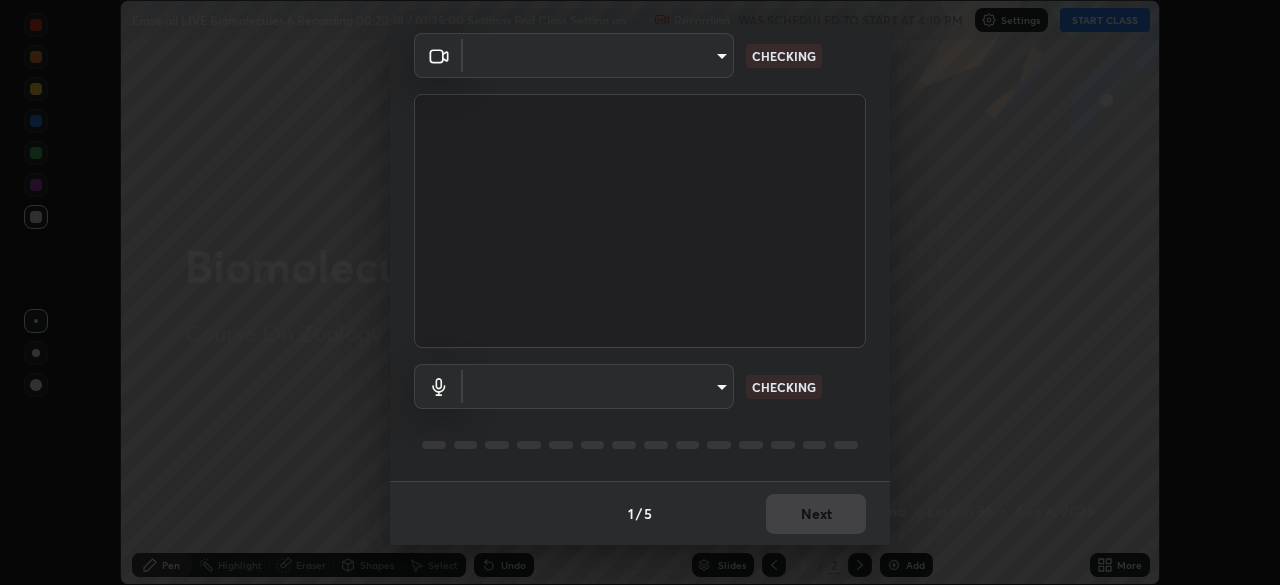 click on "Erase all Biomolecules 6 Recording WAS SCHEDULED TO START AT  4:10 PM Settings START CLASS Setting up your live class Biomolecules 6 • L36 of Course On Zoology for NEET Growth 1 2027 [FIRST] [LAST] Pen Highlight Eraser Shapes Select Undo Slides 2 / 2 Add More No doubts shared Encourage your learners to ask a doubt for better clarity Report an issue Reason for reporting Buffering Chat not working Audio - Video sync issue Educator video quality low ​ Attach an image Report Media settings ​ CHECKING ​ CHECKING 1 / 5 Next" at bounding box center [640, 292] 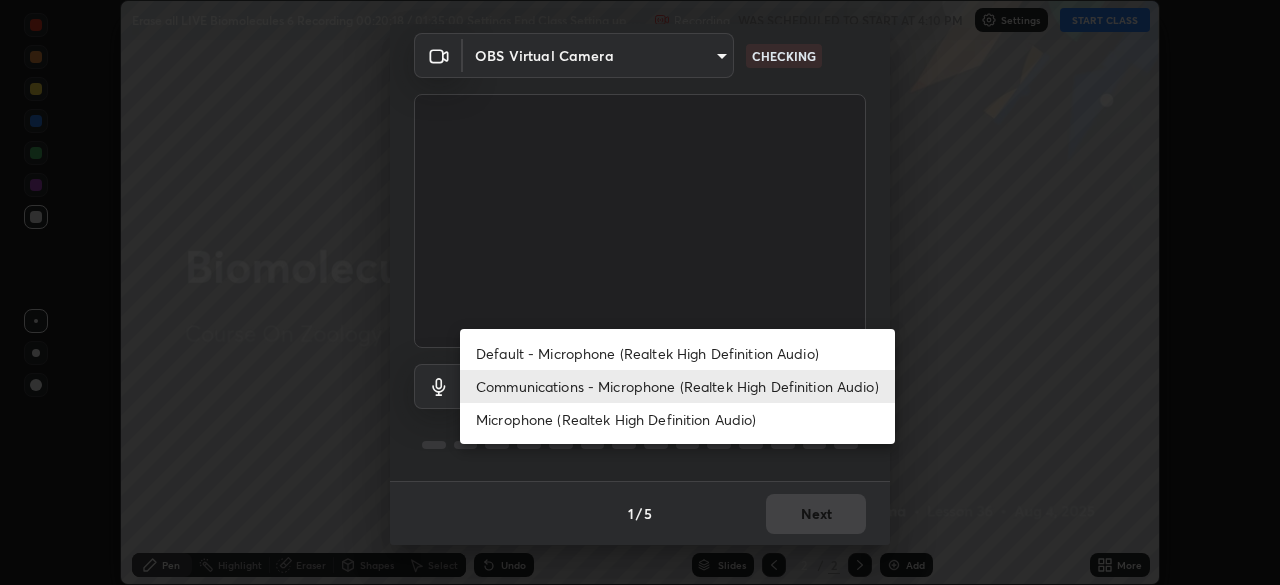 type on "72dbdc4cc3b3af6bca7f1e75d083a577e9752a5e240e0ef97287b3c987c4367e" 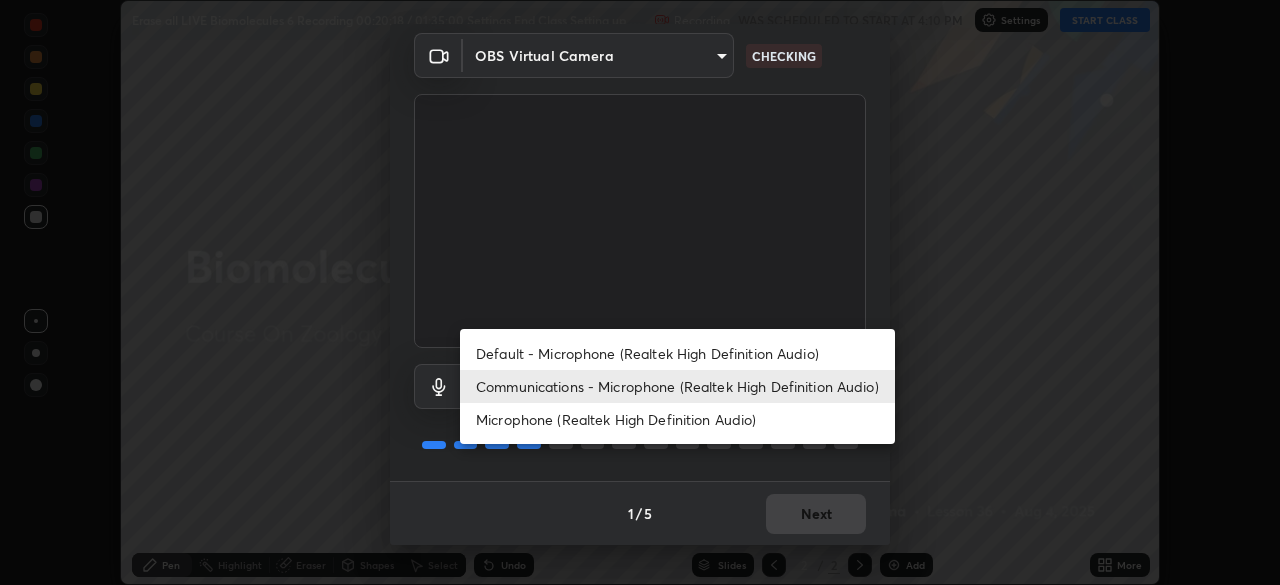 click on "Default - Microphone (Realtek High Definition Audio)" at bounding box center (677, 353) 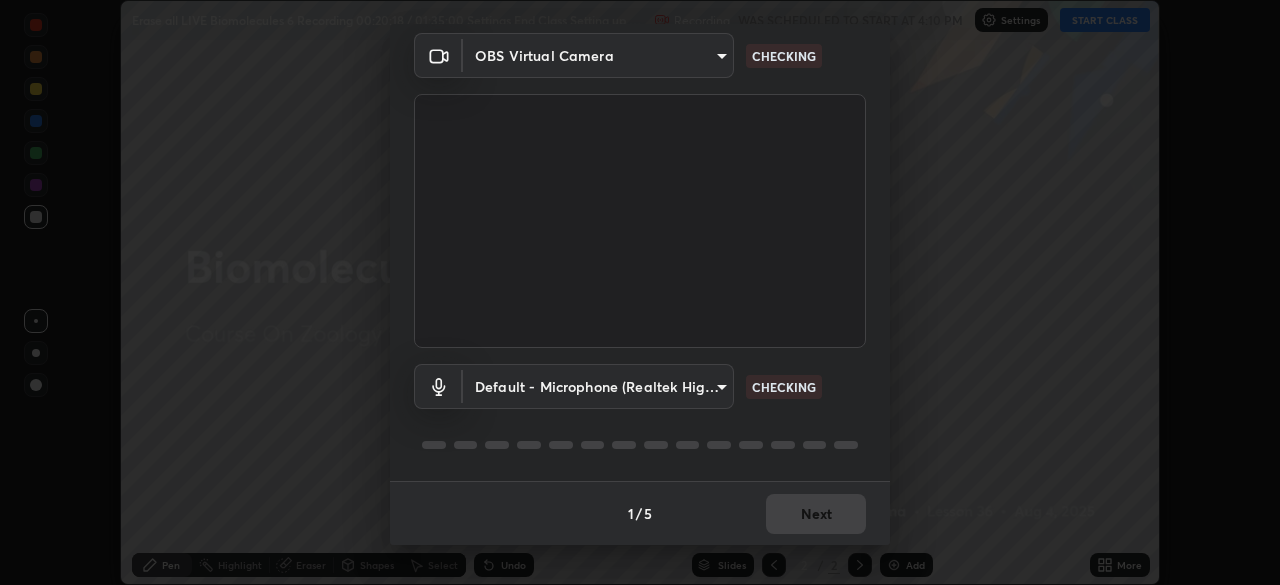 click on "Erase all Biomolecules 6 Recording WAS SCHEDULED TO START AT  4:10 PM Settings START CLASS Setting up your live class Biomolecules 6 • L36 of Course On Zoology for NEET Growth 1 2027 [FIRST] [LAST] Pen Highlight Eraser Shapes Select Undo Slides 2 / 2 Add More No doubts shared Encourage your learners to ask a doubt for better clarity Report an issue Reason for reporting Buffering Chat not working Audio - Video sync issue Educator video quality low ​ Attach an image Report" at bounding box center (640, 292) 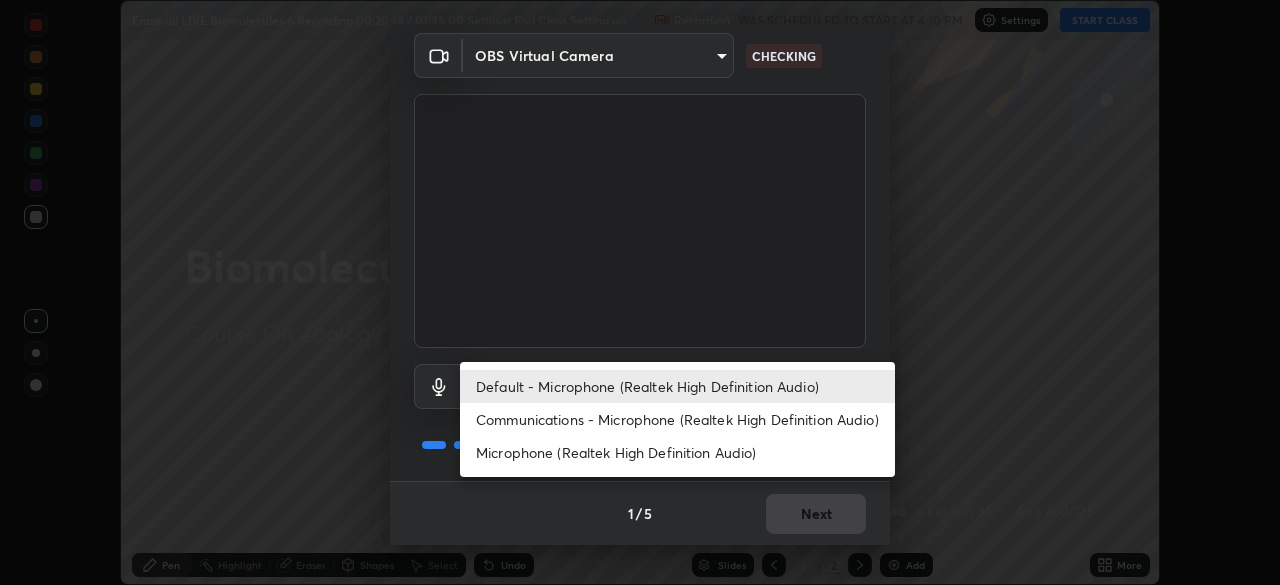 click on "Communications - Microphone (Realtek High Definition Audio)" at bounding box center (677, 419) 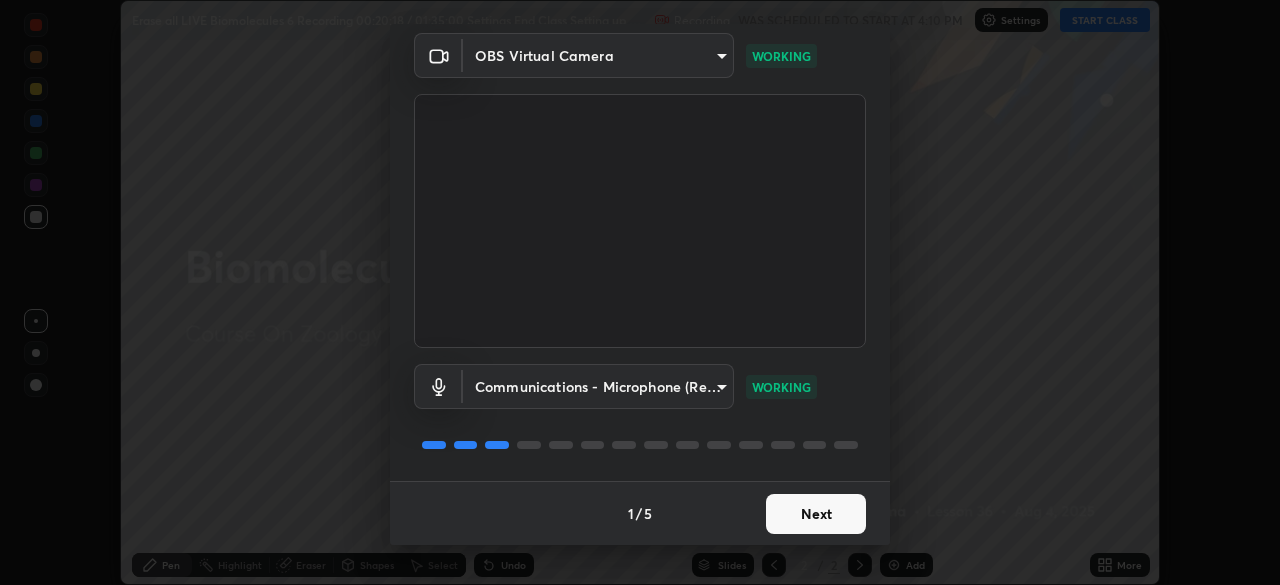 click on "Next" at bounding box center (816, 514) 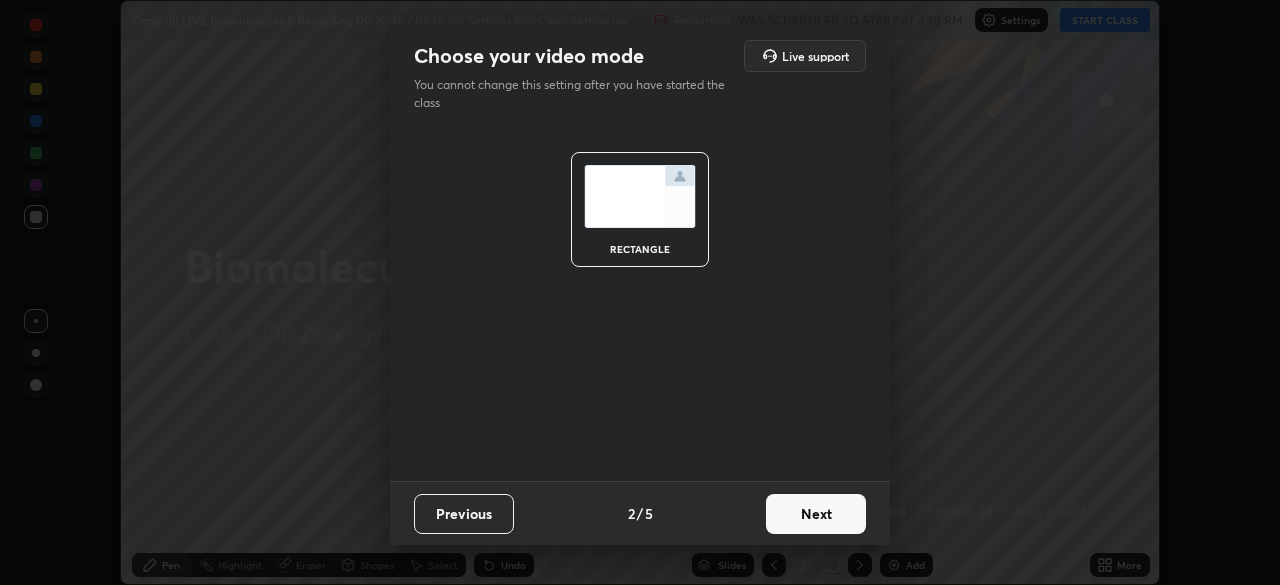 scroll, scrollTop: 0, scrollLeft: 0, axis: both 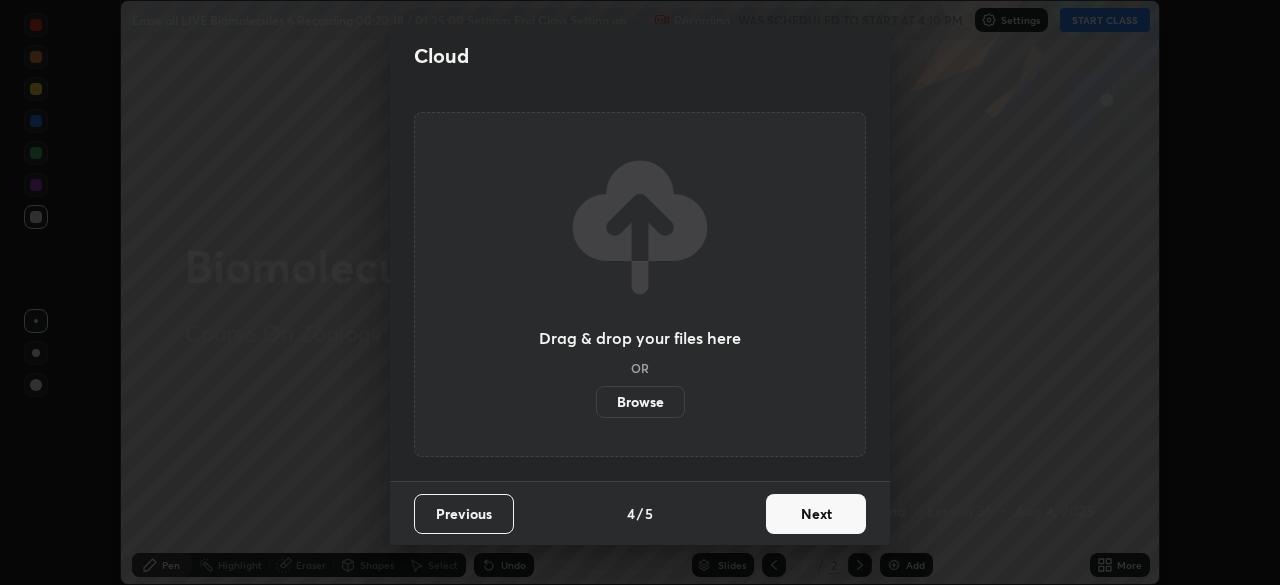 click on "Next" at bounding box center [816, 514] 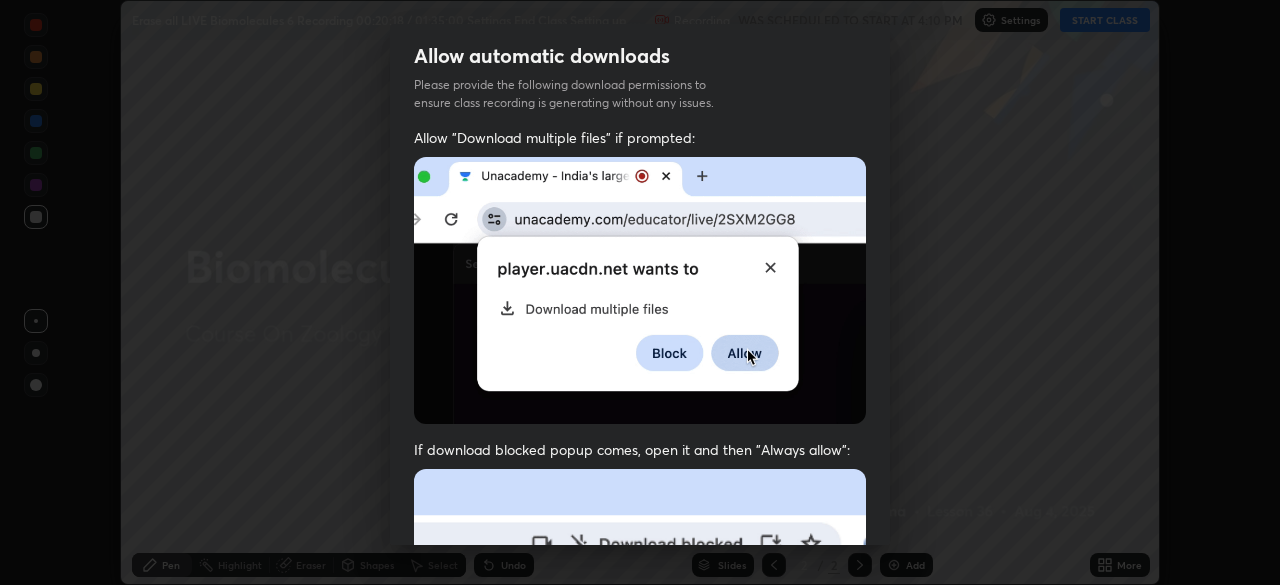 click at bounding box center [640, 687] 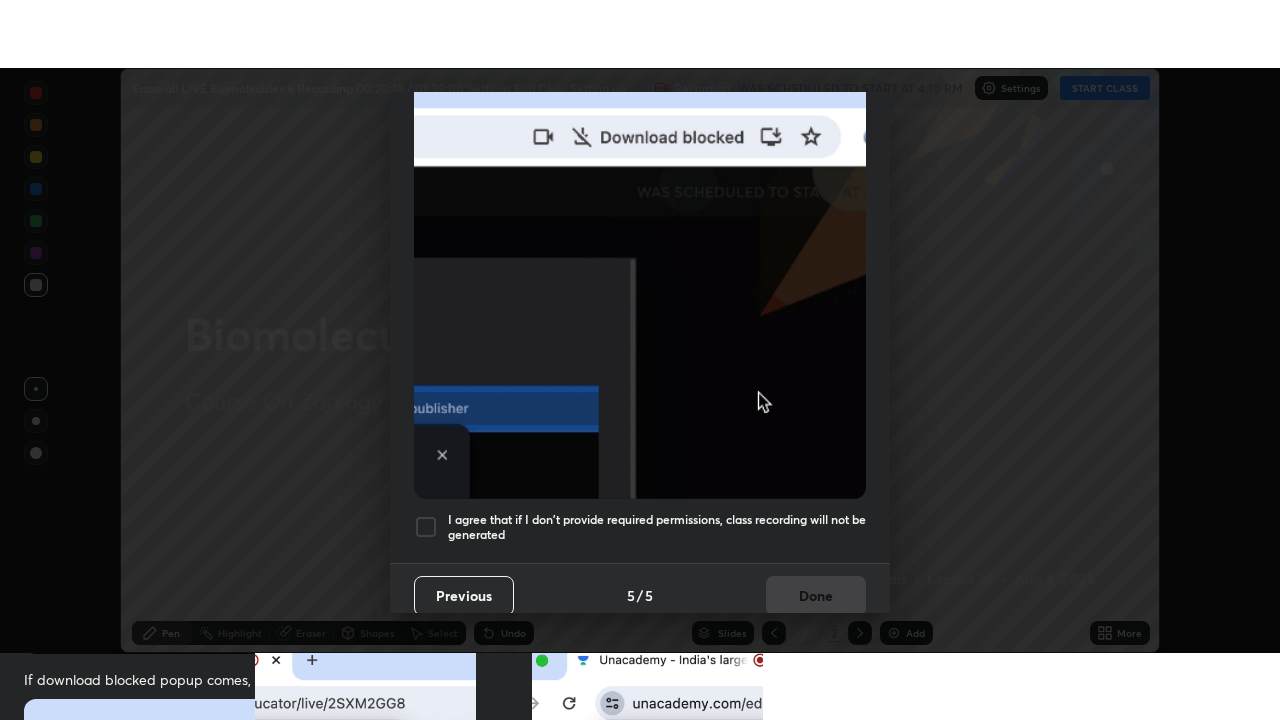 scroll, scrollTop: 479, scrollLeft: 0, axis: vertical 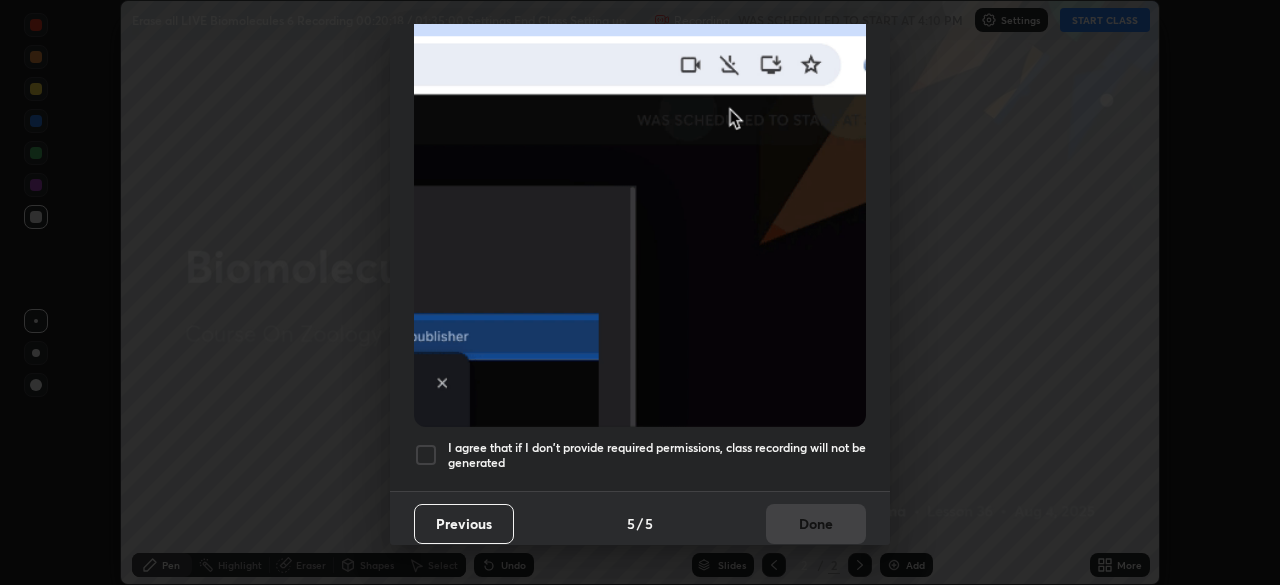 click on "I agree that if I don't provide required permissions, class recording will not be generated" at bounding box center (657, 455) 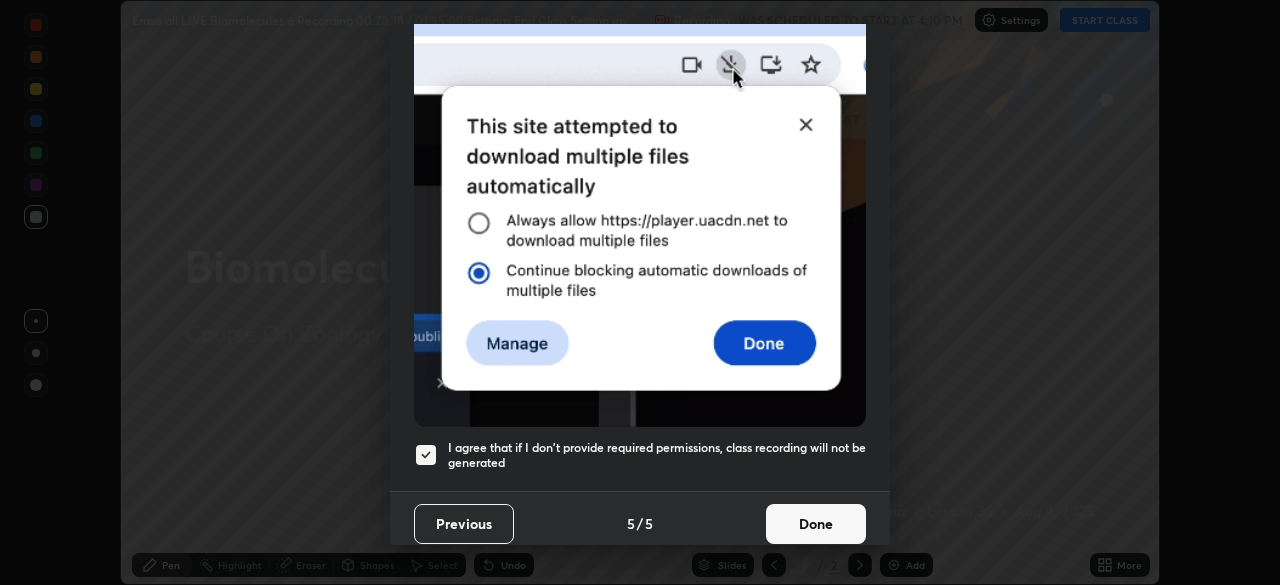 click on "Done" at bounding box center (816, 524) 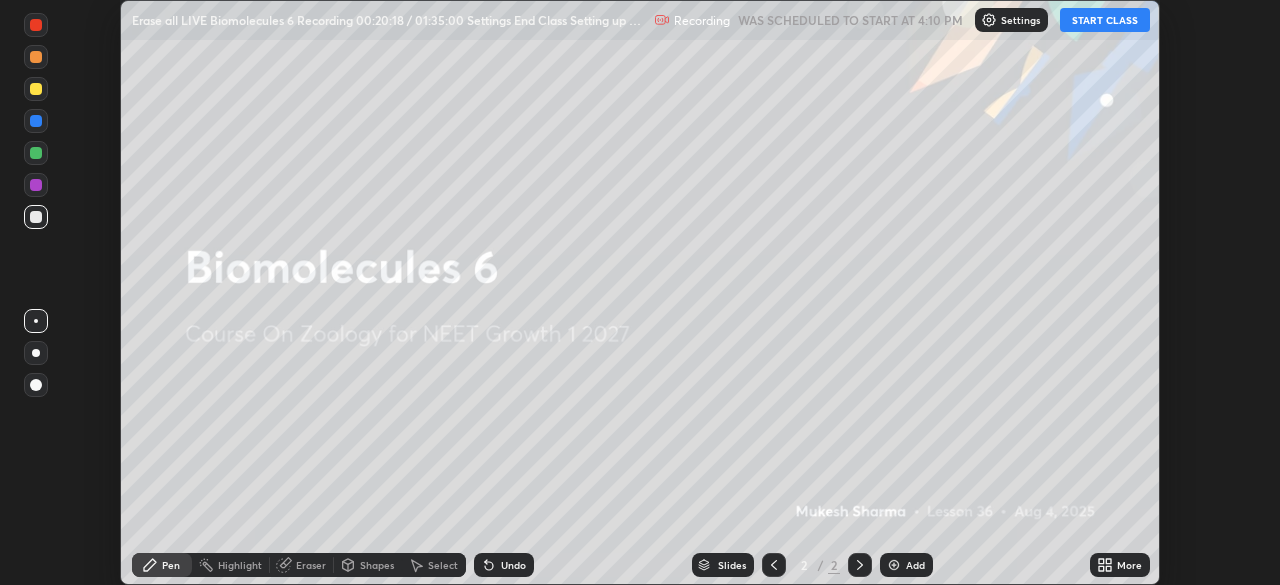 click 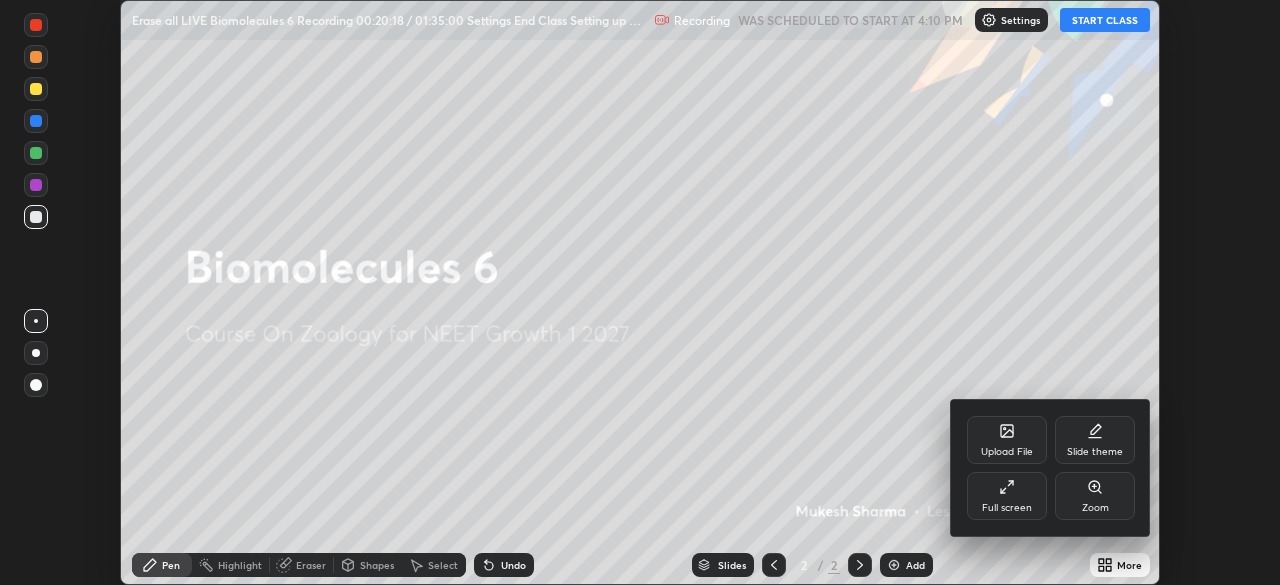 click on "Full screen" at bounding box center [1007, 496] 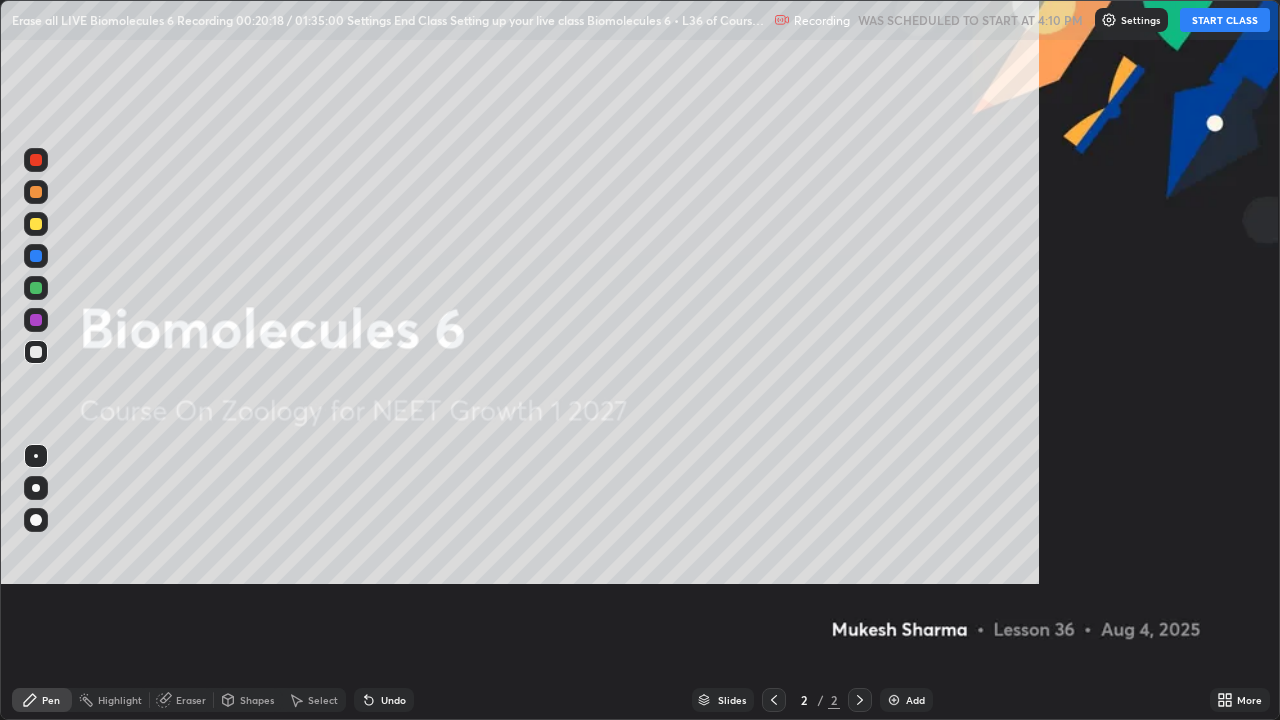 scroll, scrollTop: 99280, scrollLeft: 98720, axis: both 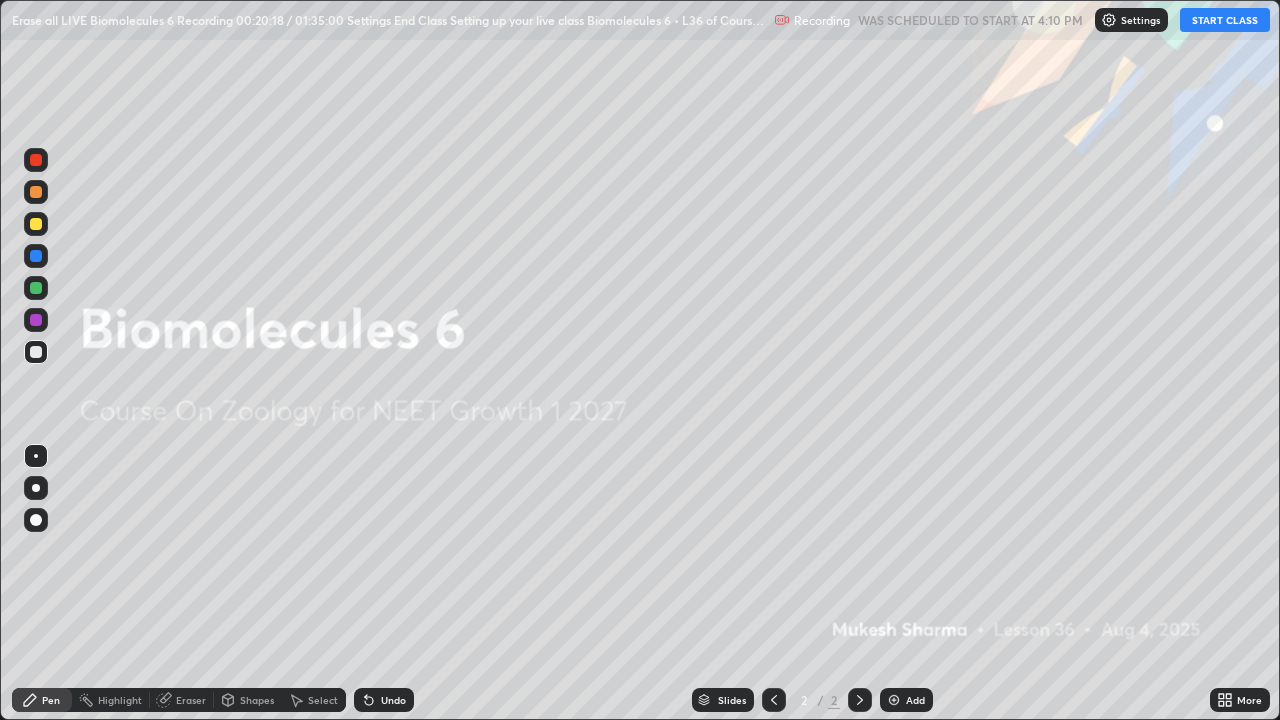 click on "START CLASS" at bounding box center [1225, 20] 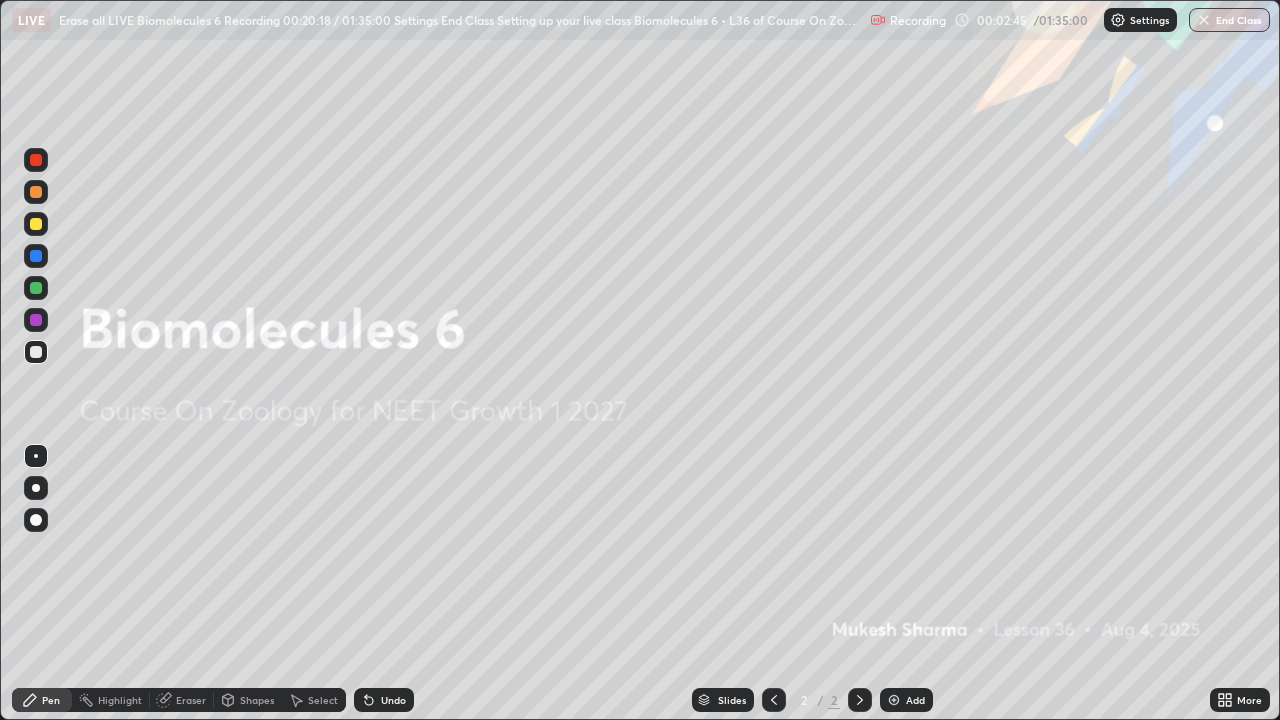 click at bounding box center [894, 700] 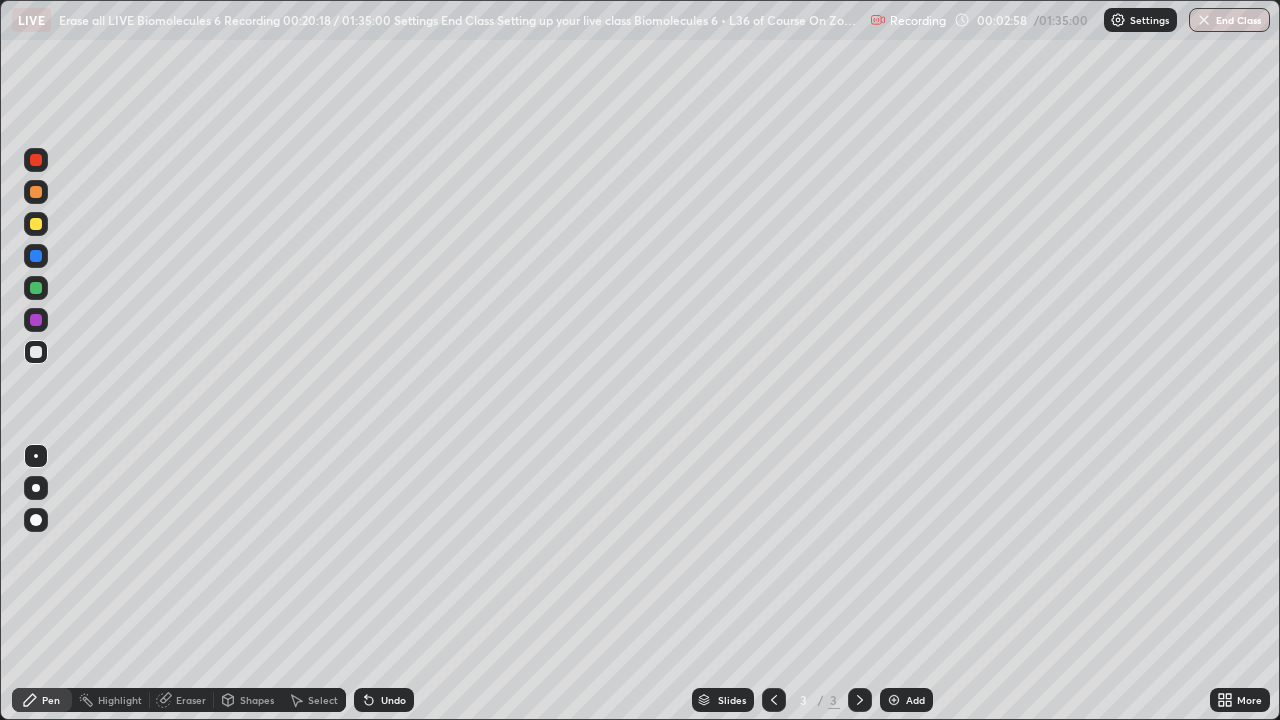 click at bounding box center [36, 224] 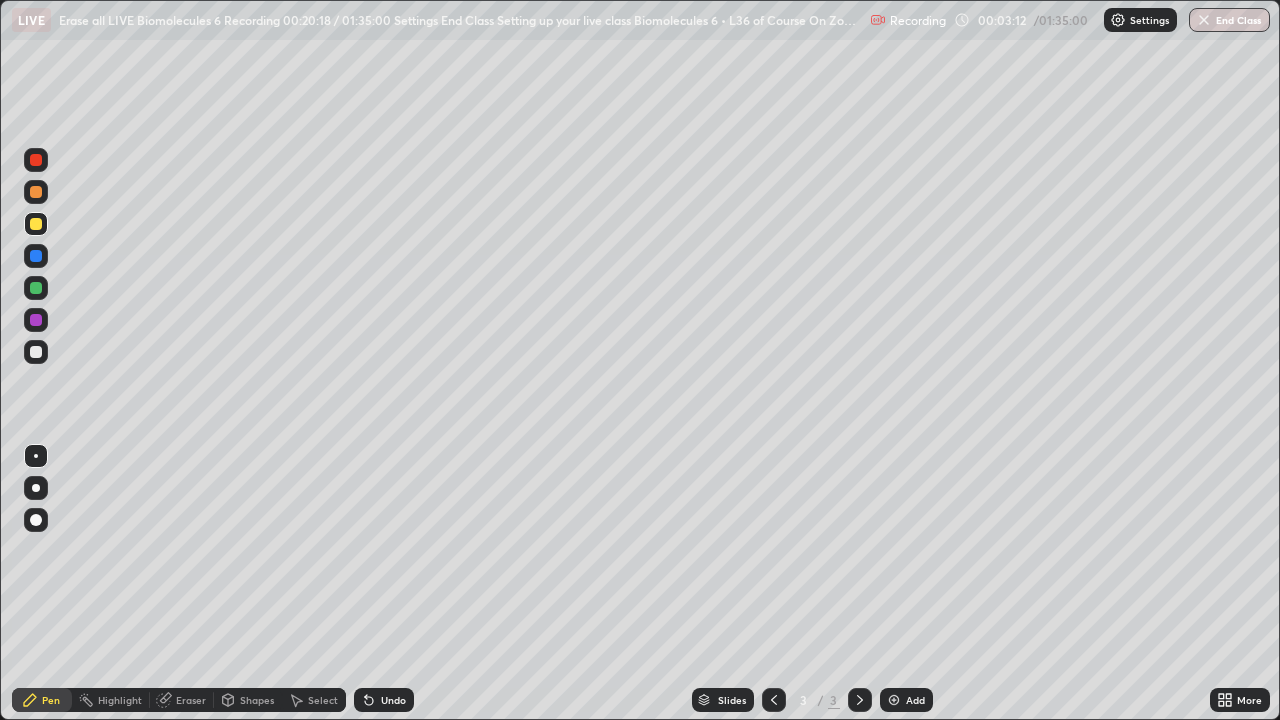 click at bounding box center [36, 288] 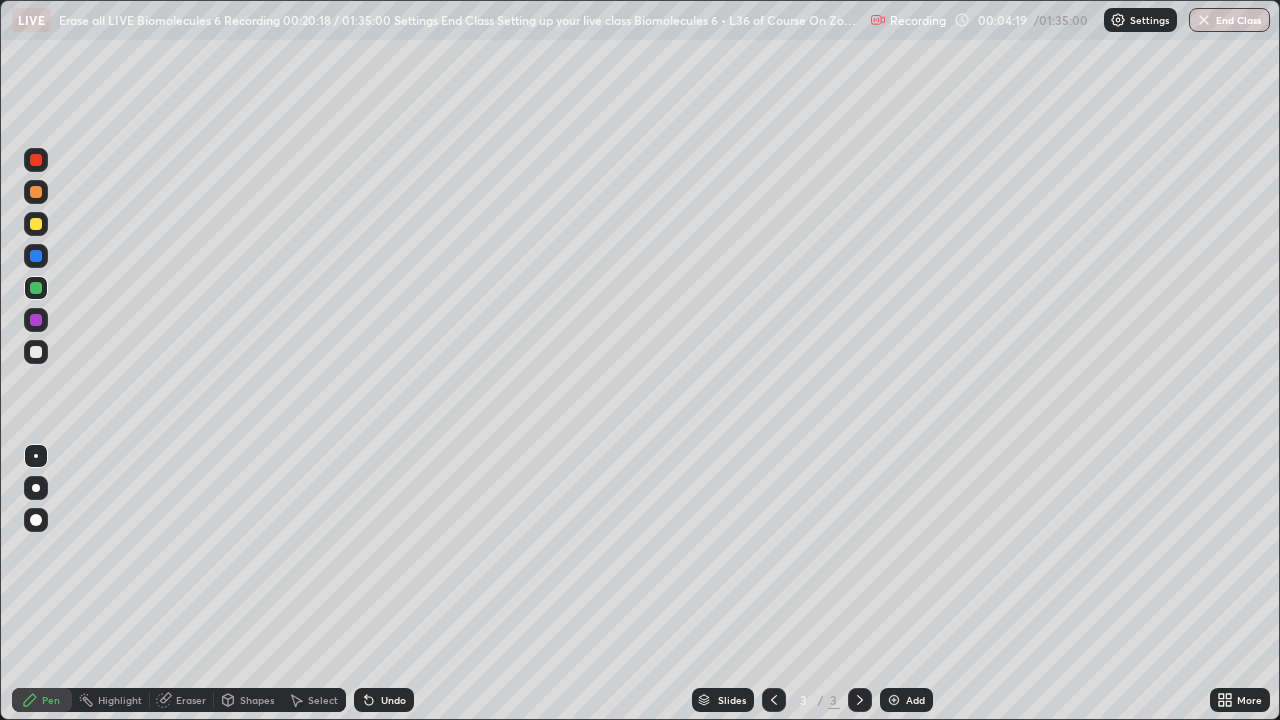 click on "Shapes" at bounding box center [248, 700] 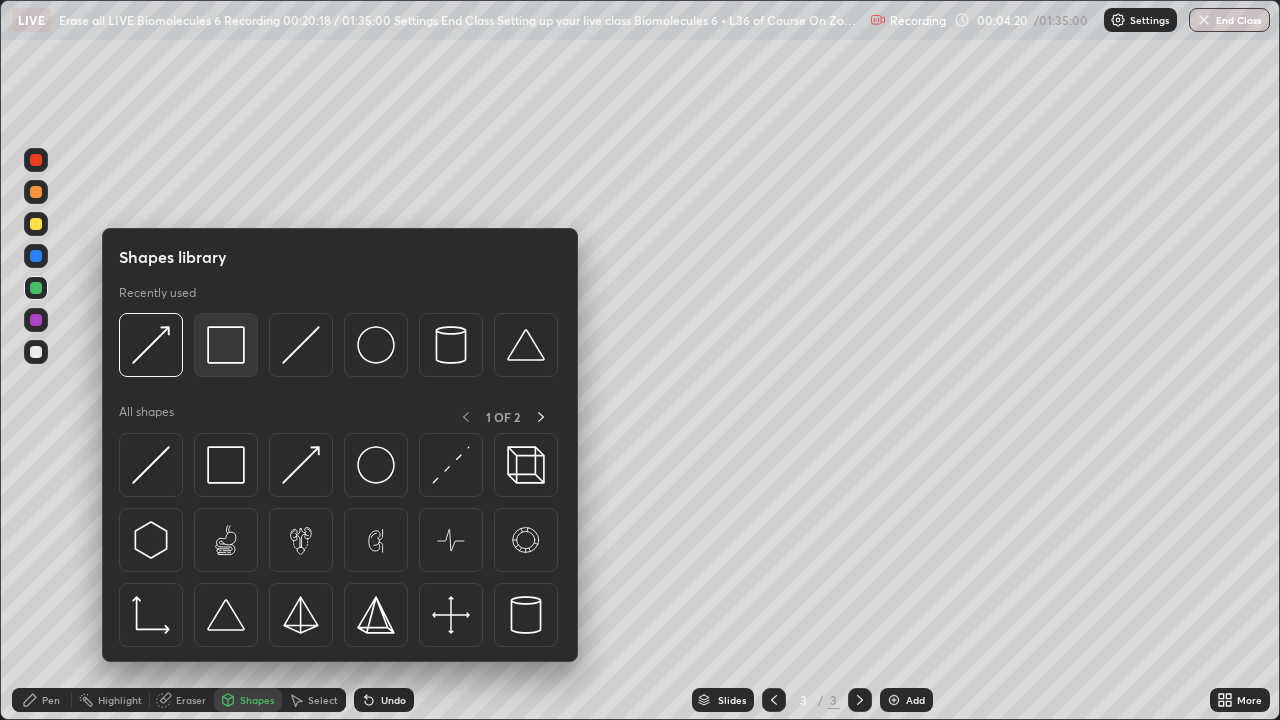 click at bounding box center [226, 345] 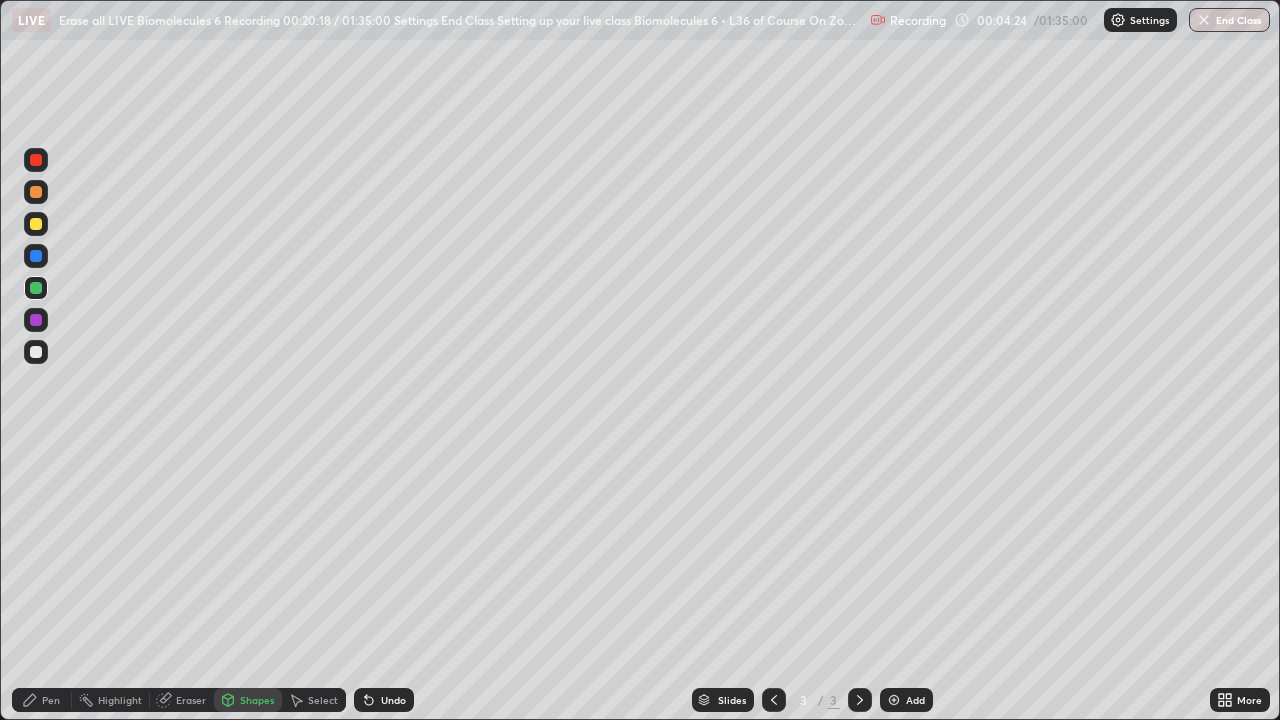 click on "Undo" at bounding box center [384, 700] 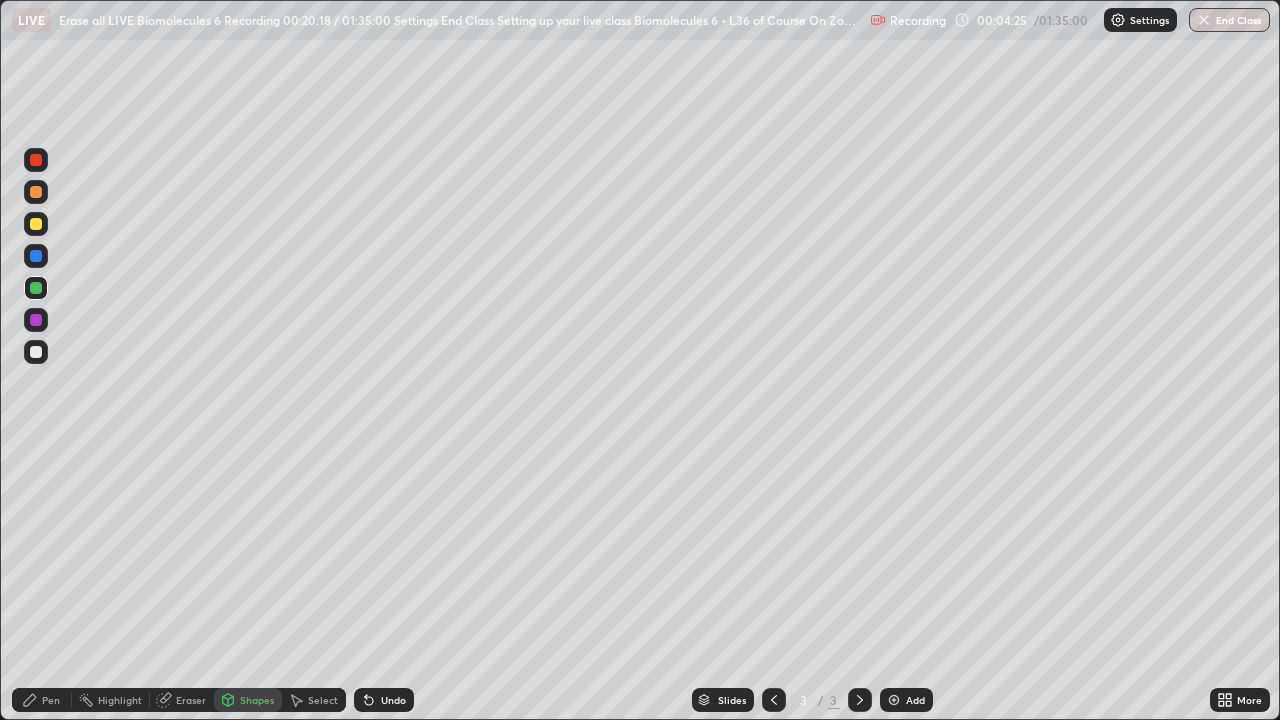 click at bounding box center [36, 320] 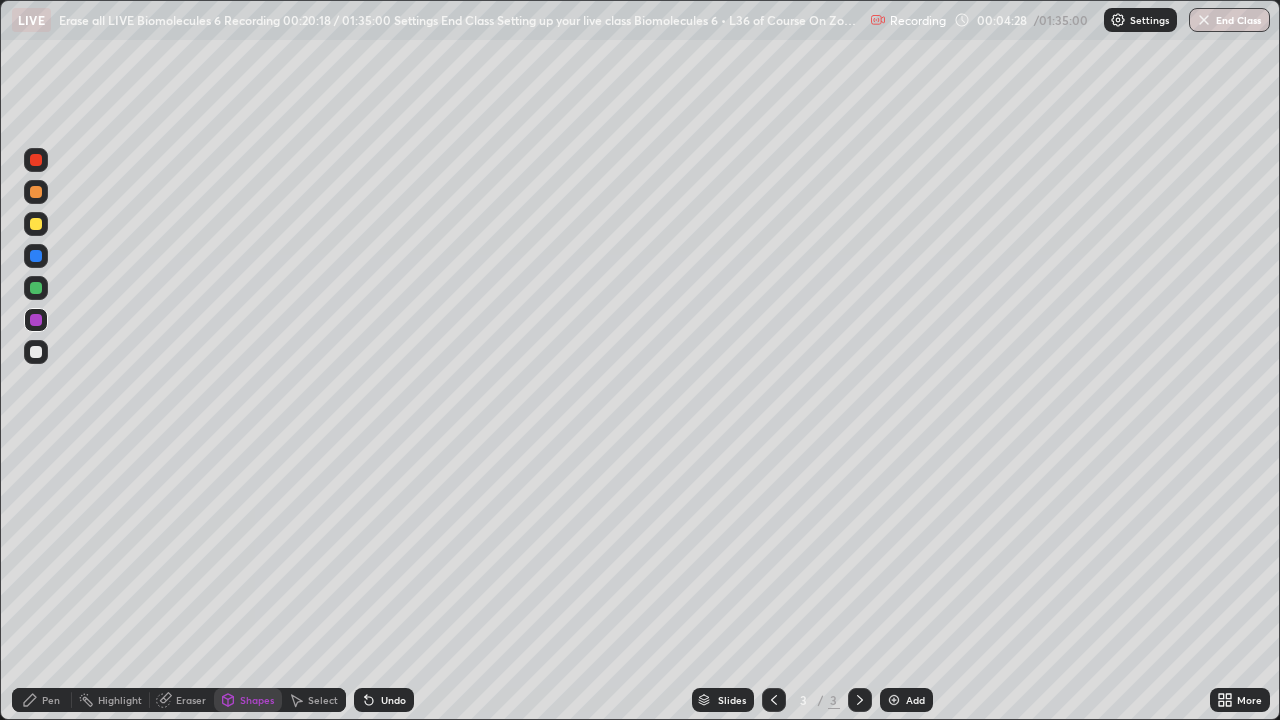 click on "Shapes" at bounding box center [257, 700] 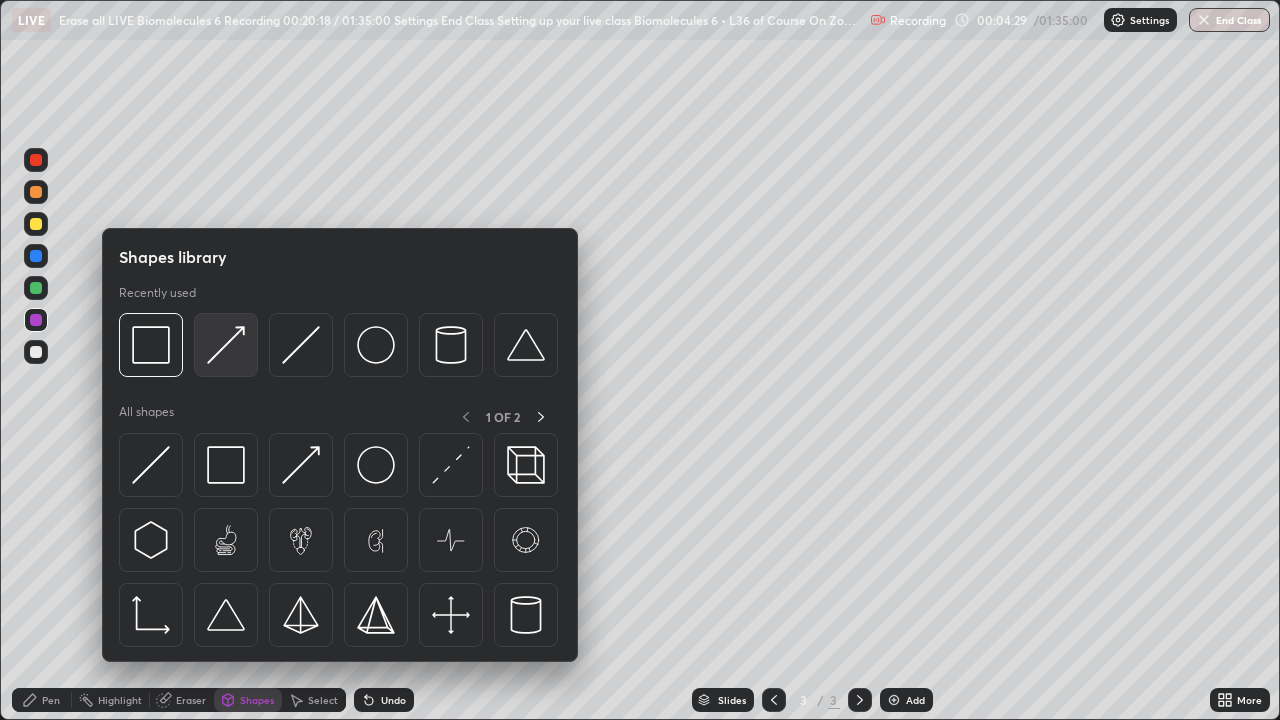 click at bounding box center (226, 345) 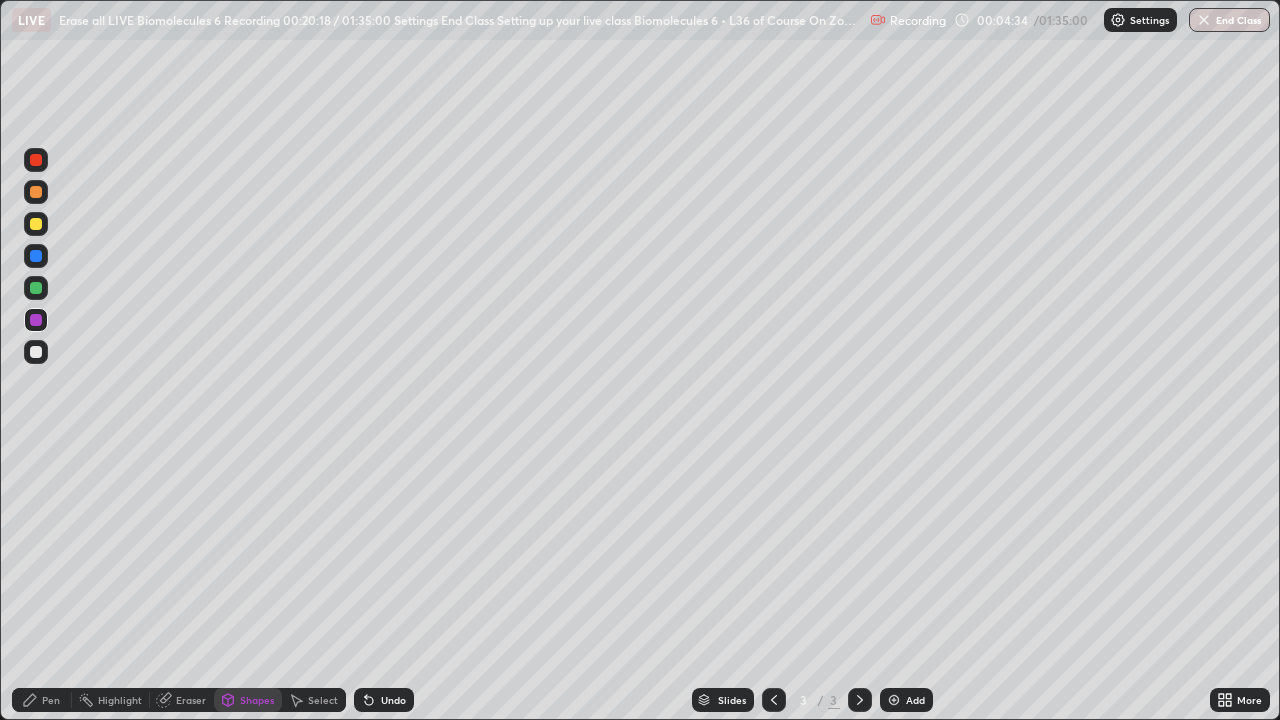 click on "Pen" at bounding box center (42, 700) 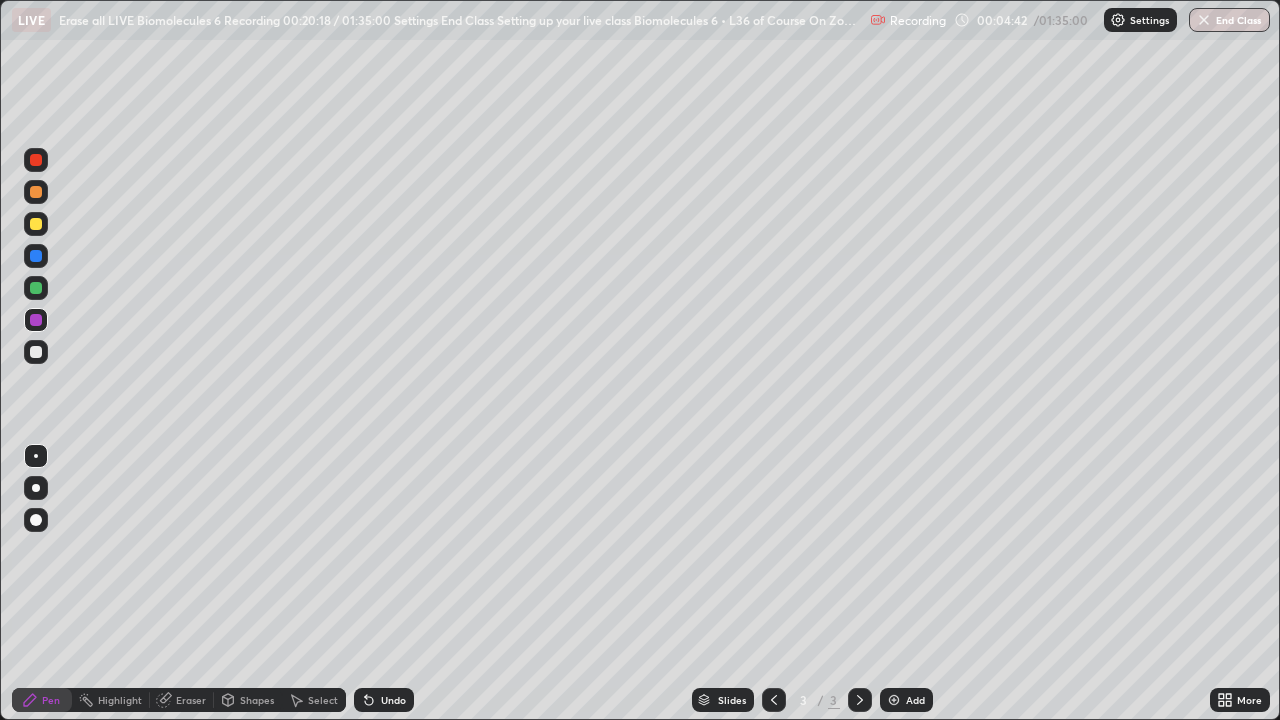 click at bounding box center (36, 288) 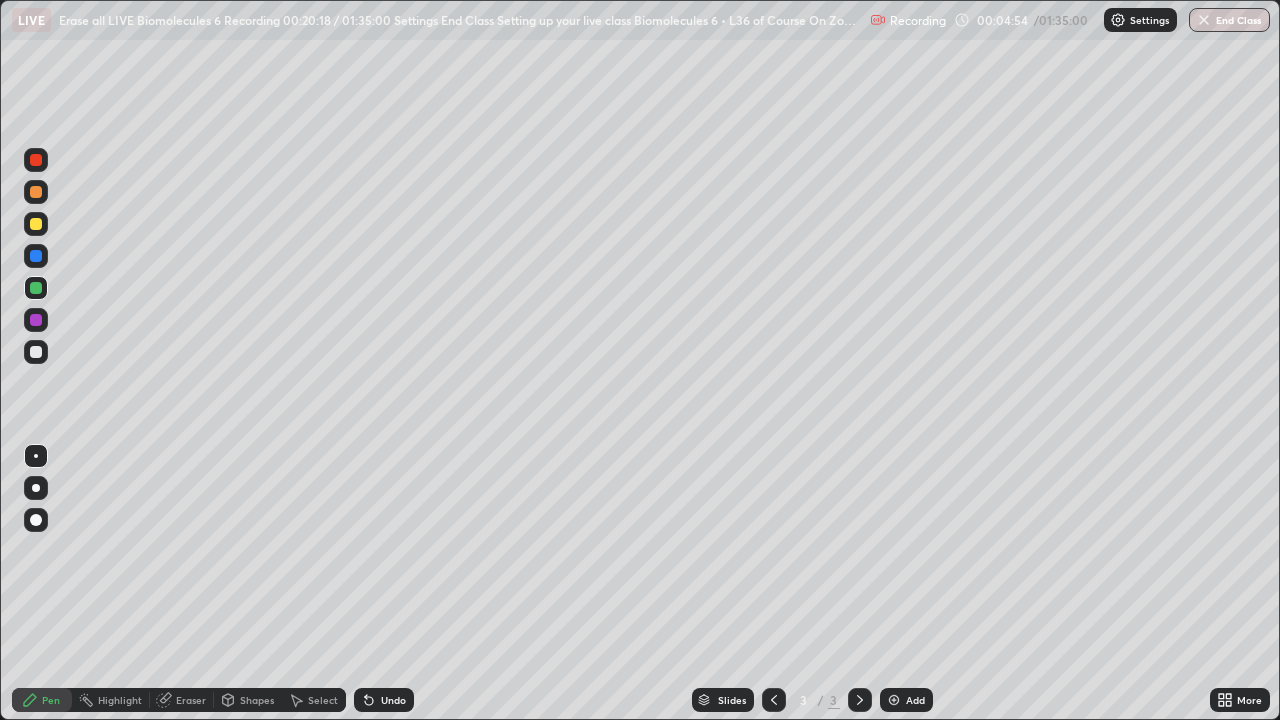 click 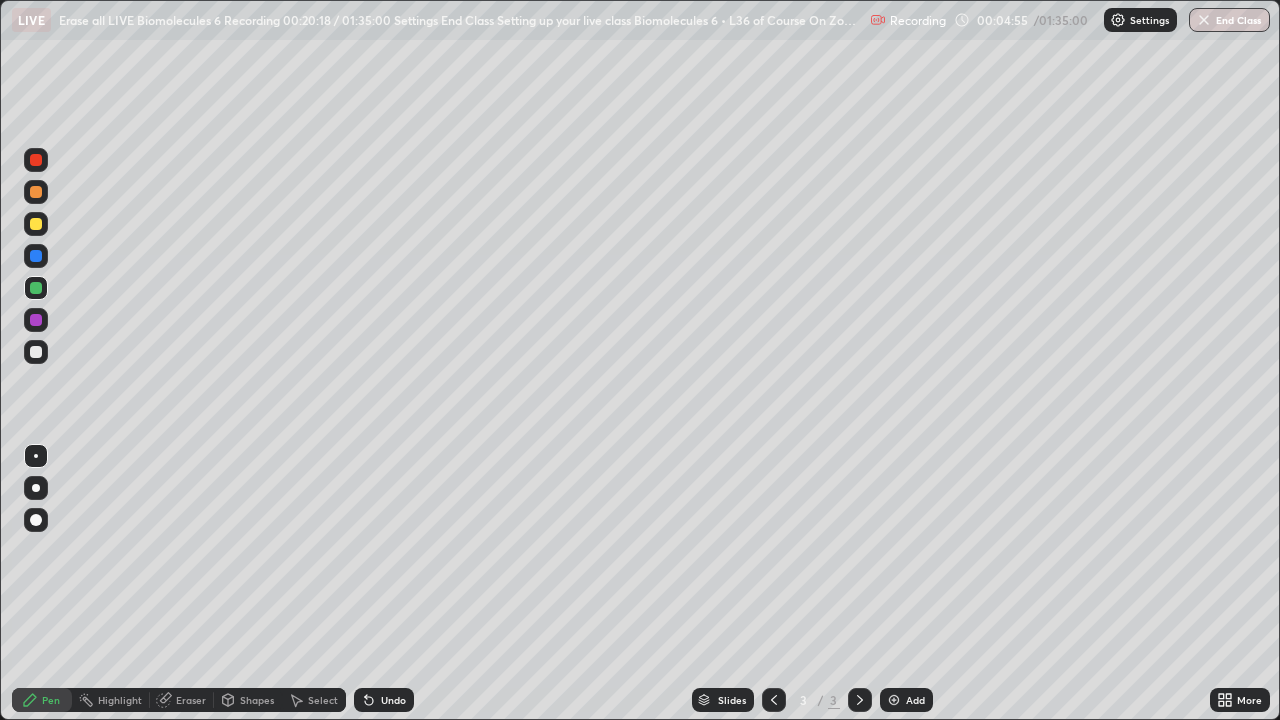 click on "Undo" at bounding box center (384, 700) 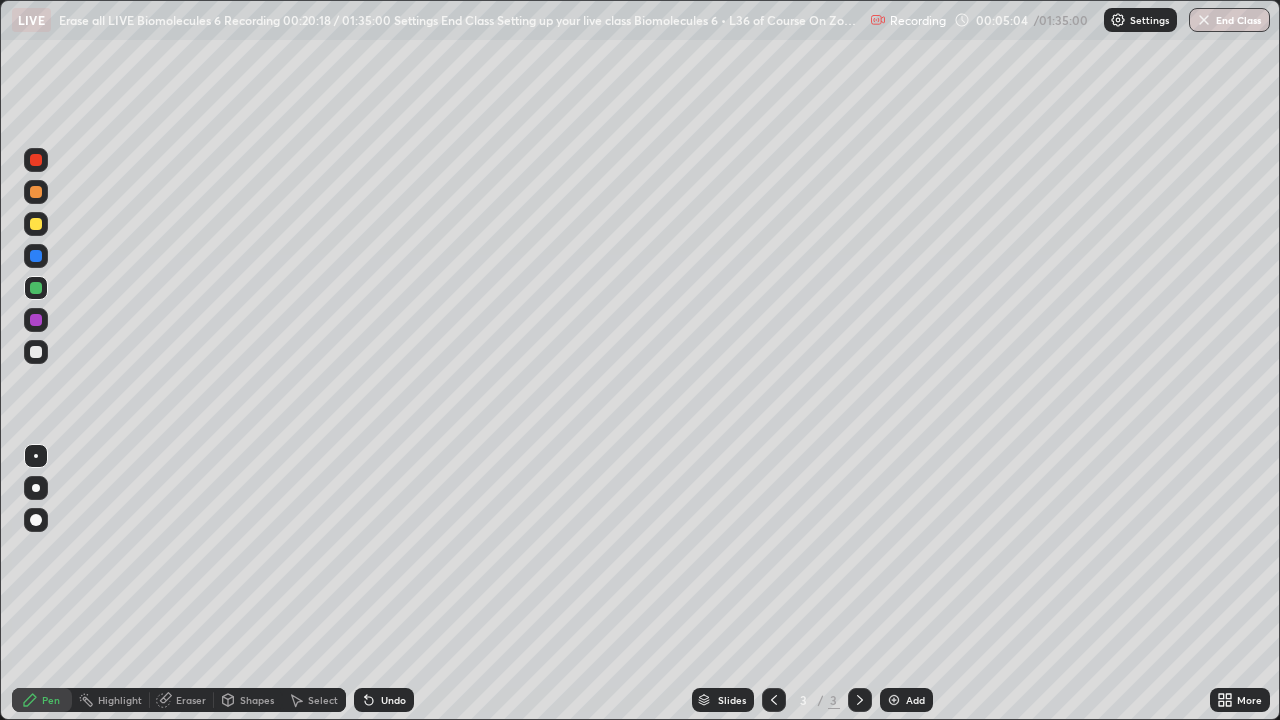 click on "Undo" at bounding box center [393, 700] 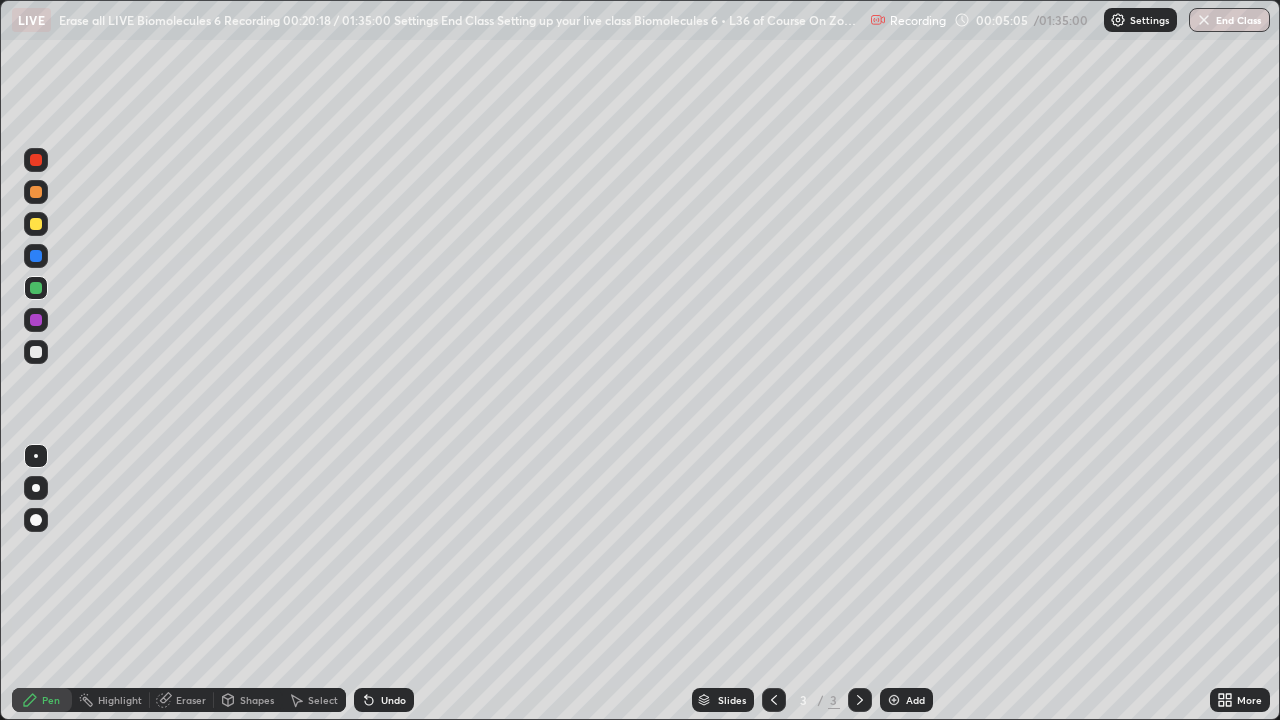click on "Undo" at bounding box center (393, 700) 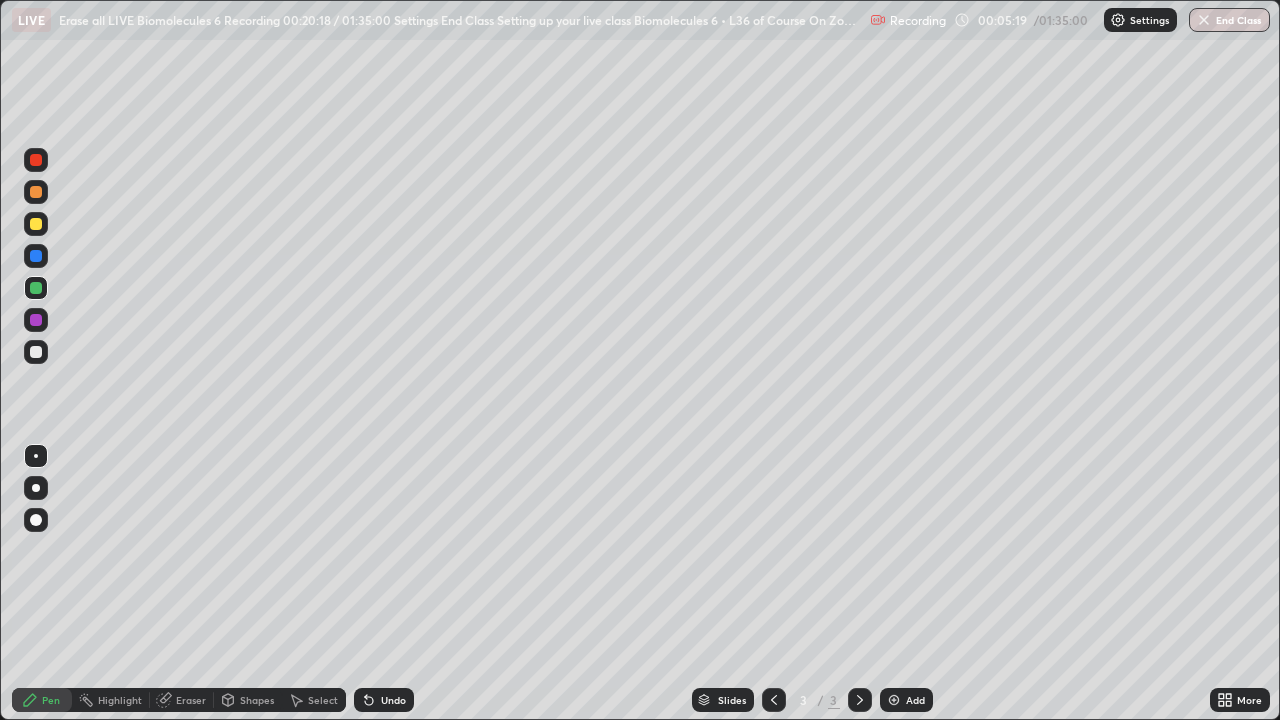 click at bounding box center (36, 320) 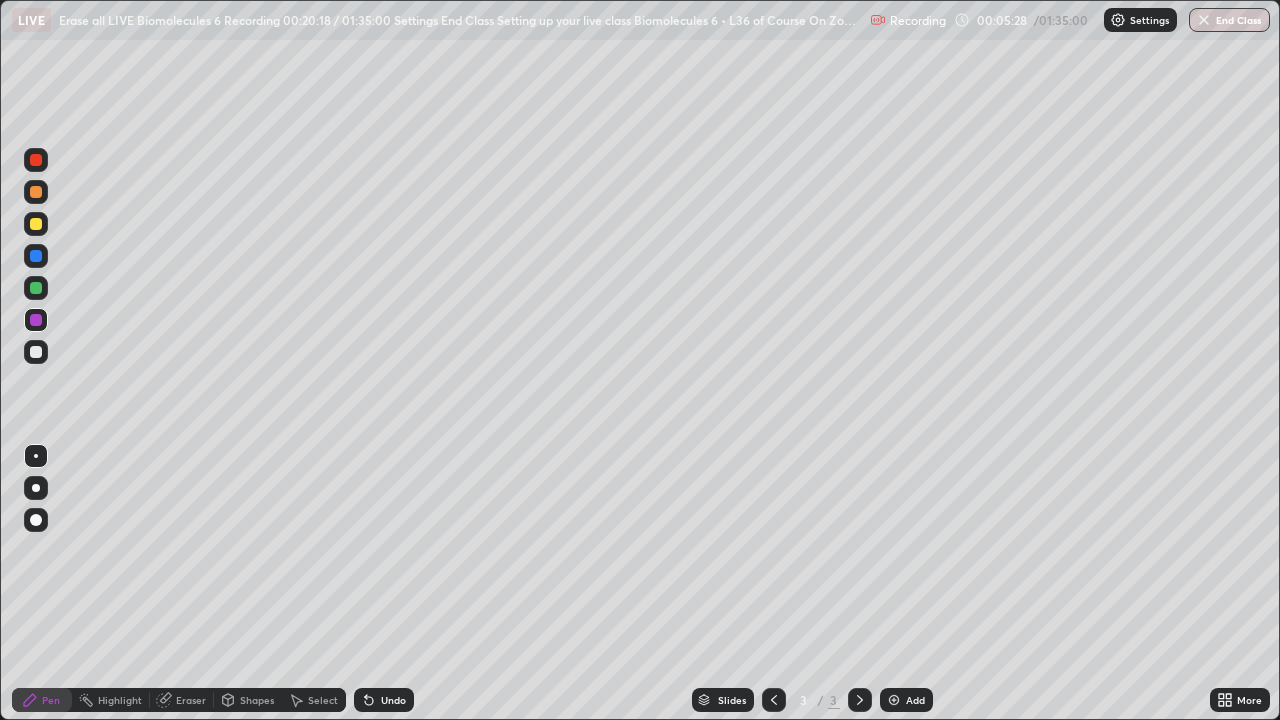 click on "Eraser" at bounding box center (191, 700) 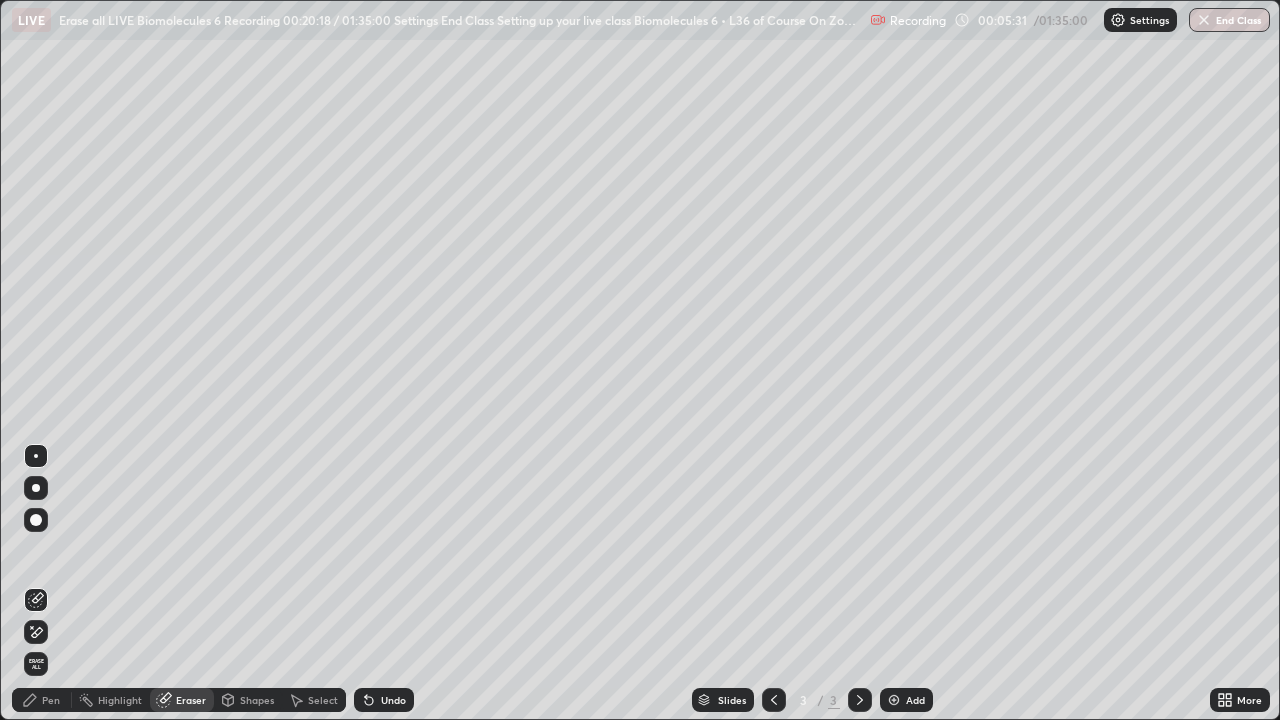 click on "Pen" at bounding box center [51, 700] 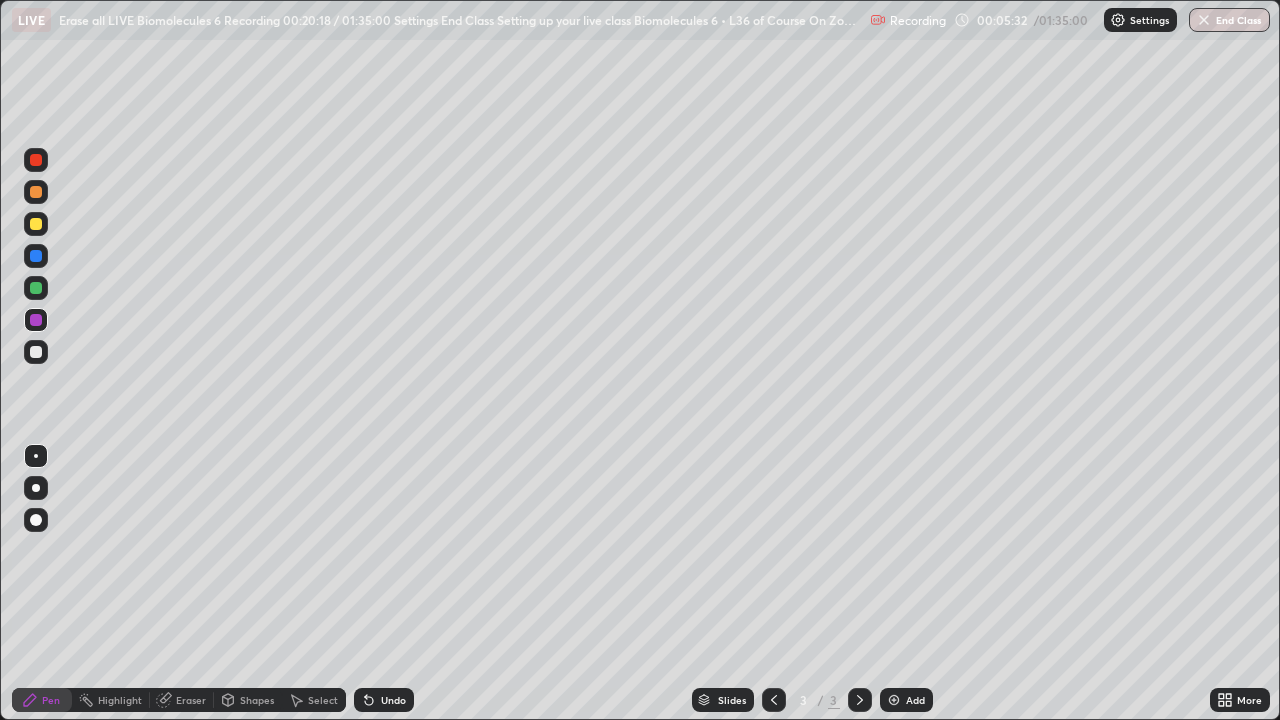 click on "Shapes" at bounding box center [257, 700] 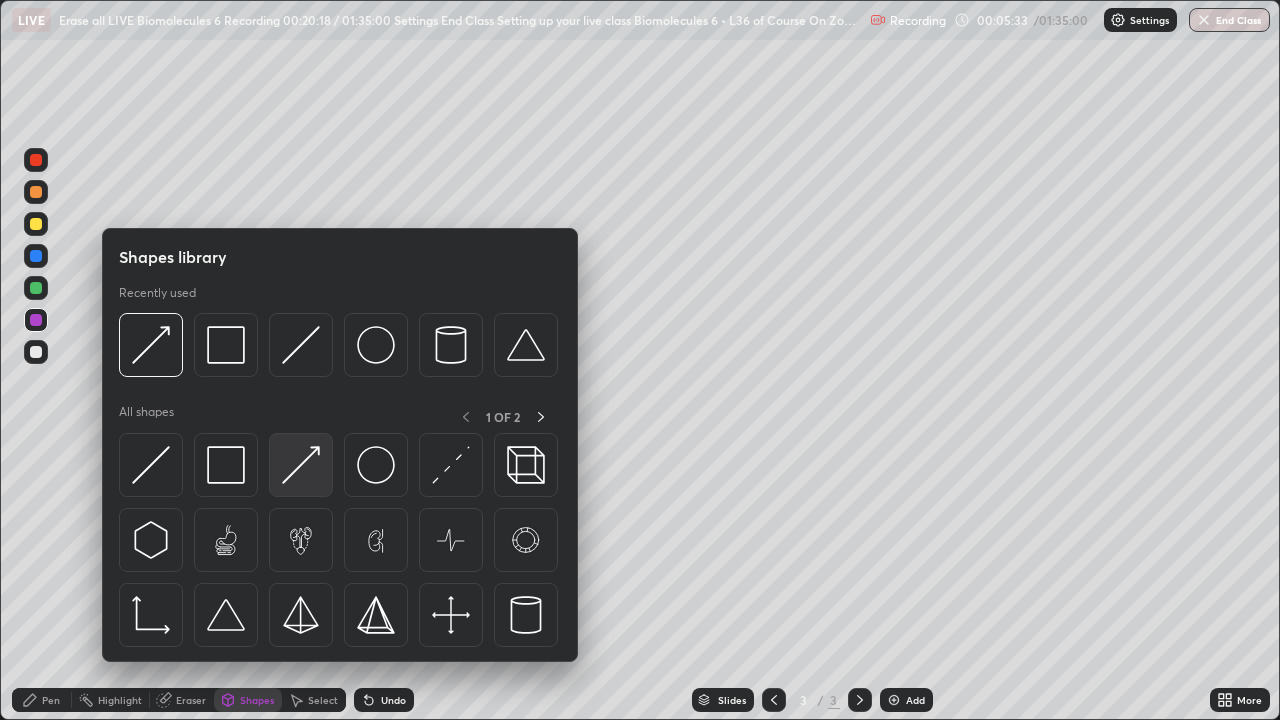 click at bounding box center (301, 465) 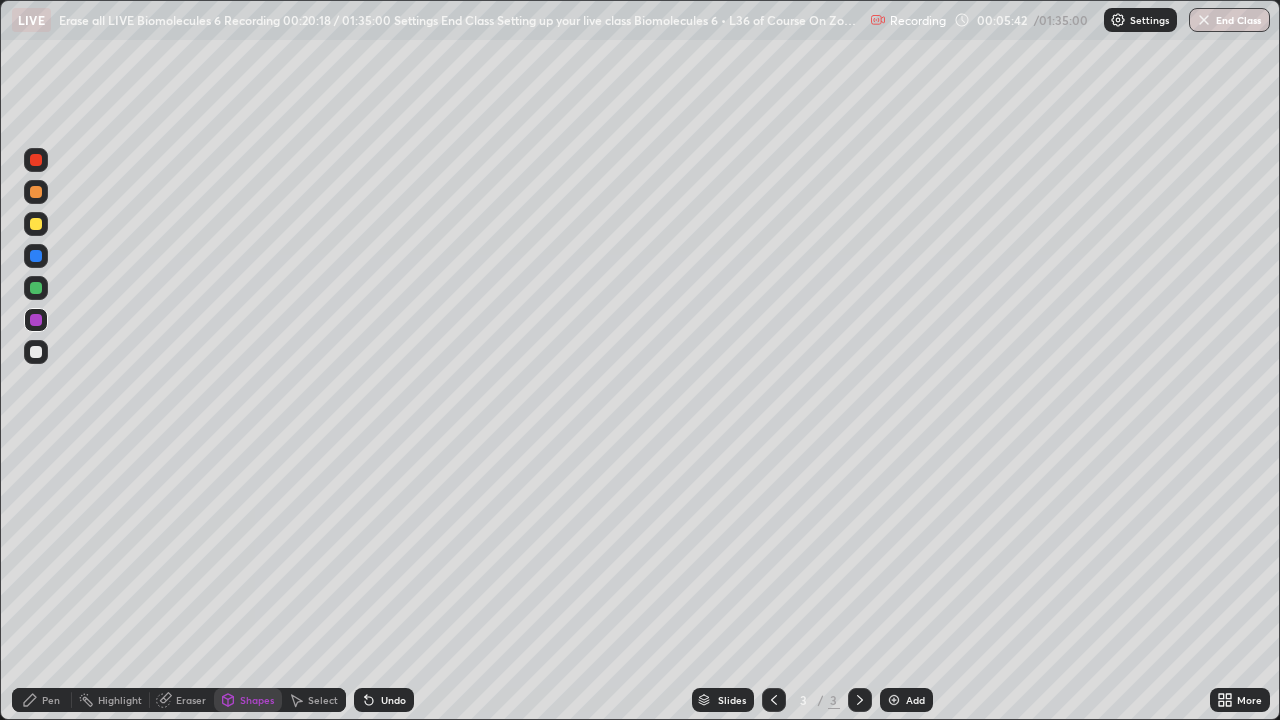 click on "Pen" at bounding box center (51, 700) 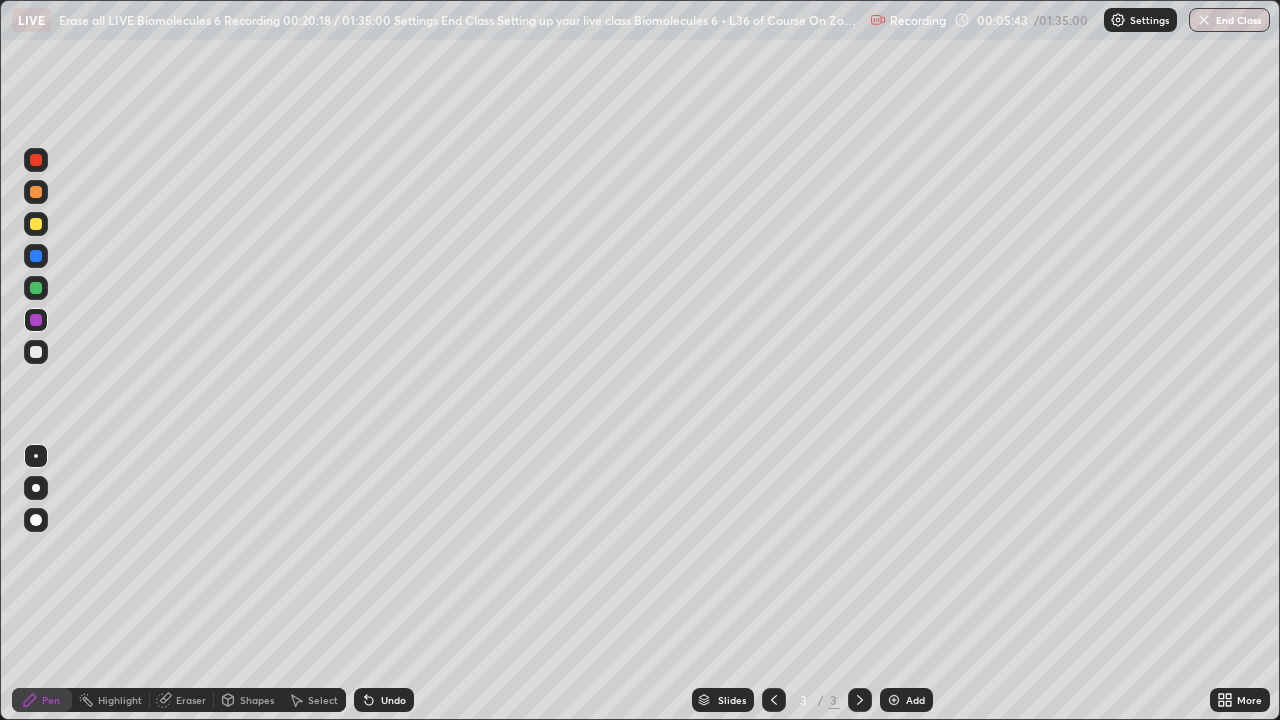 click at bounding box center (36, 224) 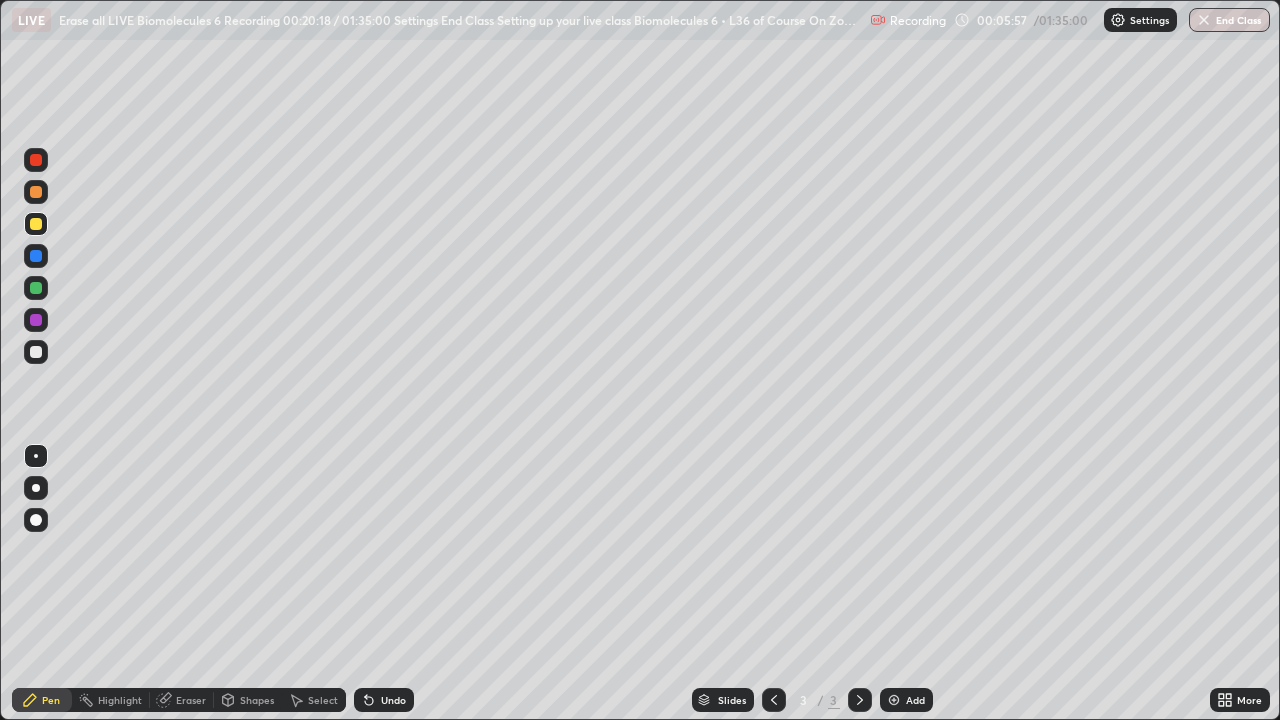 click at bounding box center (36, 256) 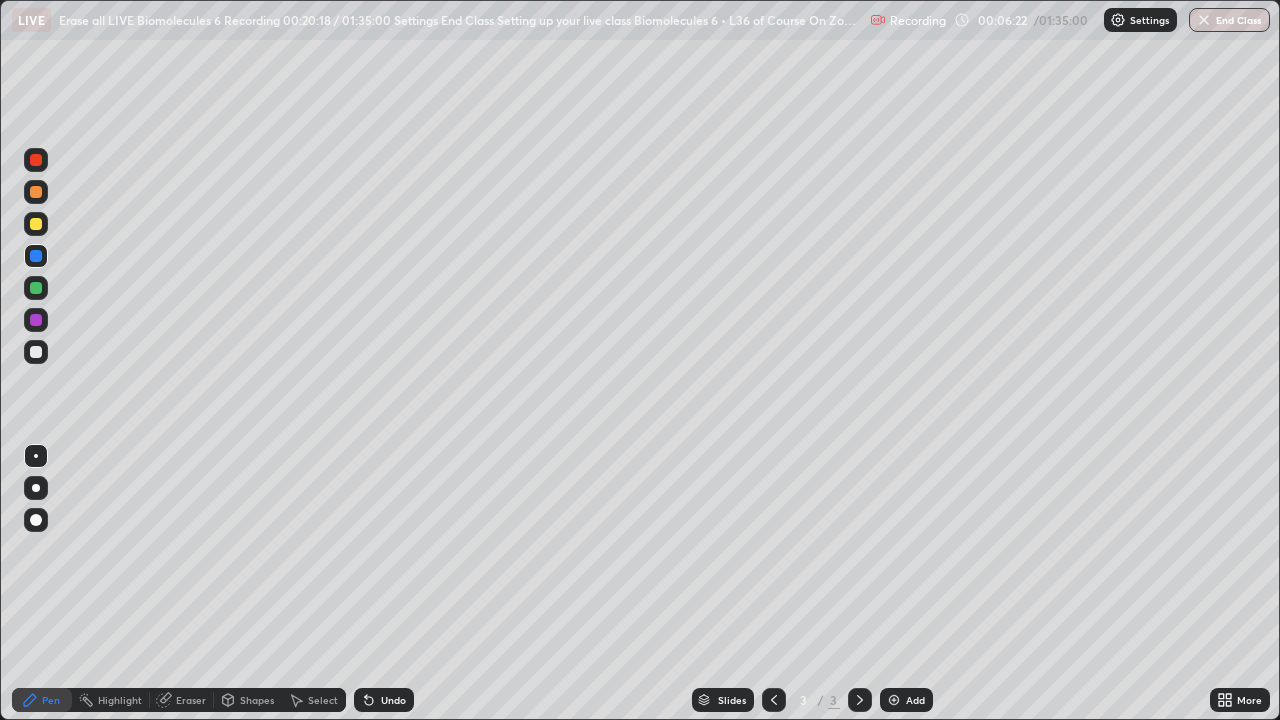 click at bounding box center (36, 352) 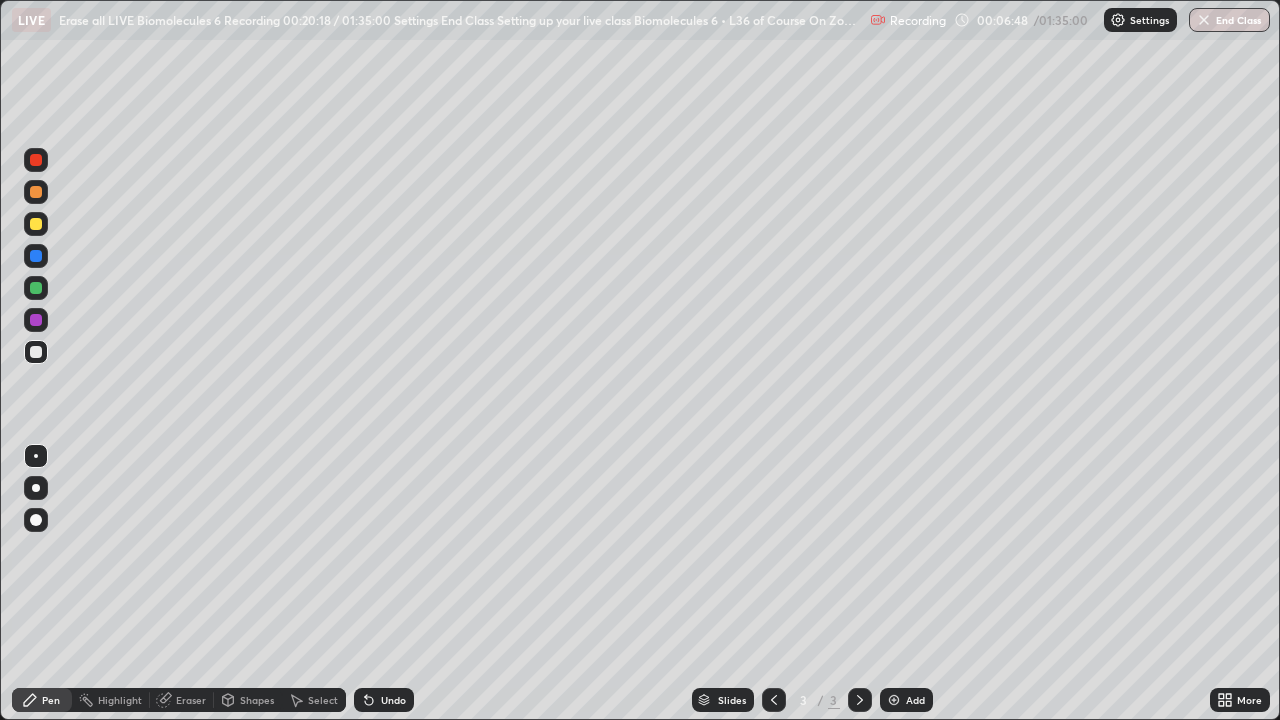 click on "Undo" at bounding box center (393, 700) 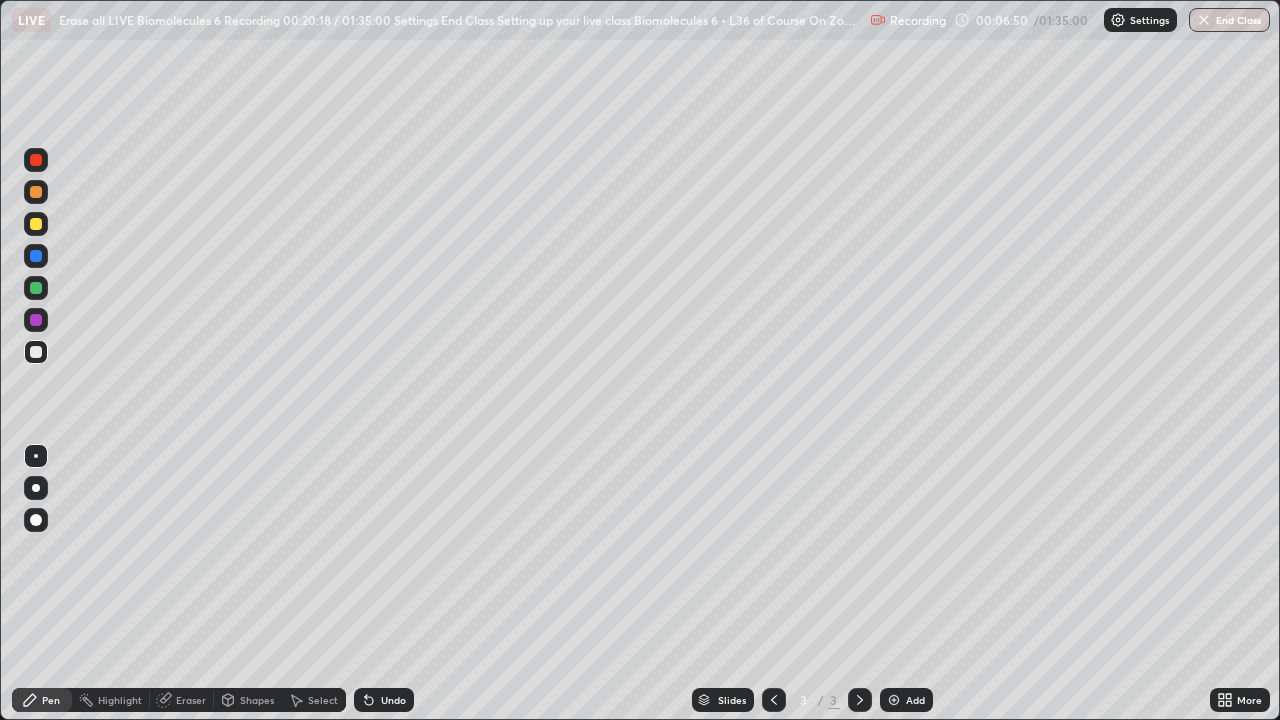 click on "Undo" at bounding box center [393, 700] 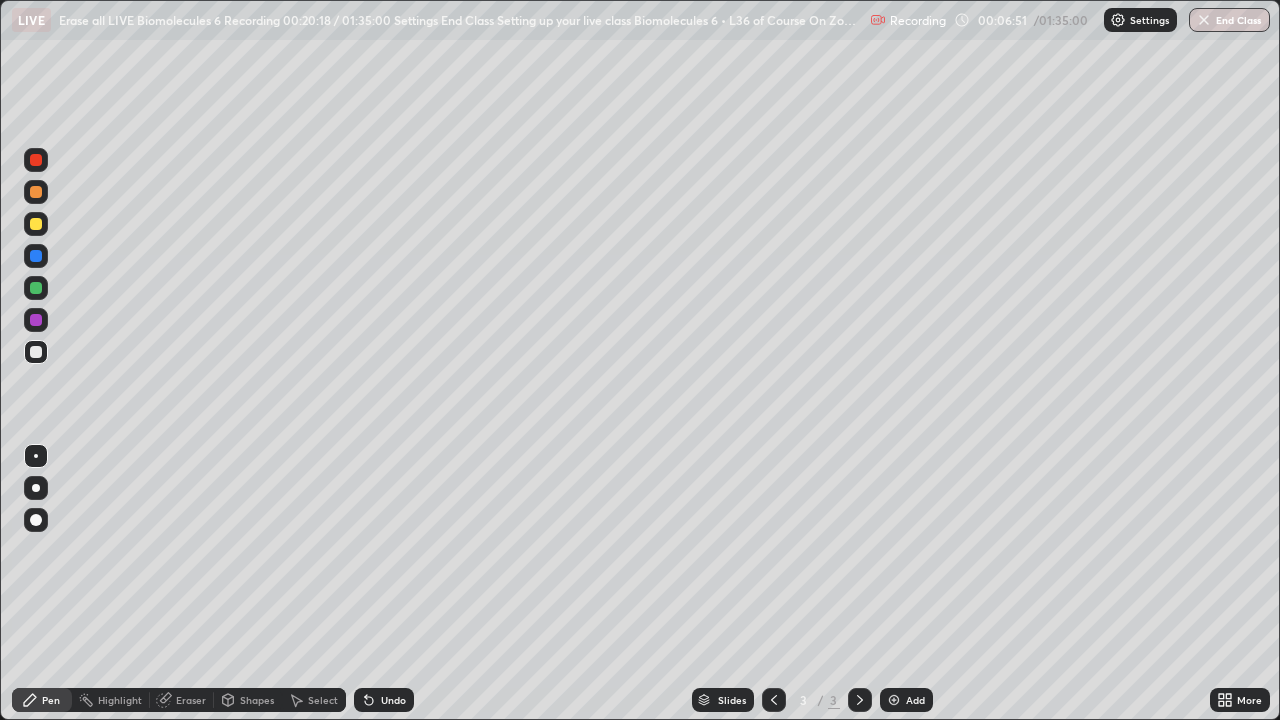 click on "Undo" at bounding box center (393, 700) 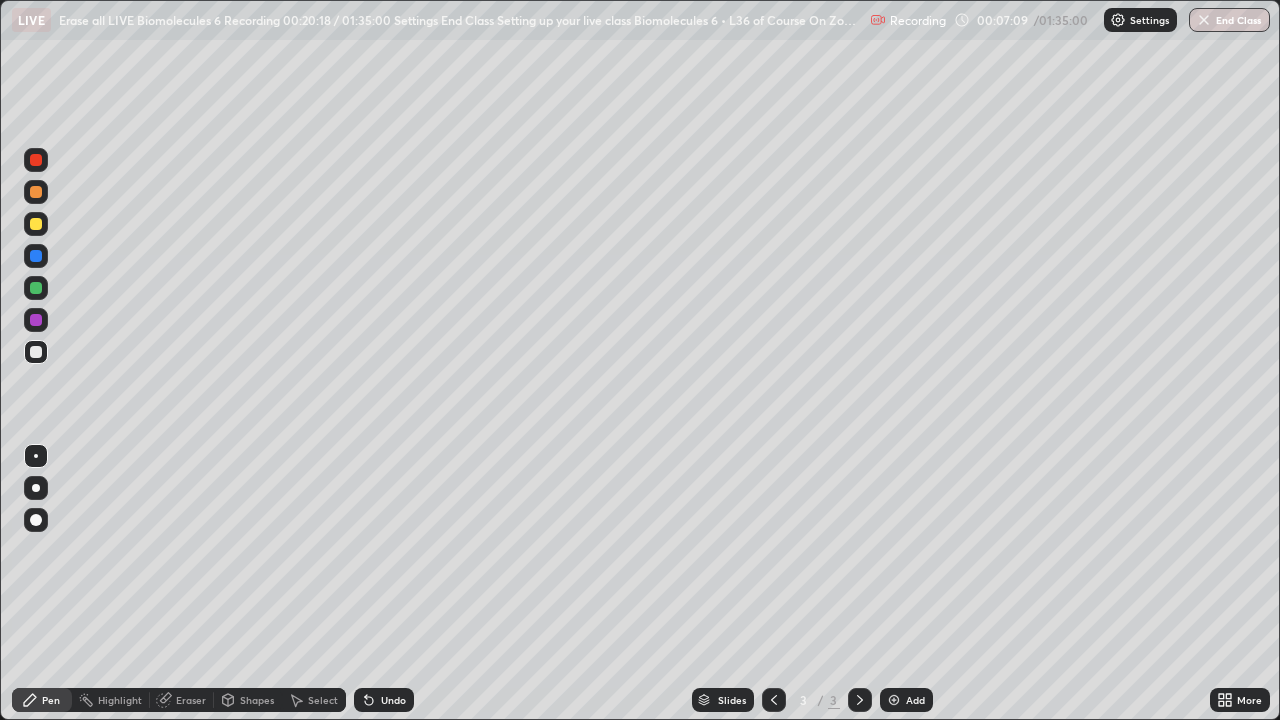 click on "Undo" at bounding box center (393, 700) 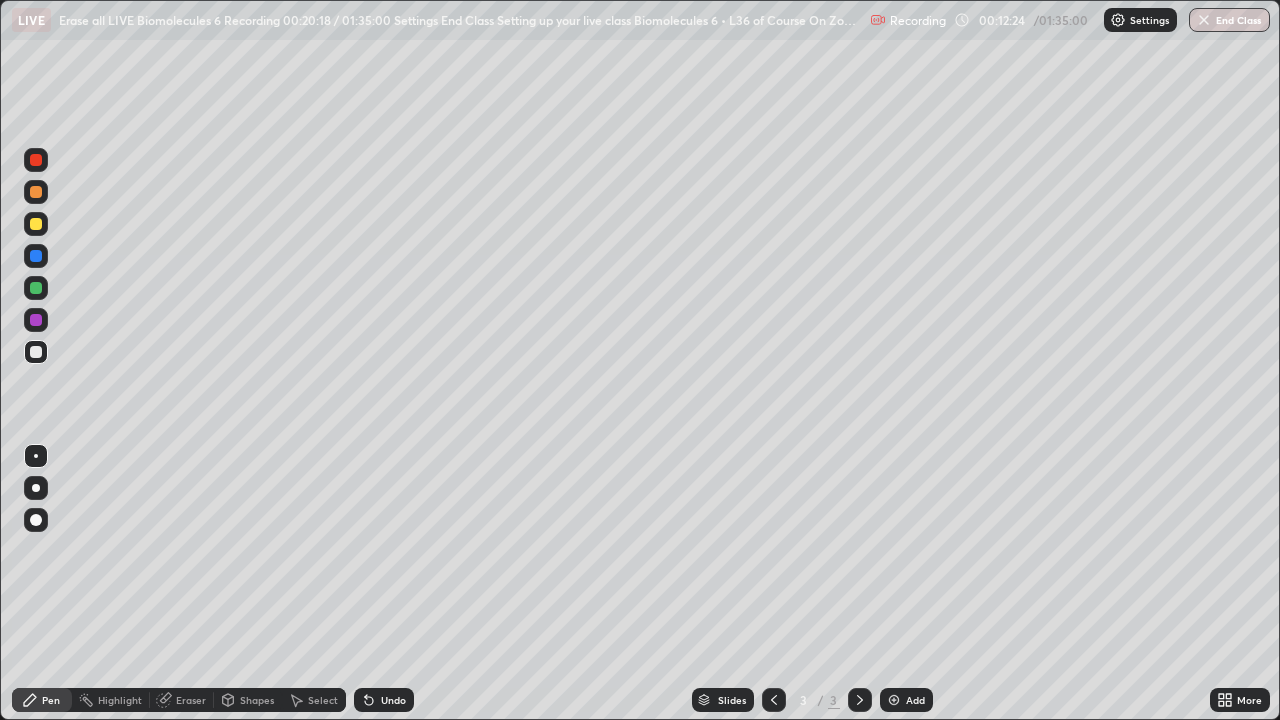 click at bounding box center [894, 700] 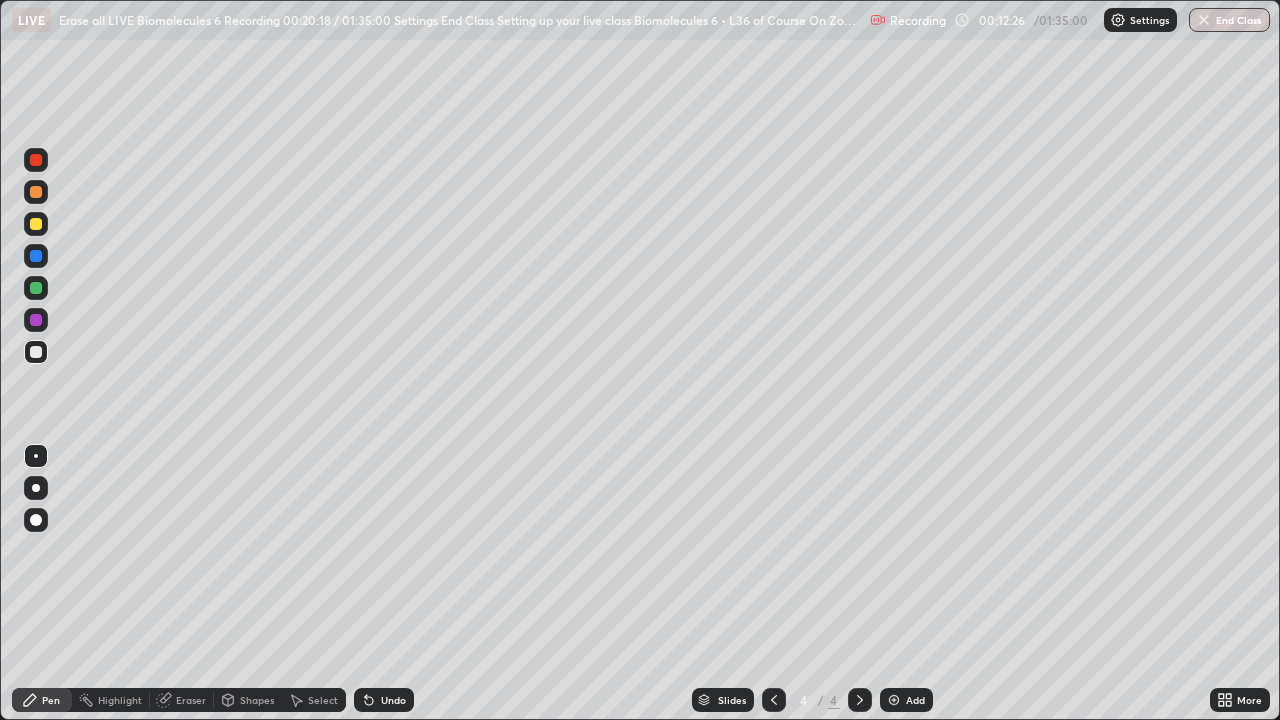 click on "Shapes" at bounding box center [257, 700] 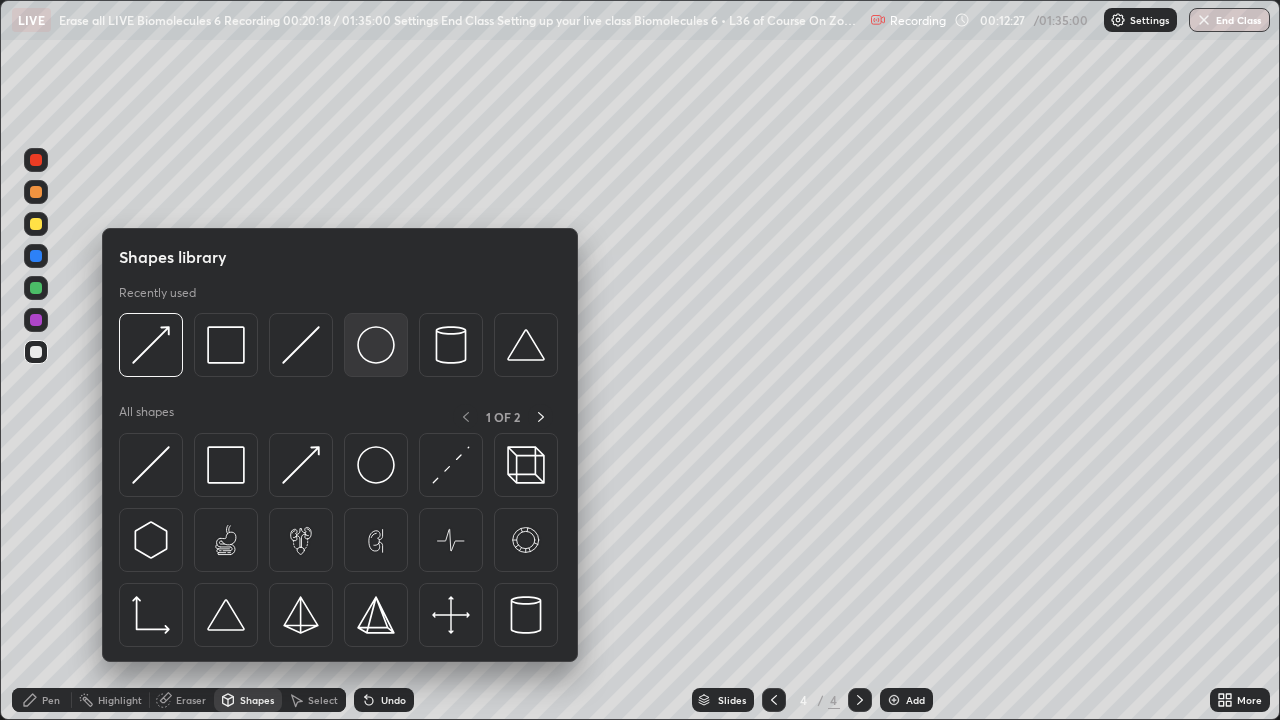 click at bounding box center [376, 345] 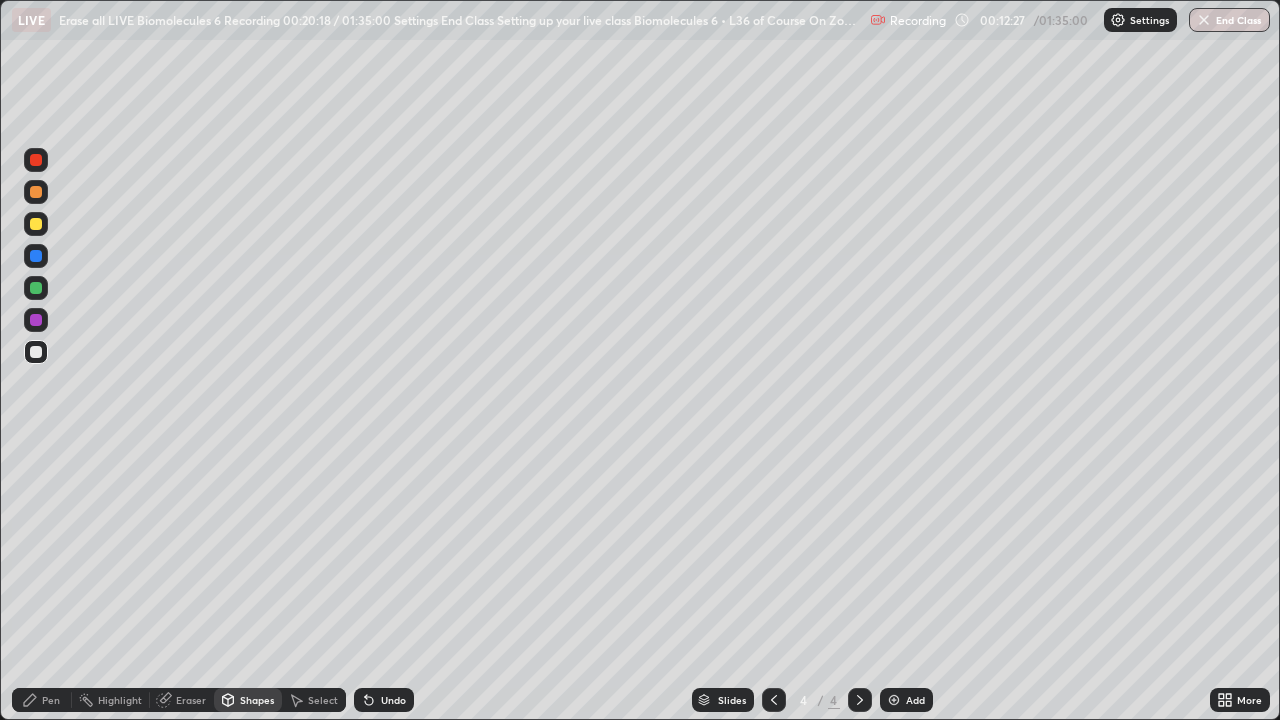 click at bounding box center [36, 224] 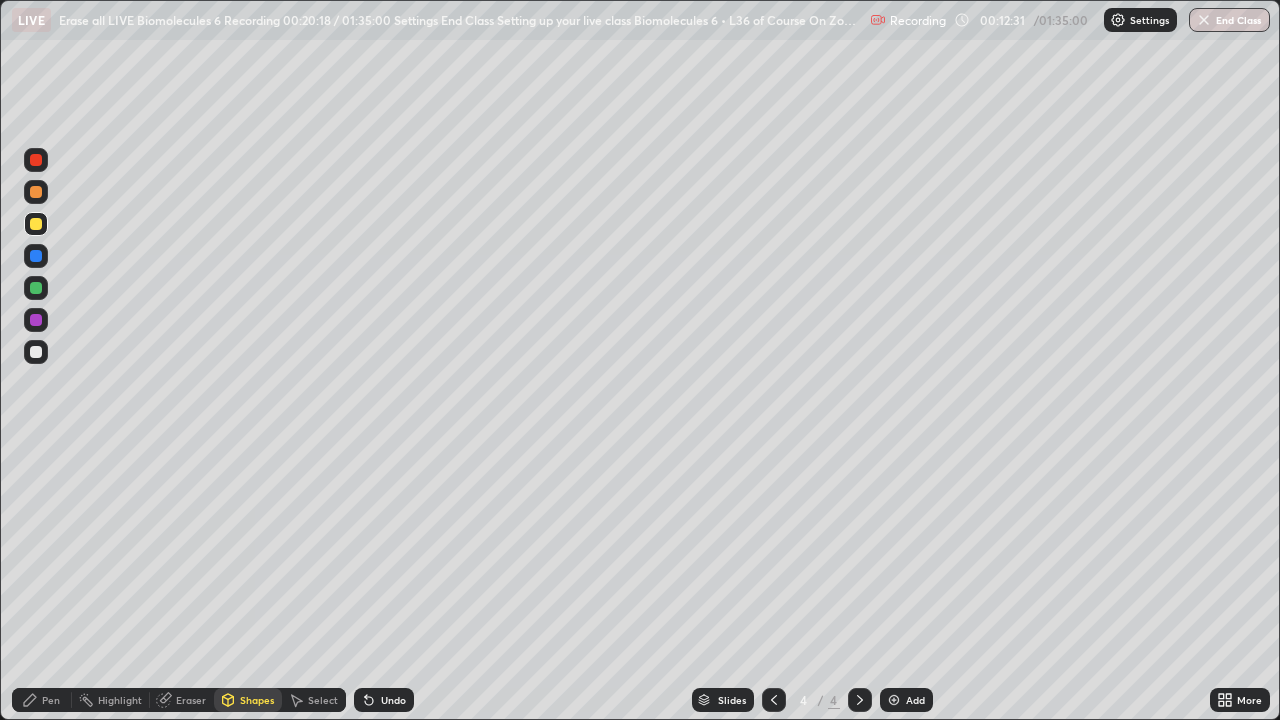 click on "Undo" at bounding box center [380, 700] 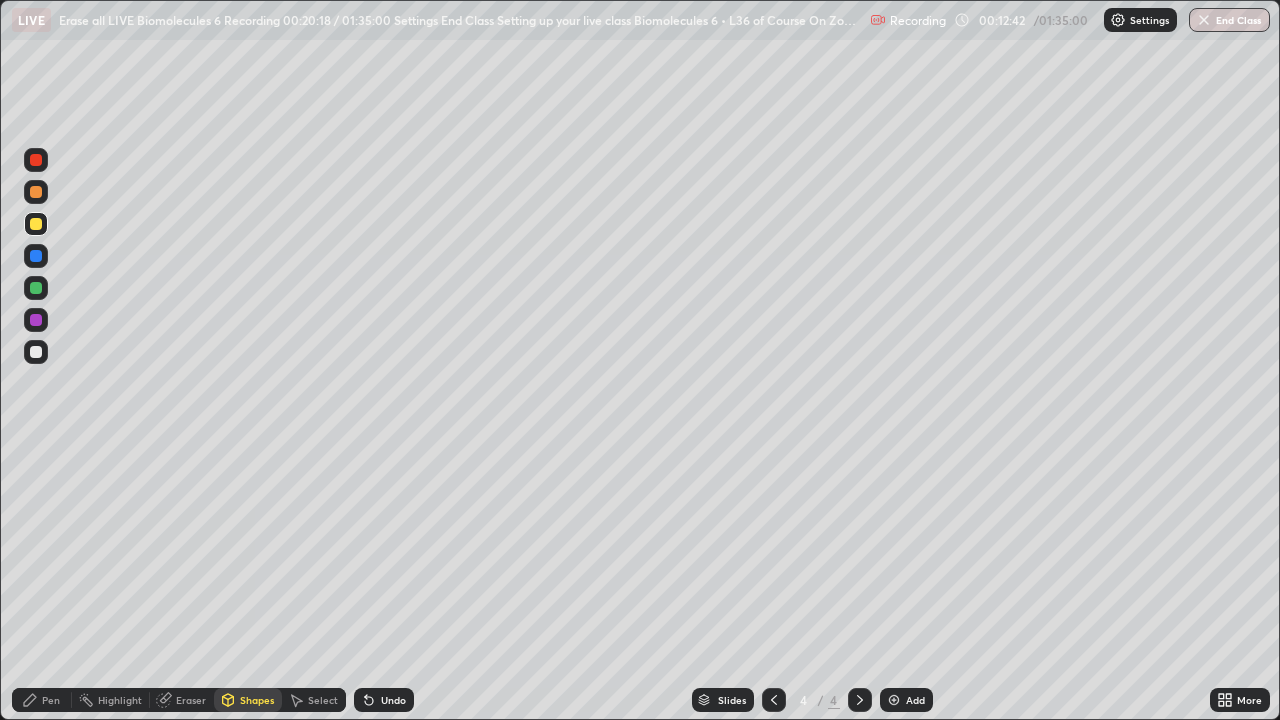 click on "Shapes" at bounding box center [248, 700] 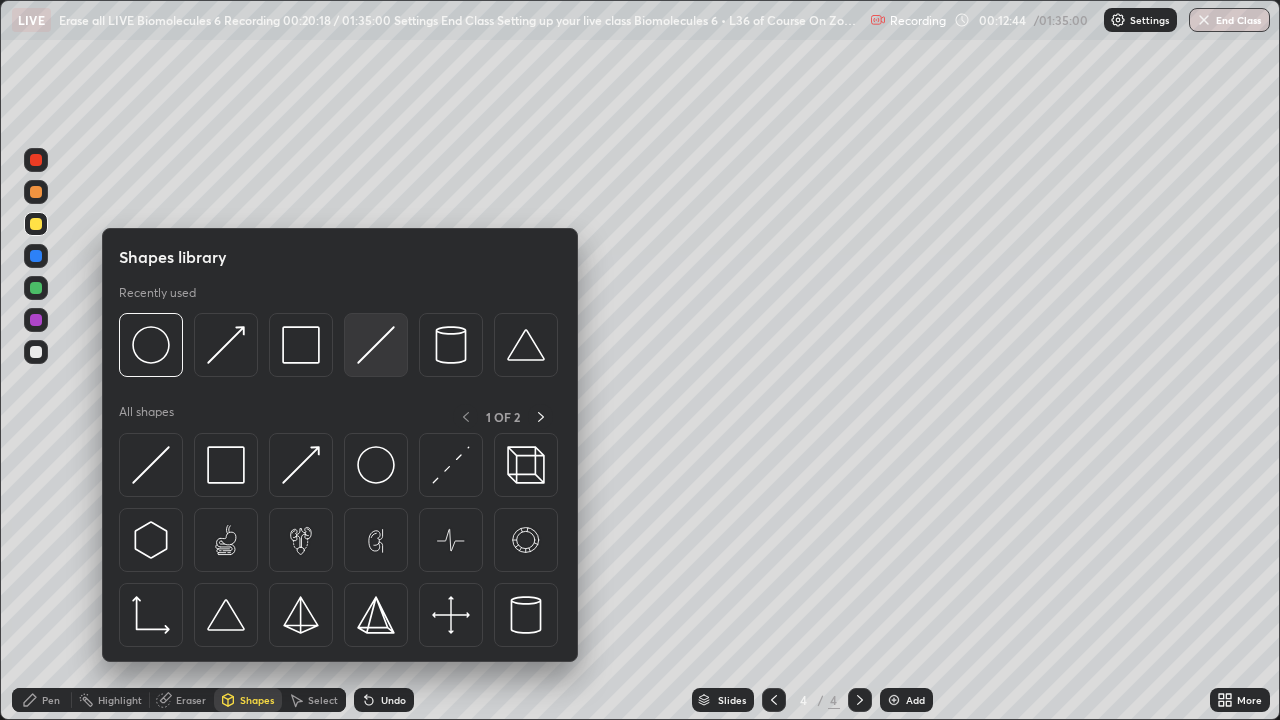 click at bounding box center (376, 345) 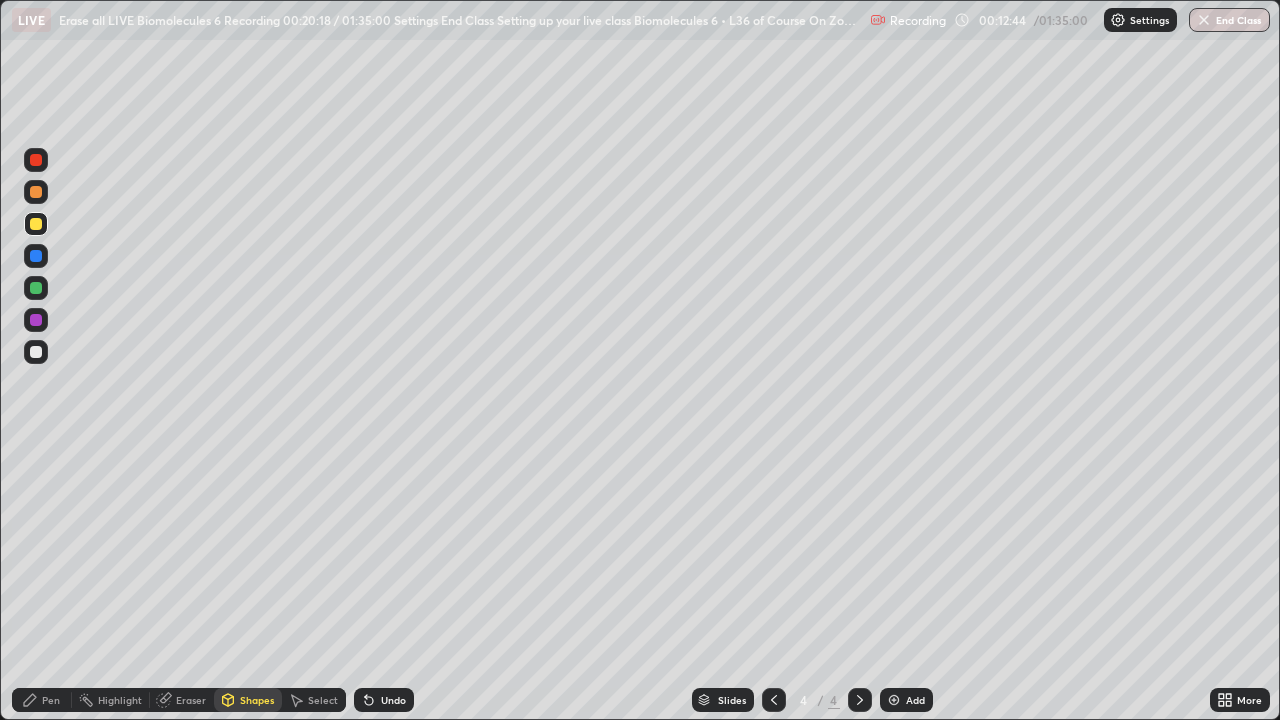 click at bounding box center [36, 256] 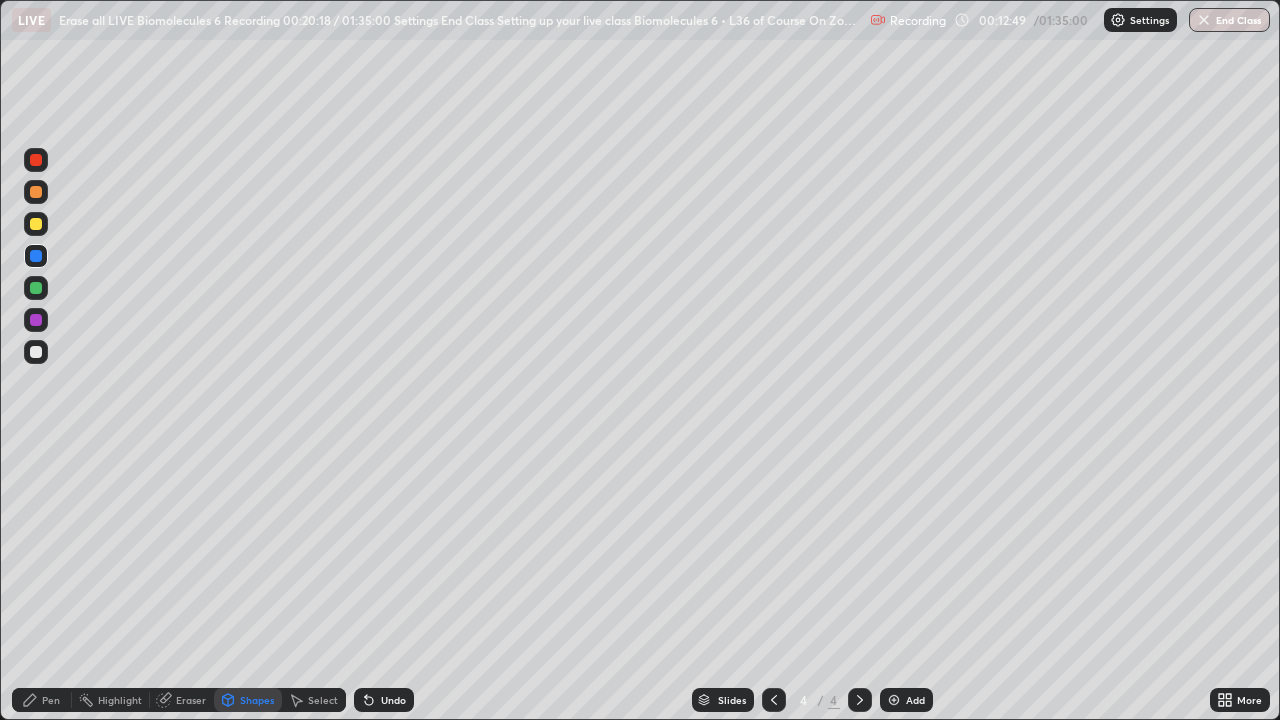 click on "Pen" at bounding box center [51, 700] 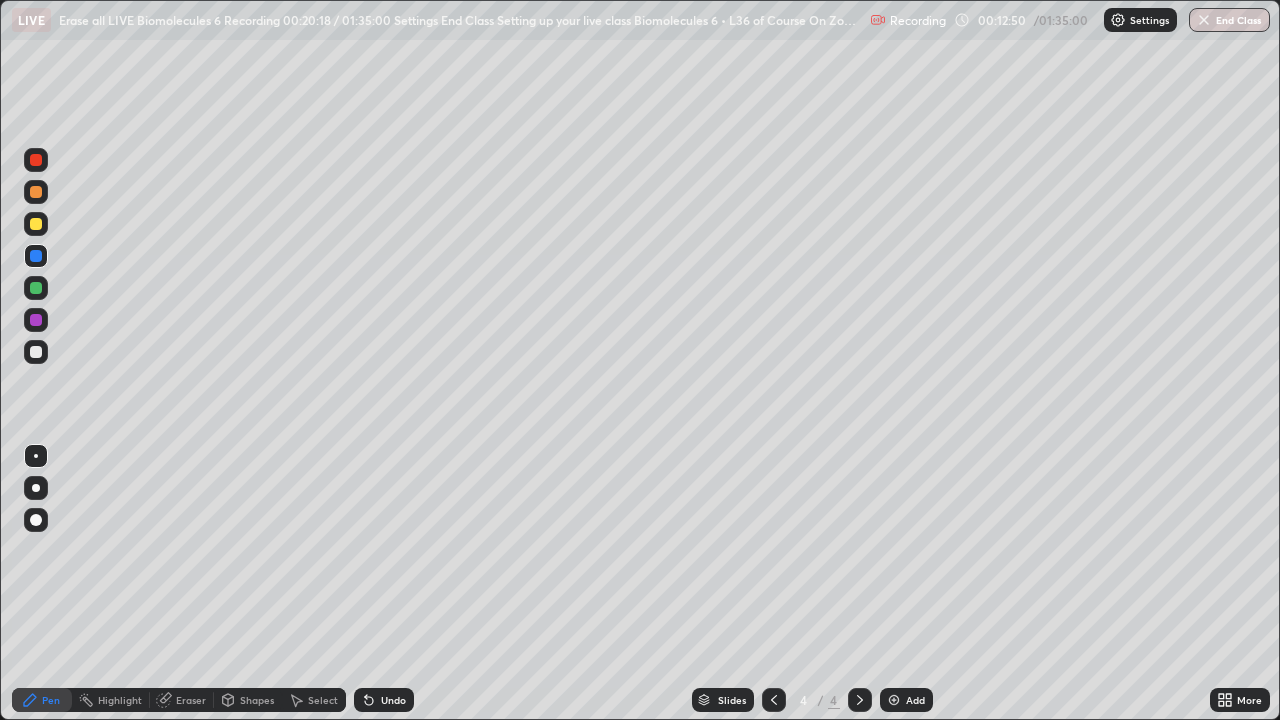 click at bounding box center [36, 352] 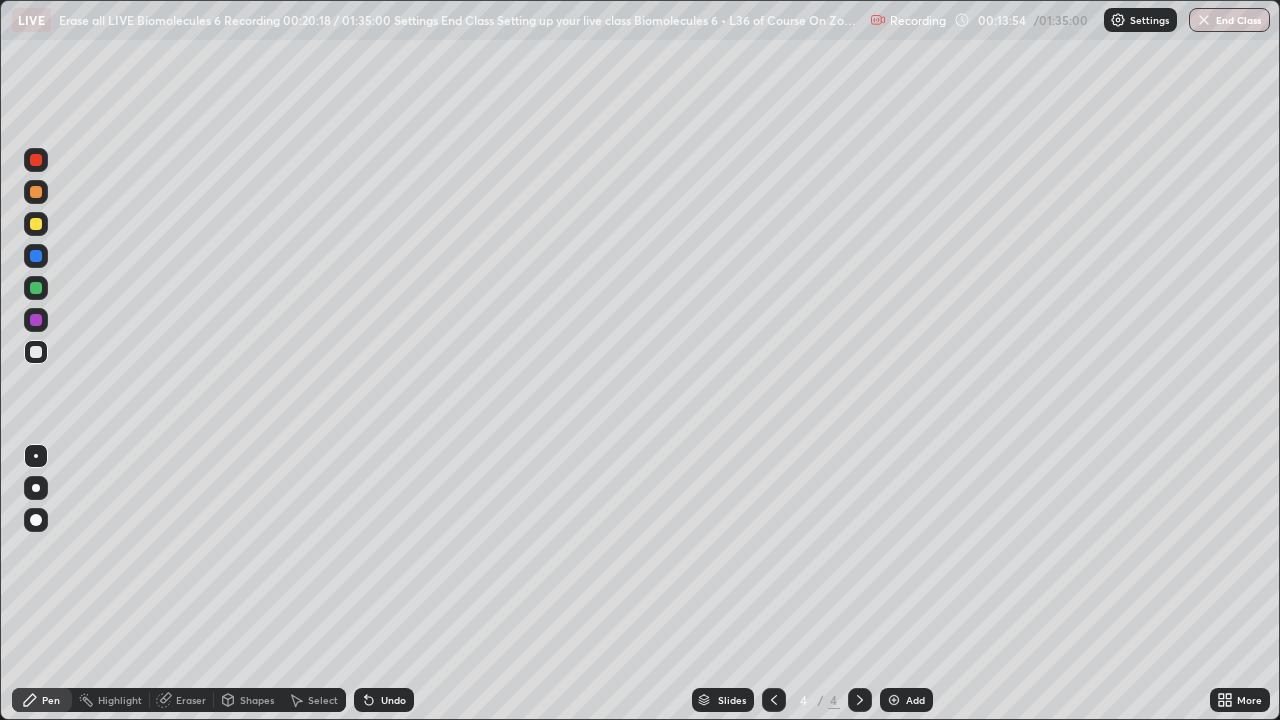 click on "Undo" at bounding box center (384, 700) 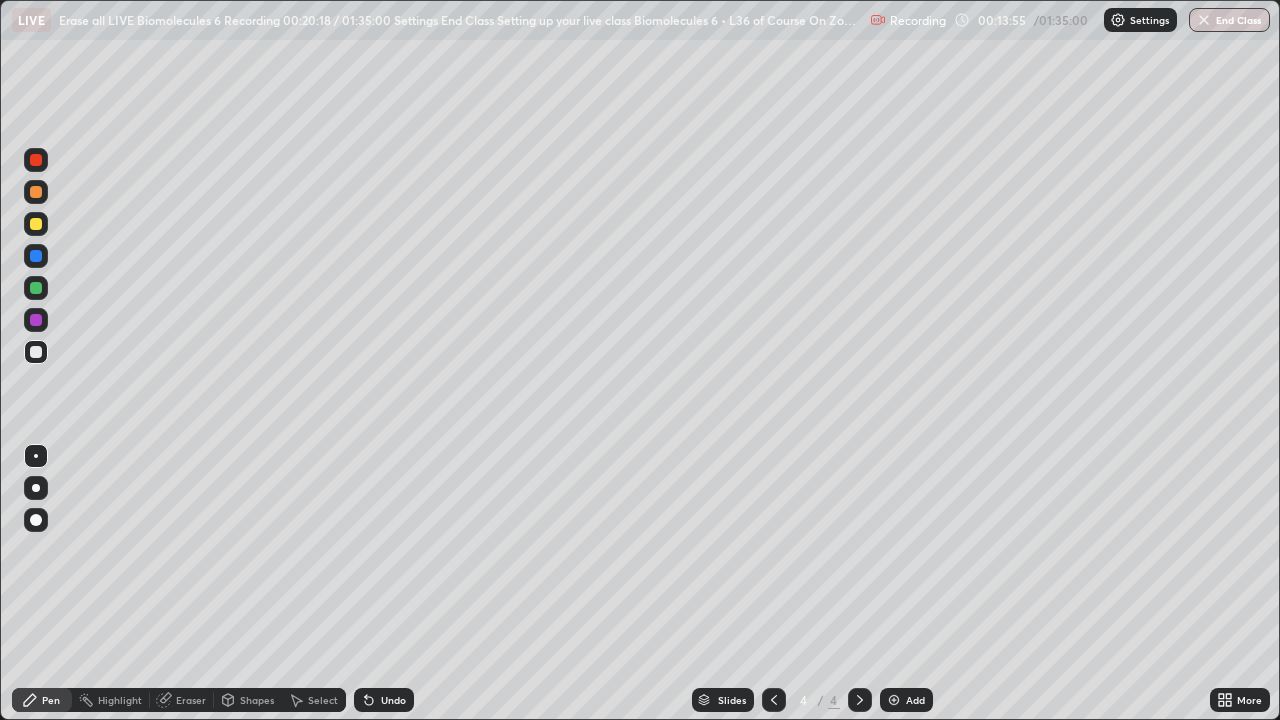 click 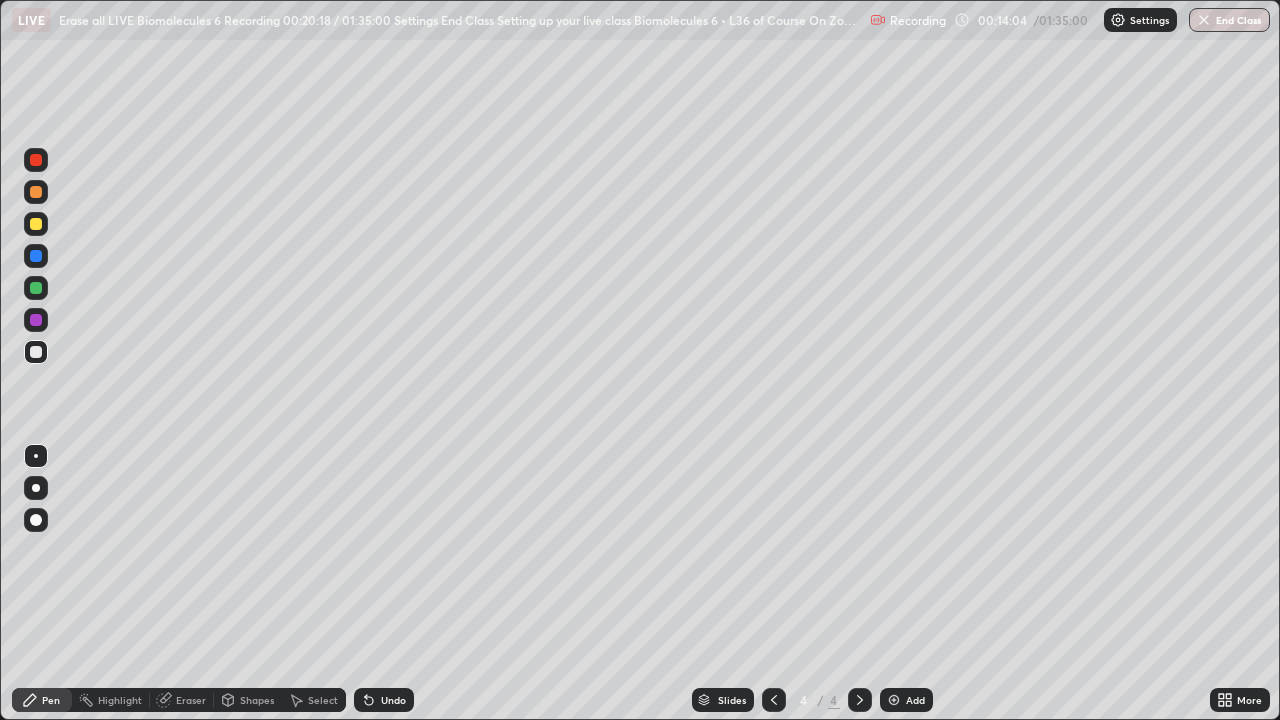 click on "Undo" at bounding box center (384, 700) 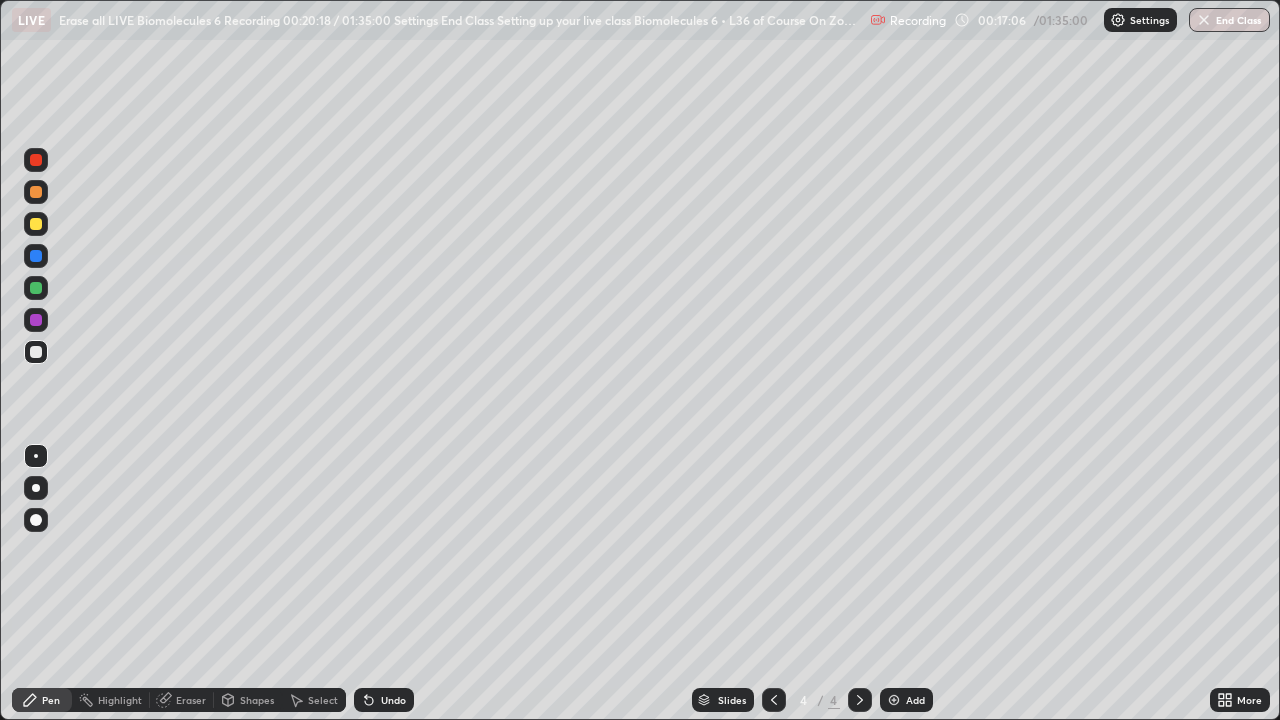 click at bounding box center (894, 700) 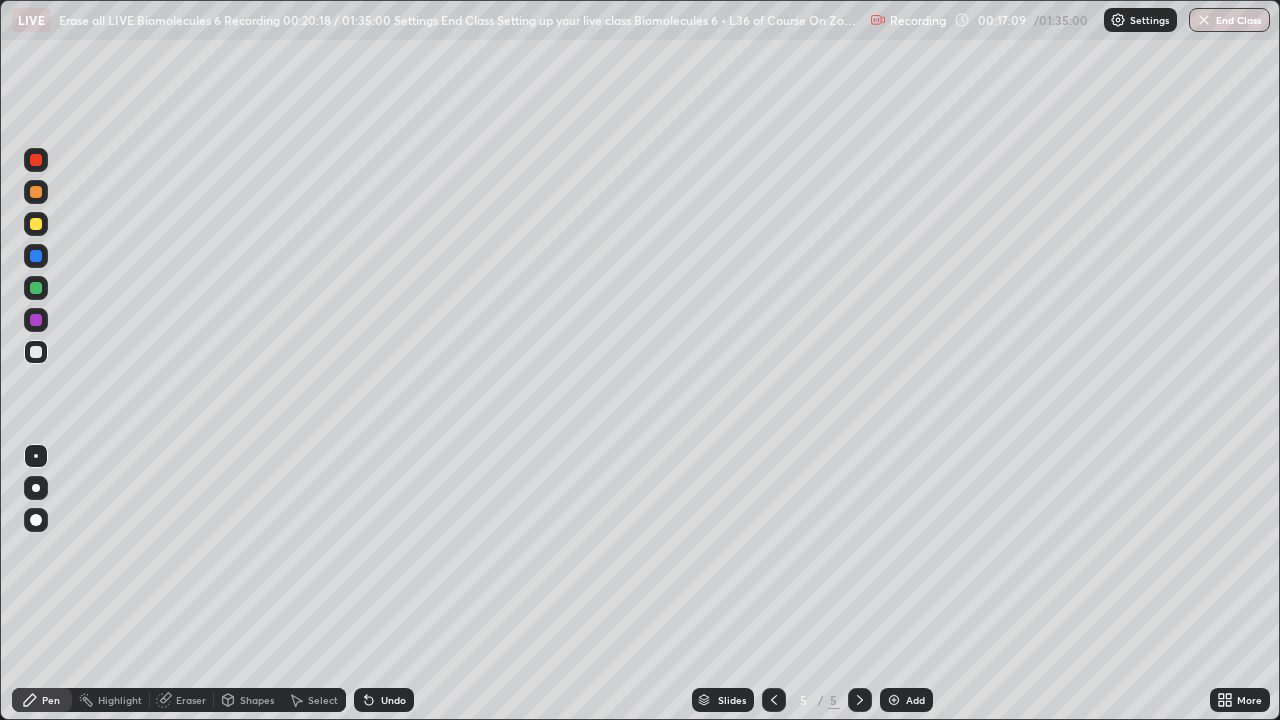 click at bounding box center (36, 224) 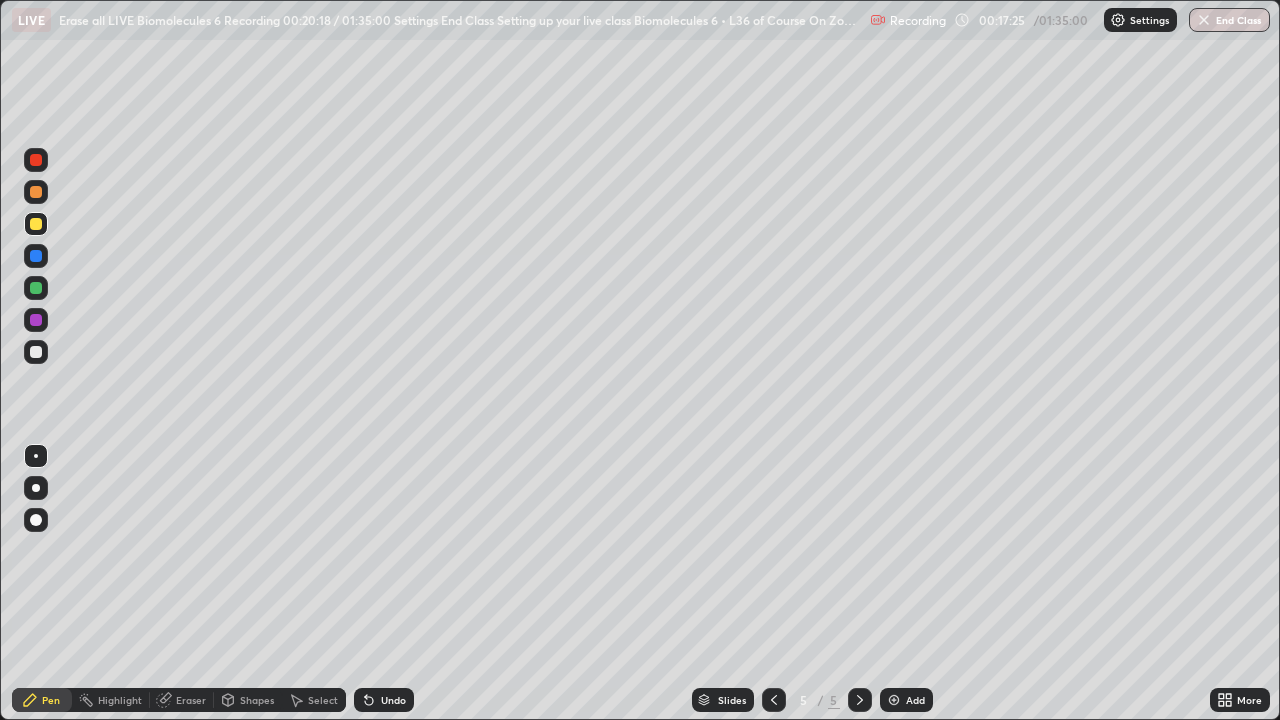 click at bounding box center (36, 352) 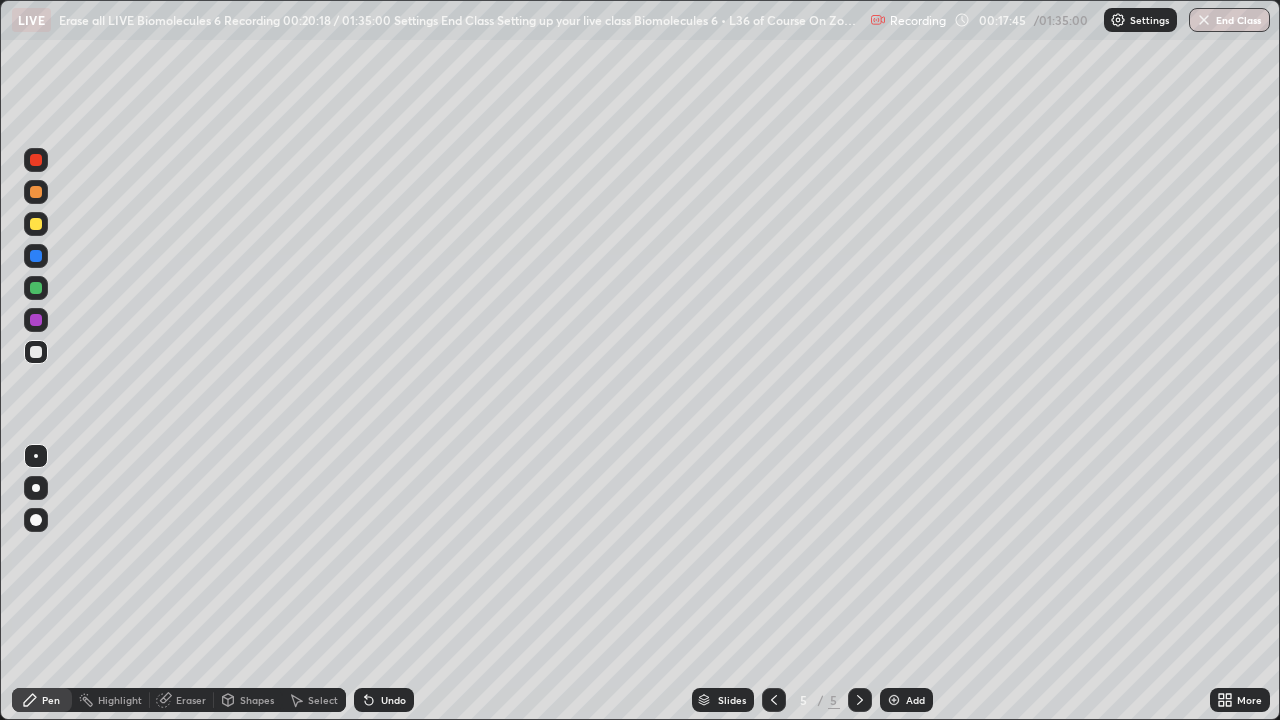 click on "Shapes" at bounding box center (257, 700) 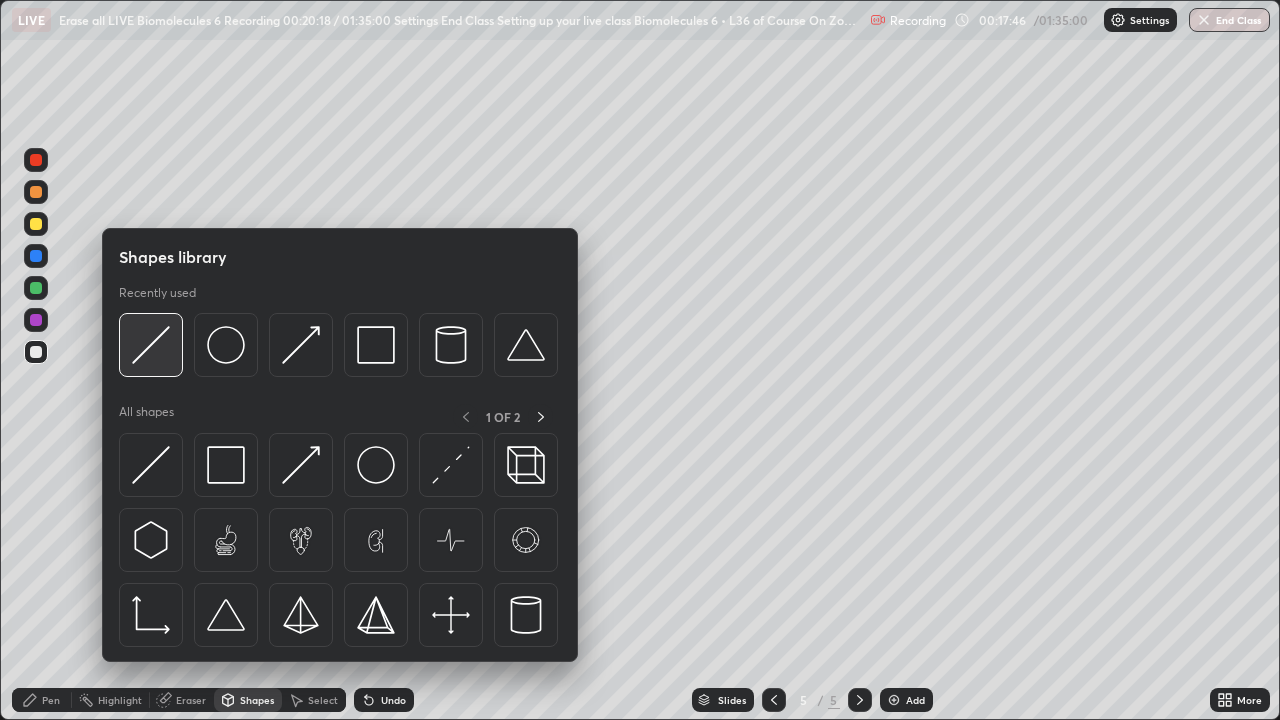 click at bounding box center [151, 345] 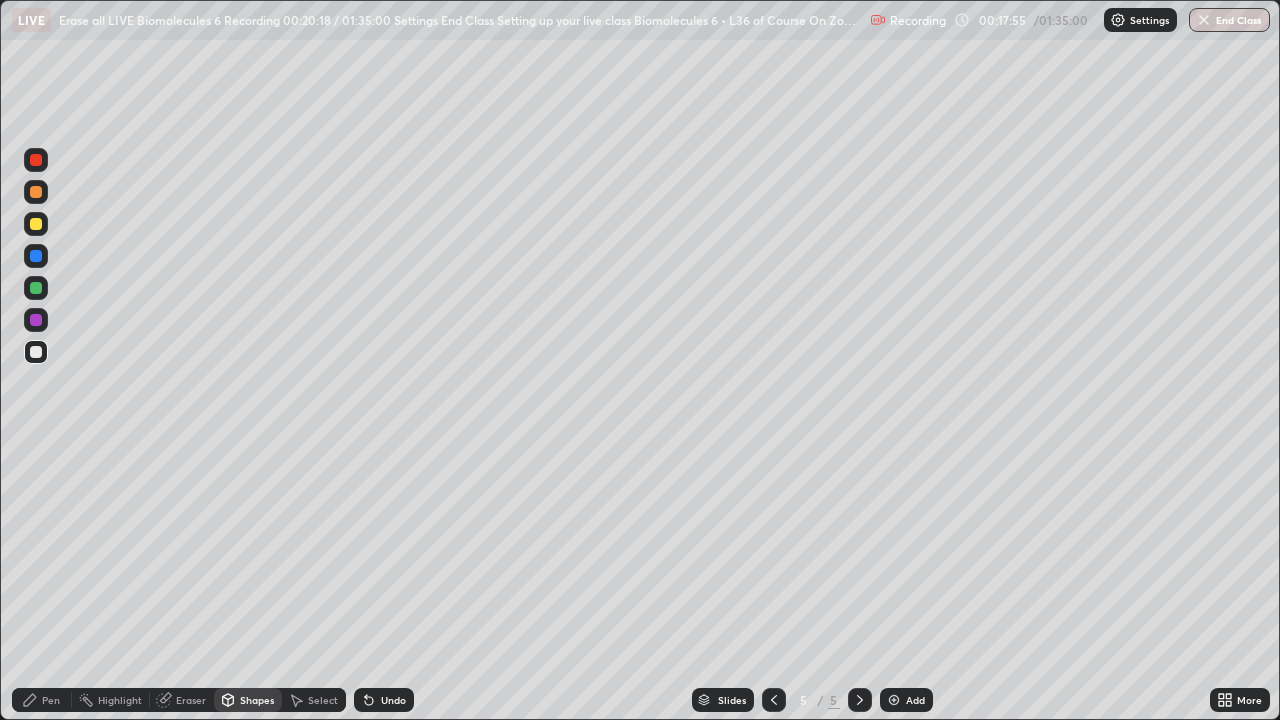 click on "Pen" at bounding box center (42, 700) 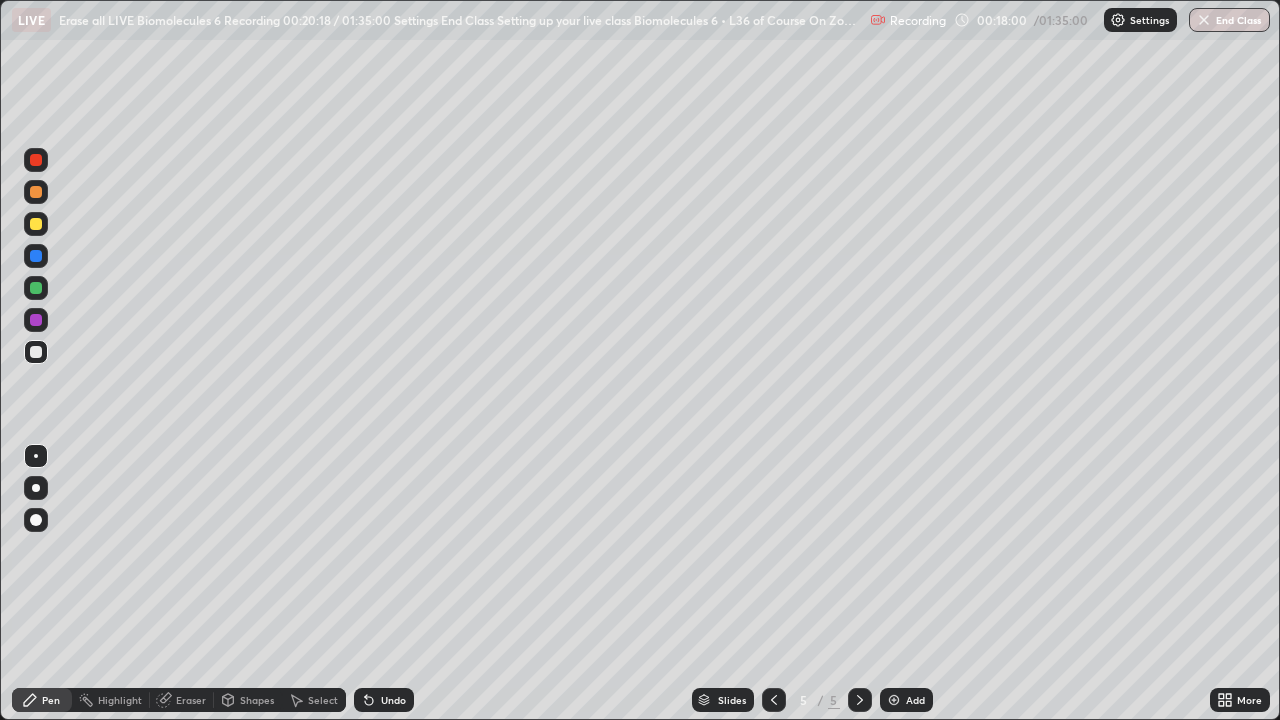 click on "Shapes" at bounding box center [257, 700] 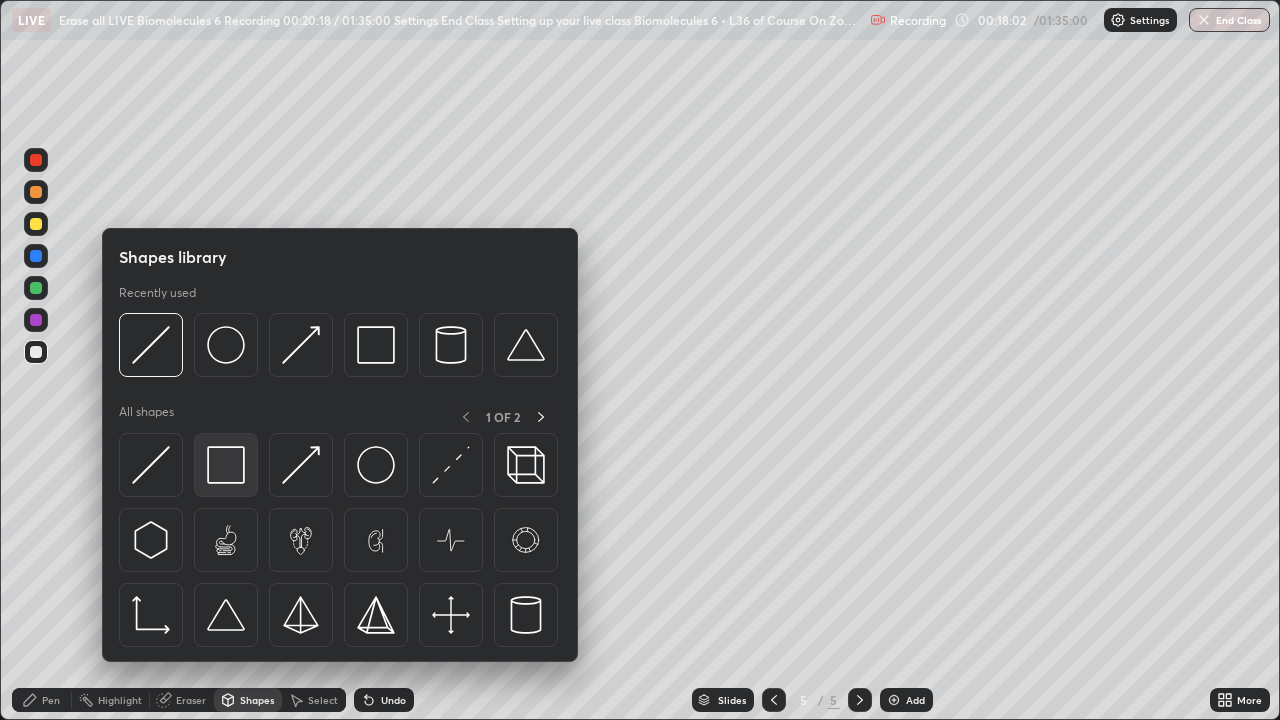 click at bounding box center [226, 465] 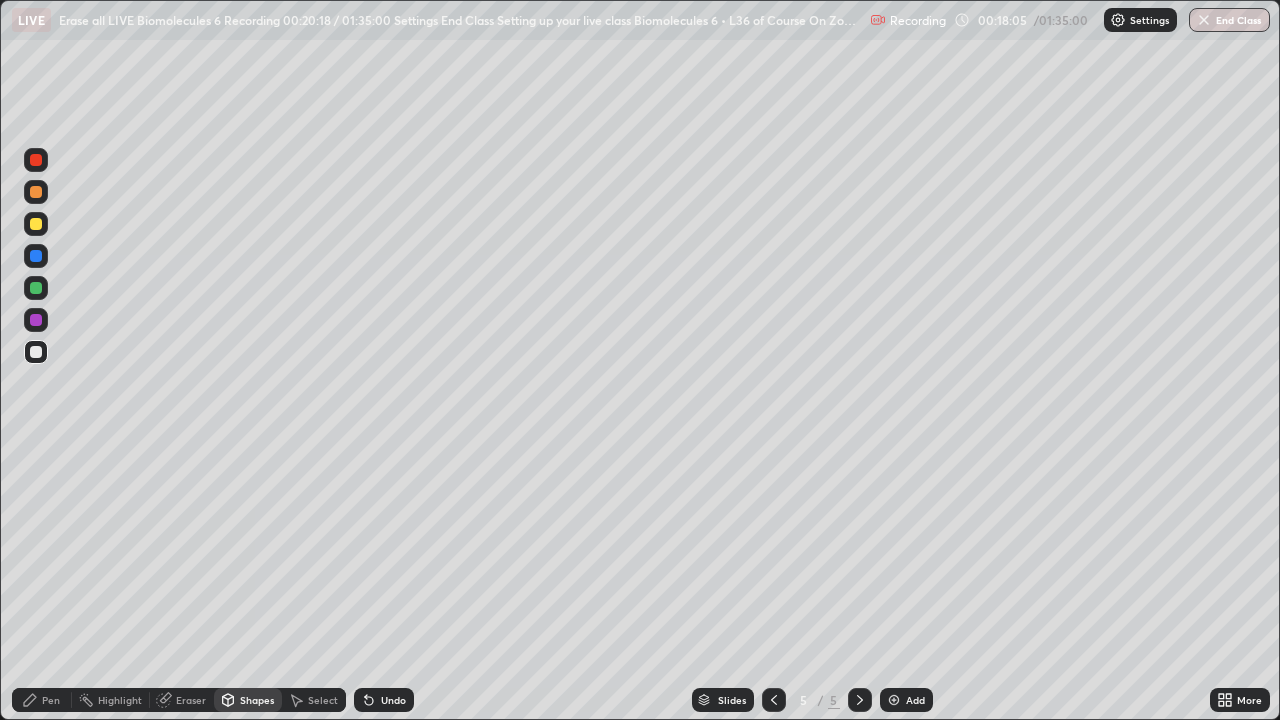 click on "Pen" at bounding box center [42, 700] 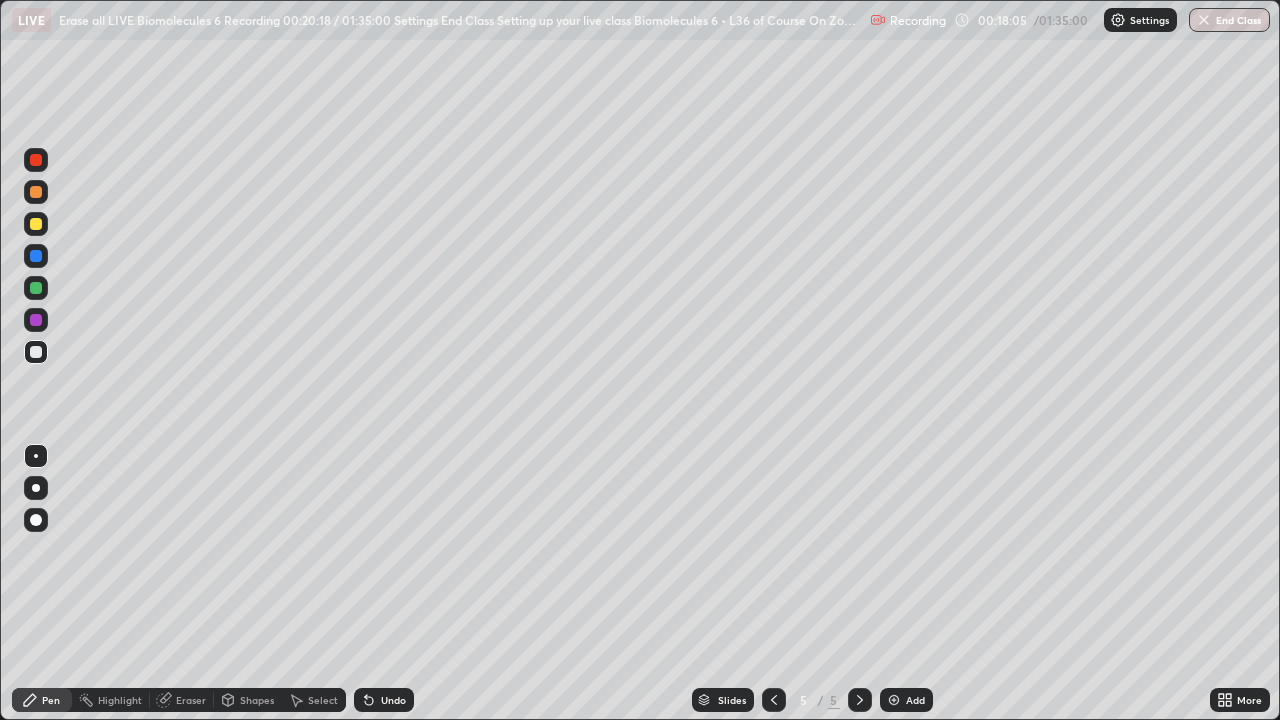 click on "Shapes" at bounding box center (257, 700) 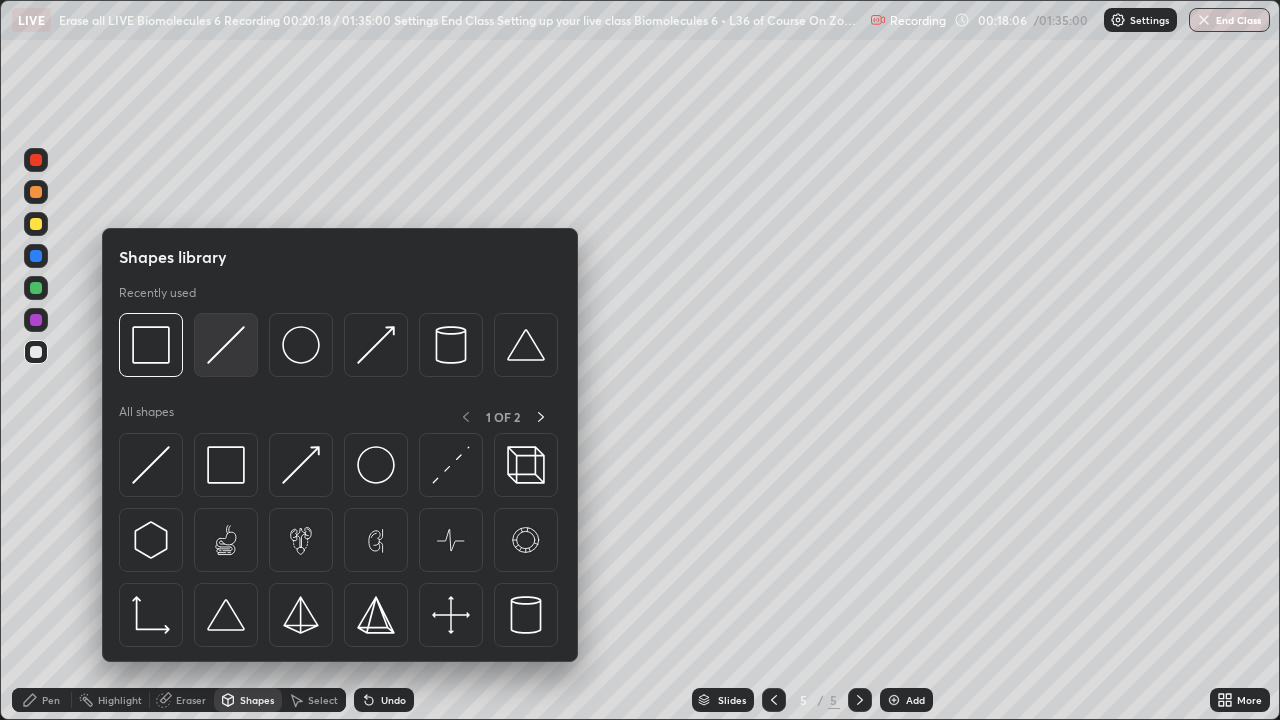 click at bounding box center (226, 345) 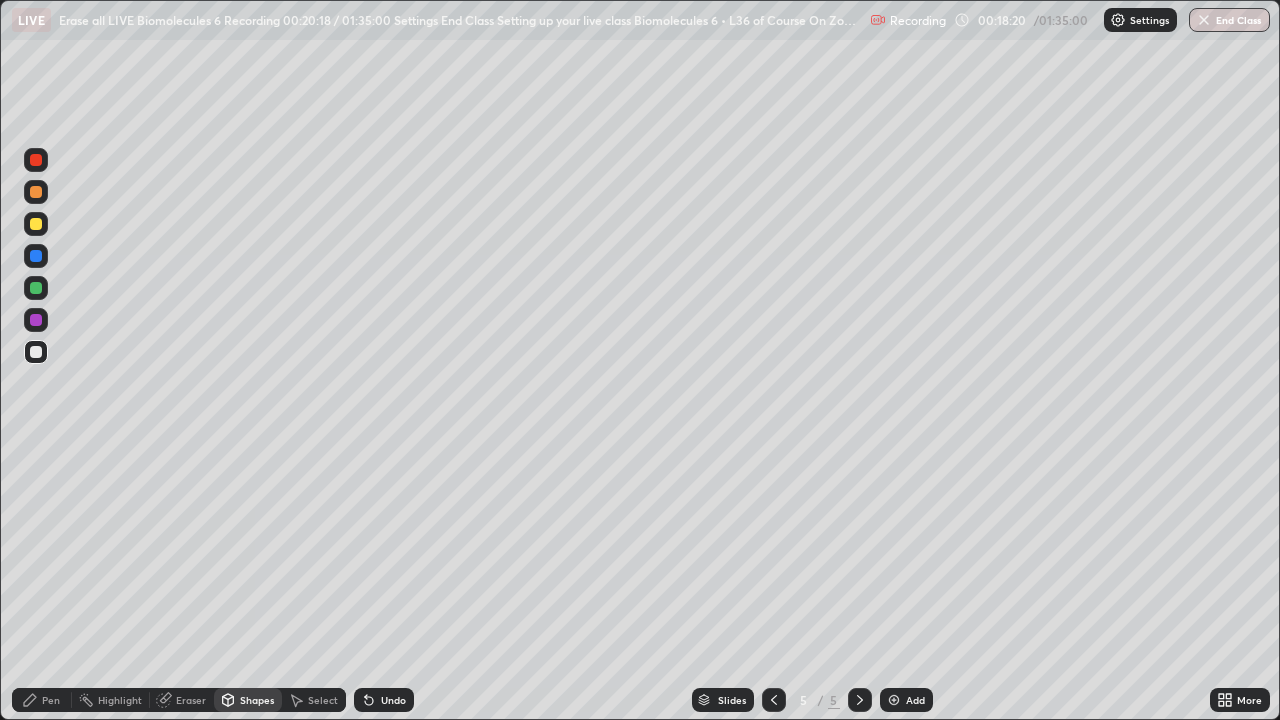 click on "Pen" at bounding box center (51, 700) 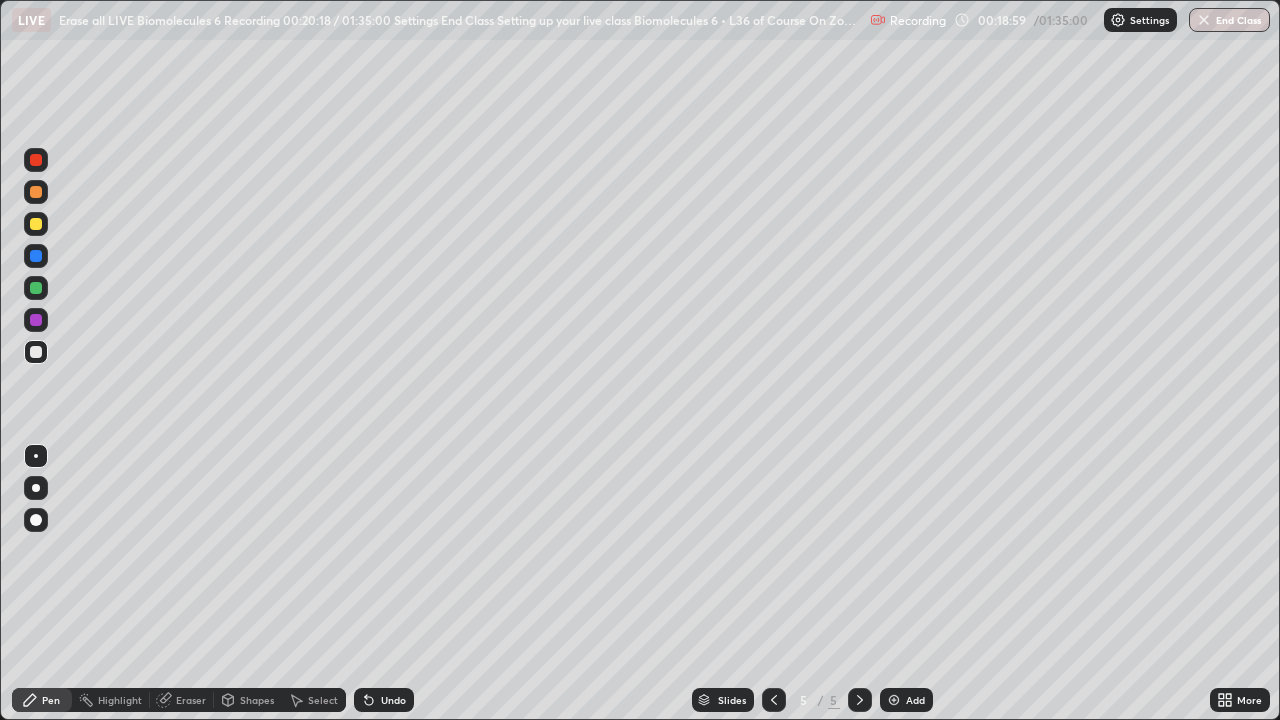click at bounding box center [36, 288] 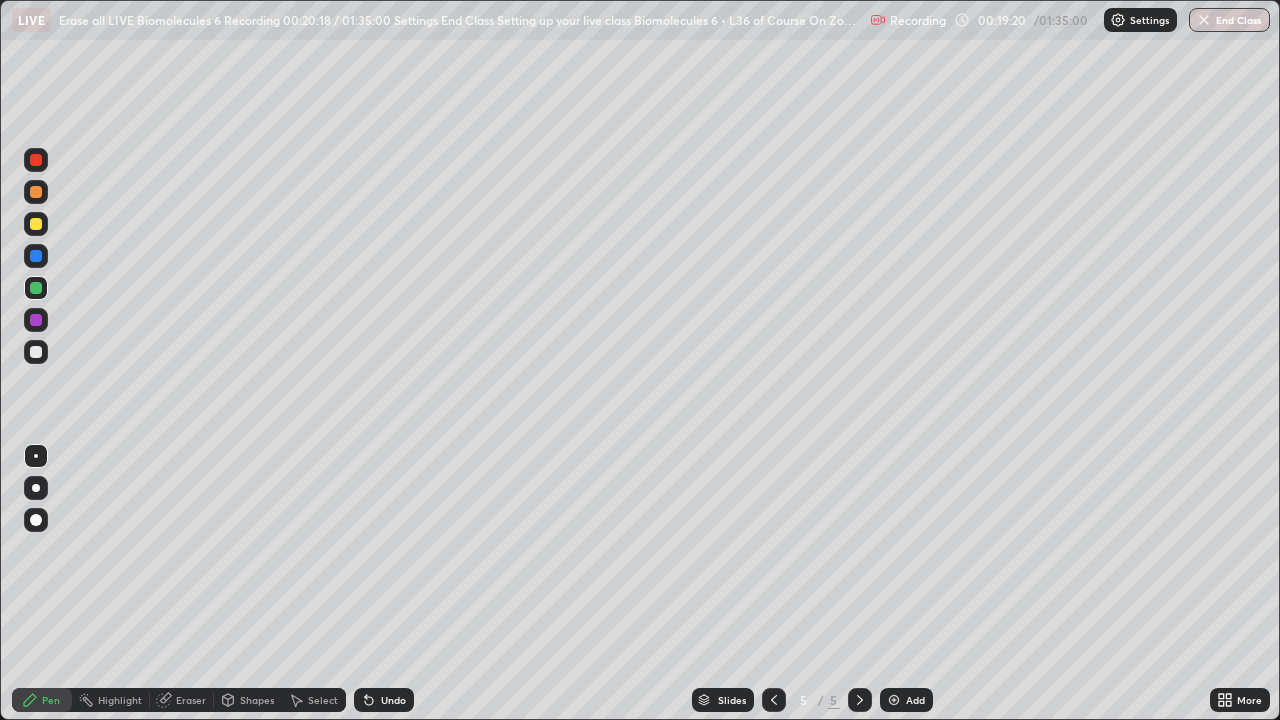 click at bounding box center (36, 320) 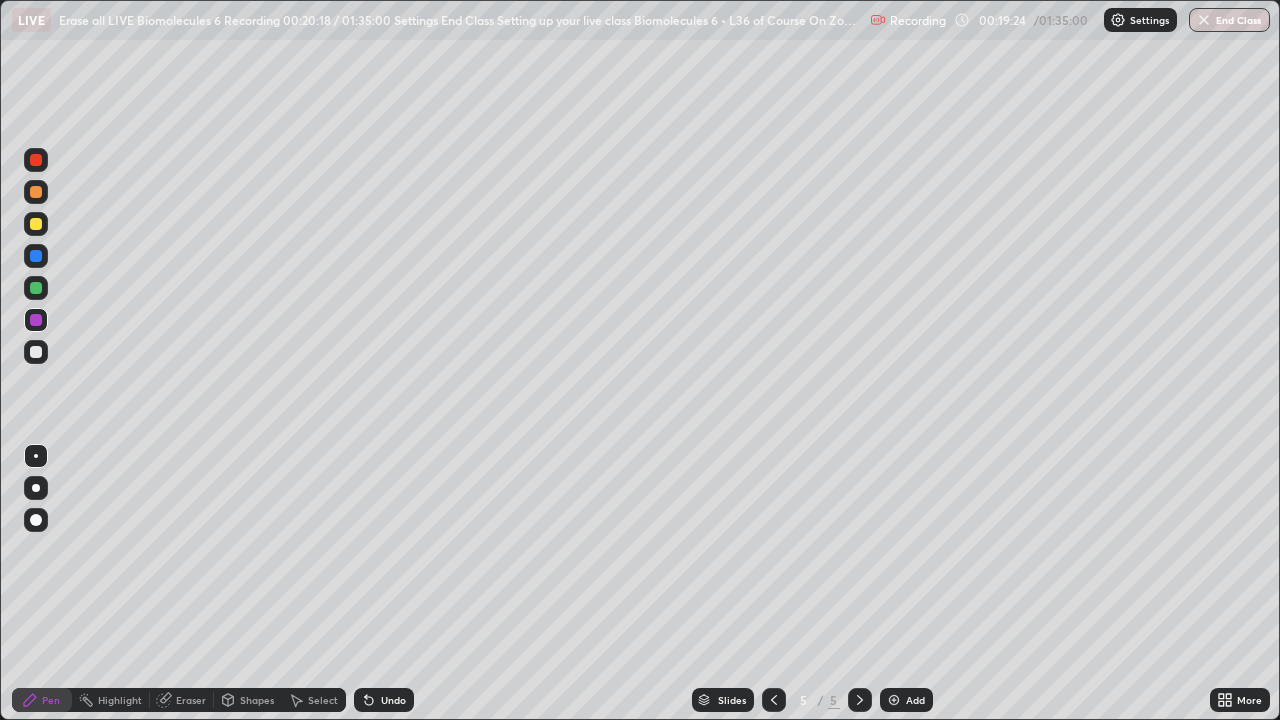 click on "Undo" at bounding box center (384, 700) 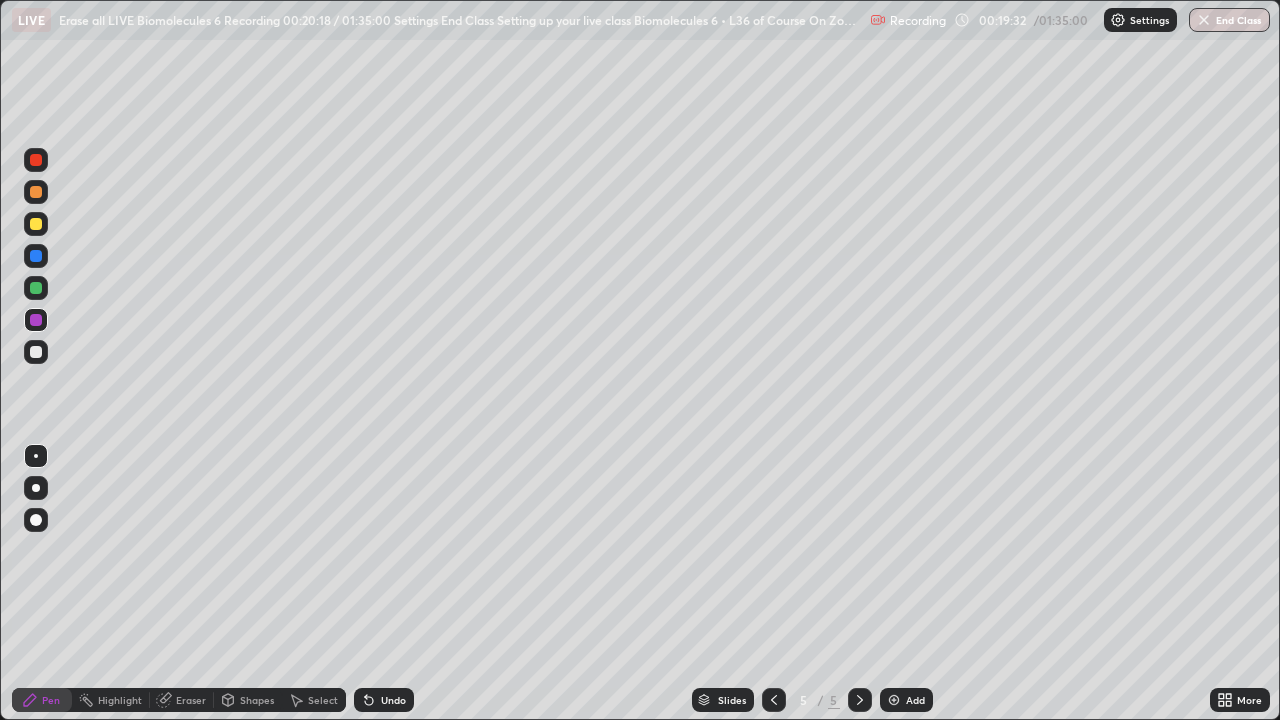 click at bounding box center [36, 224] 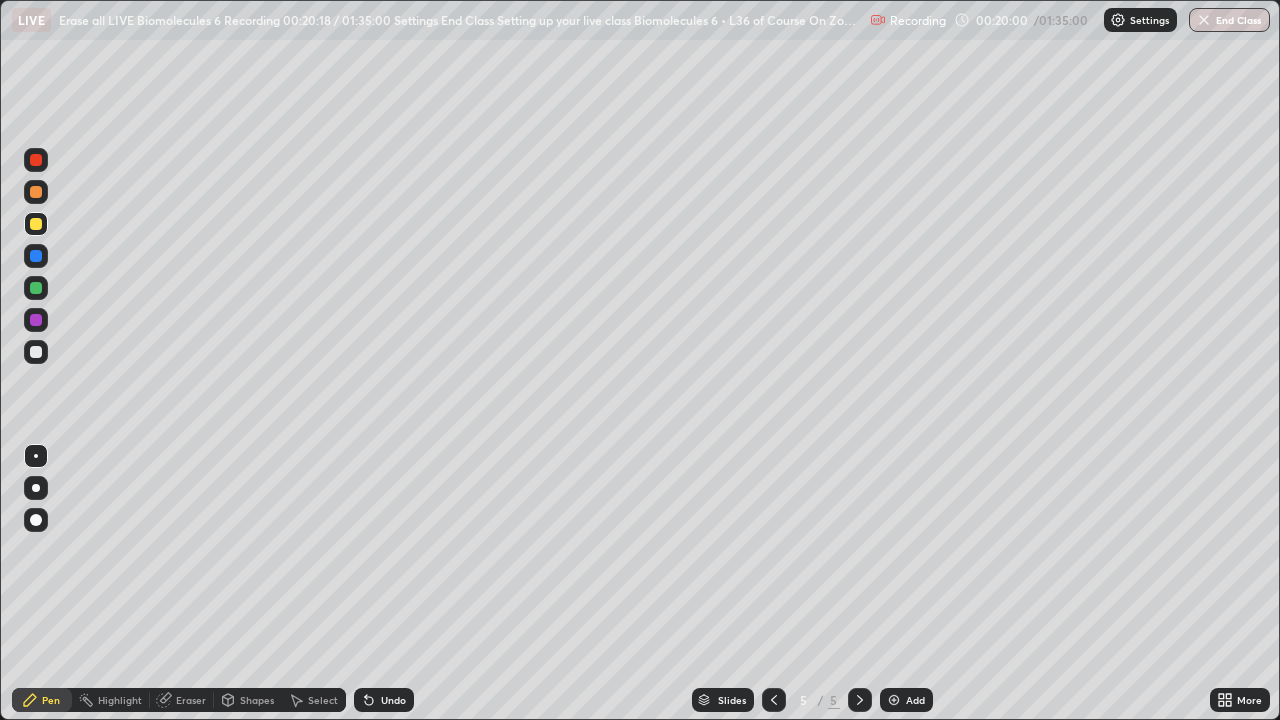 click at bounding box center (36, 352) 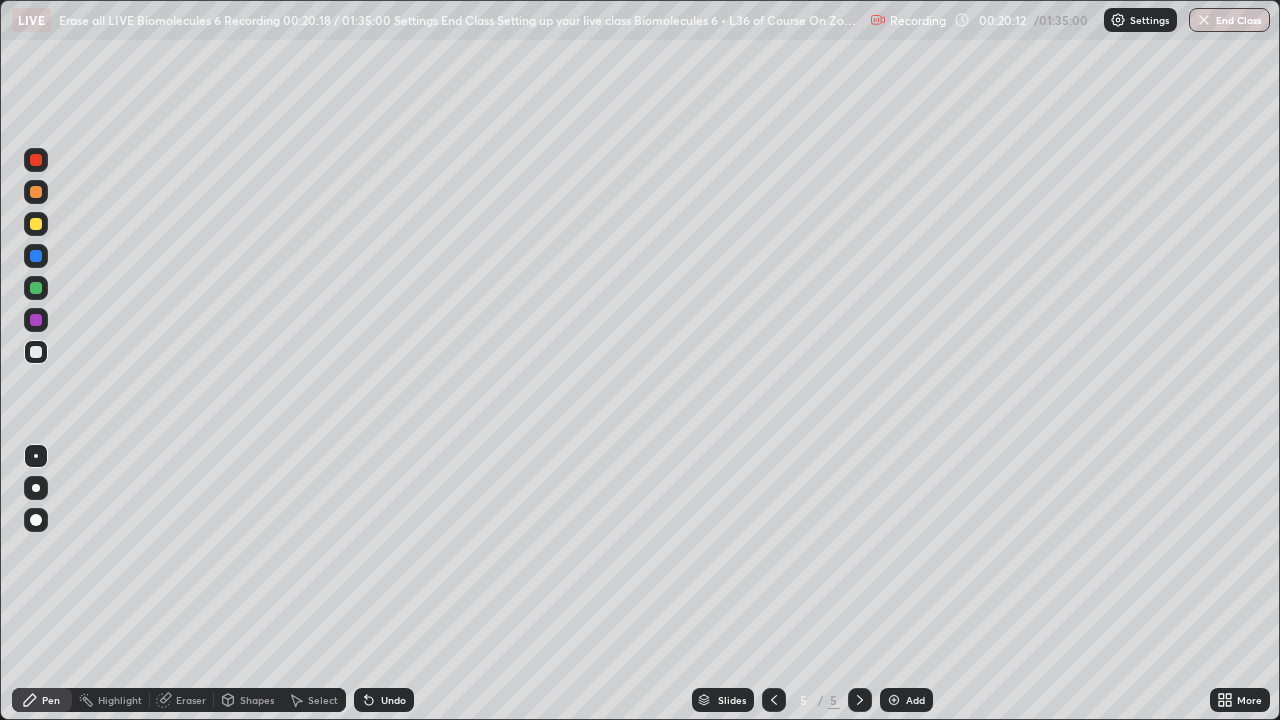 click on "Shapes" at bounding box center [257, 700] 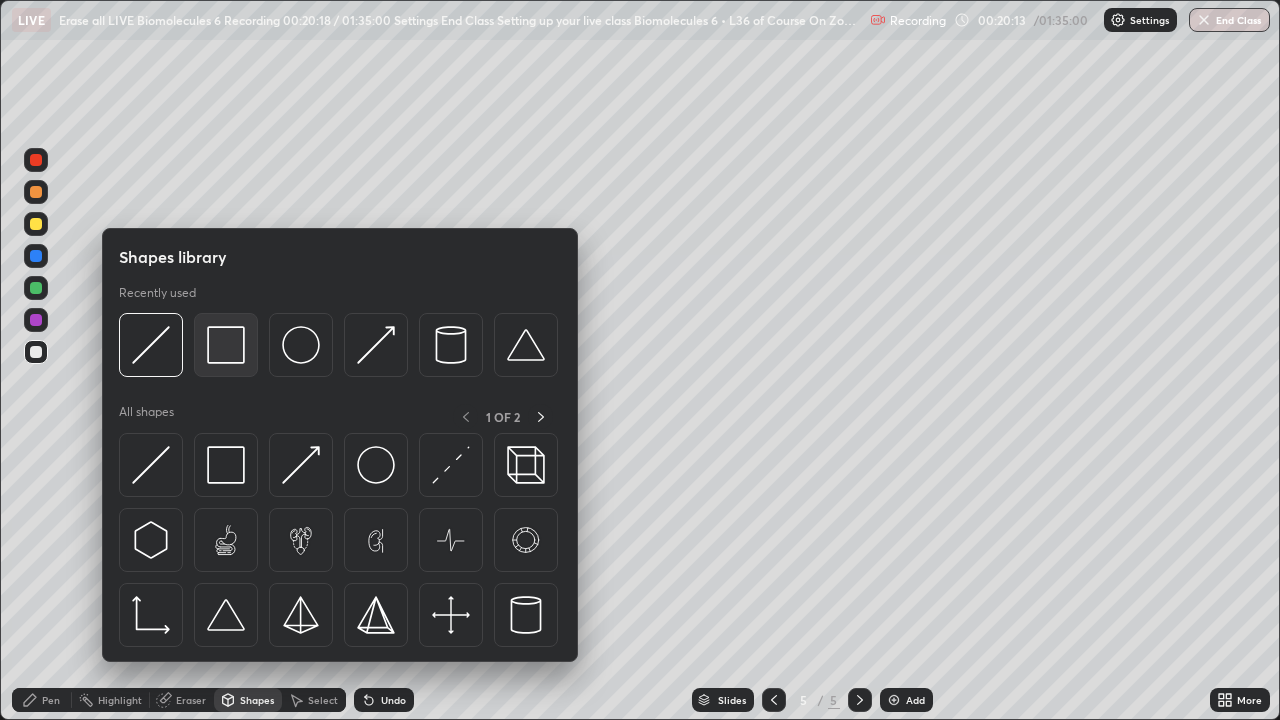 click at bounding box center [226, 345] 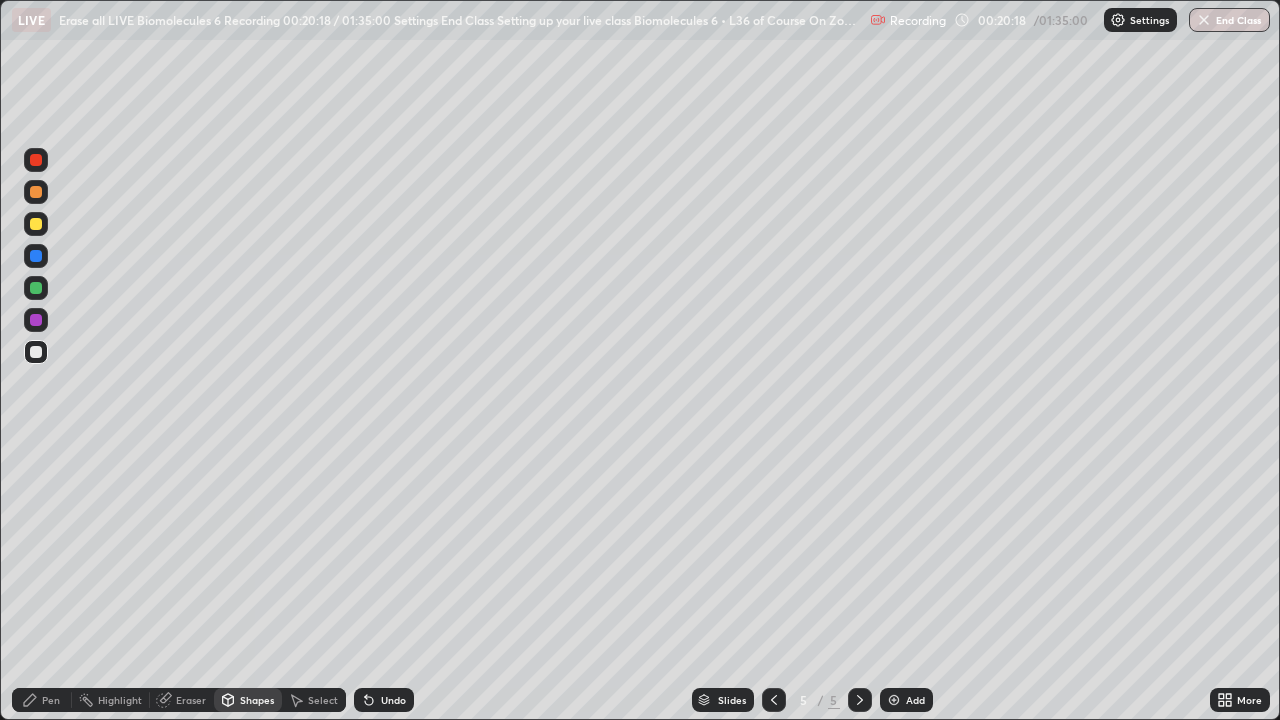click on "Pen" at bounding box center (51, 700) 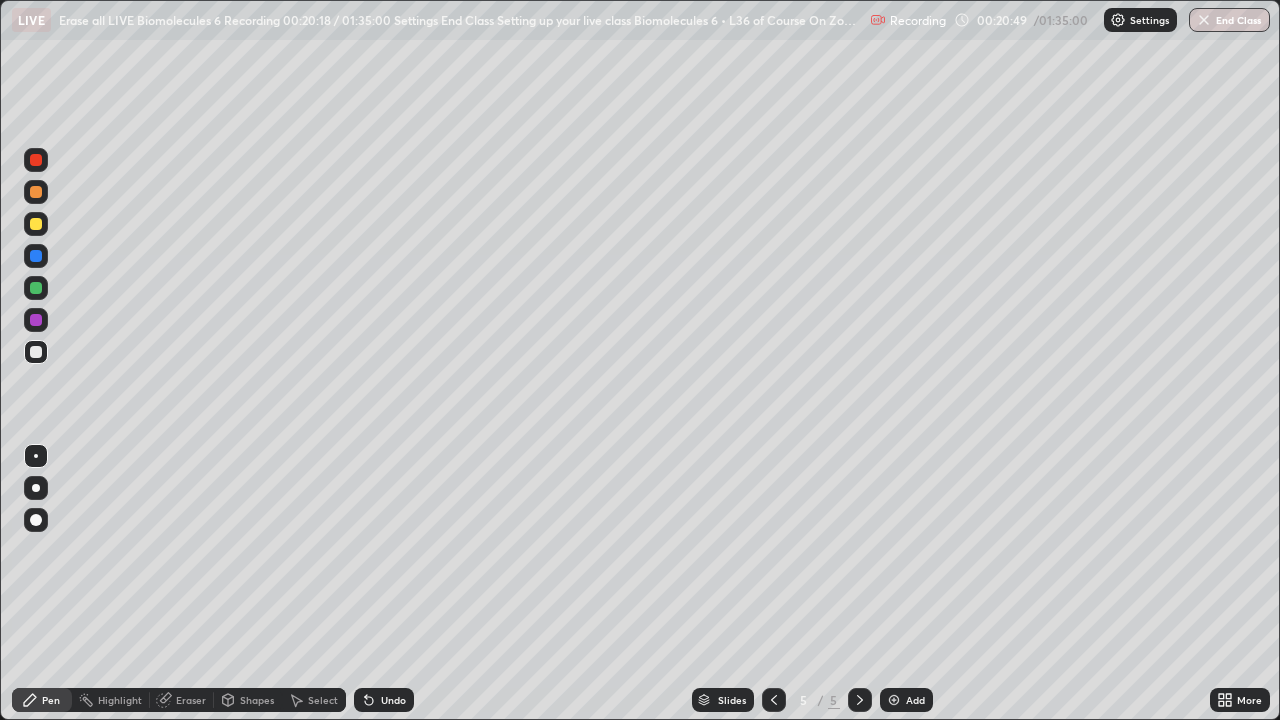 click at bounding box center [36, 288] 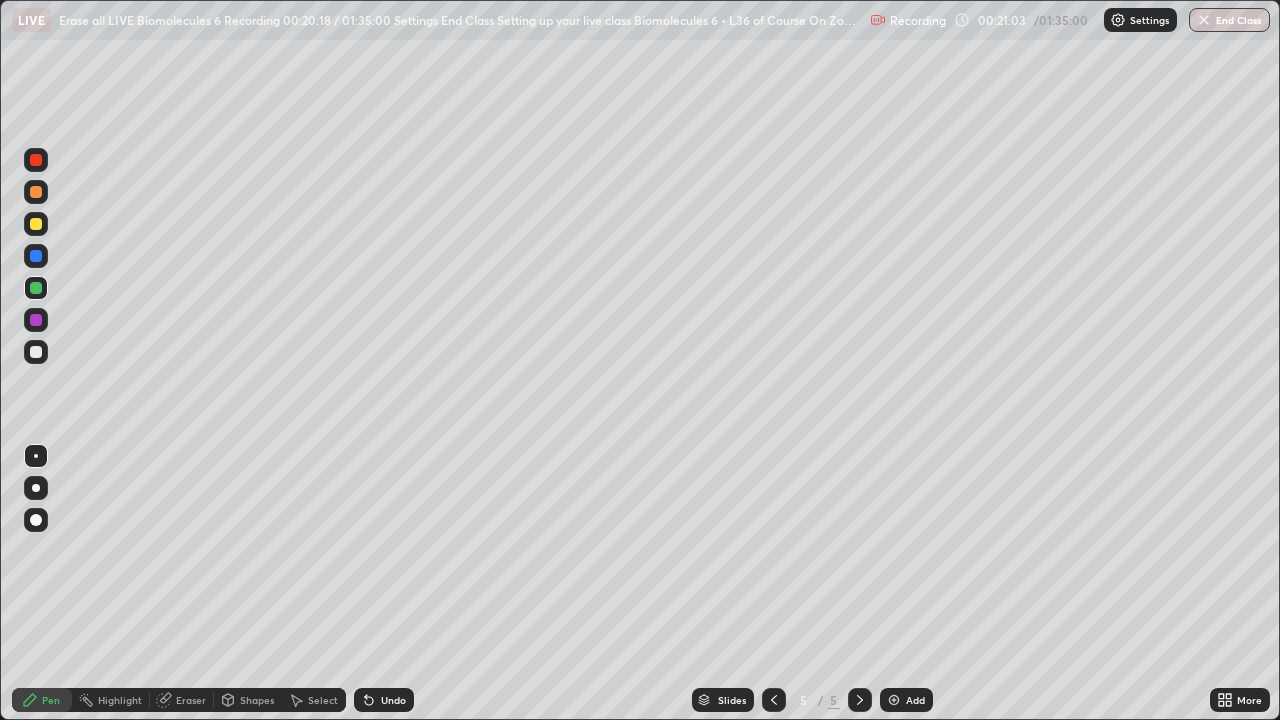 click at bounding box center (36, 224) 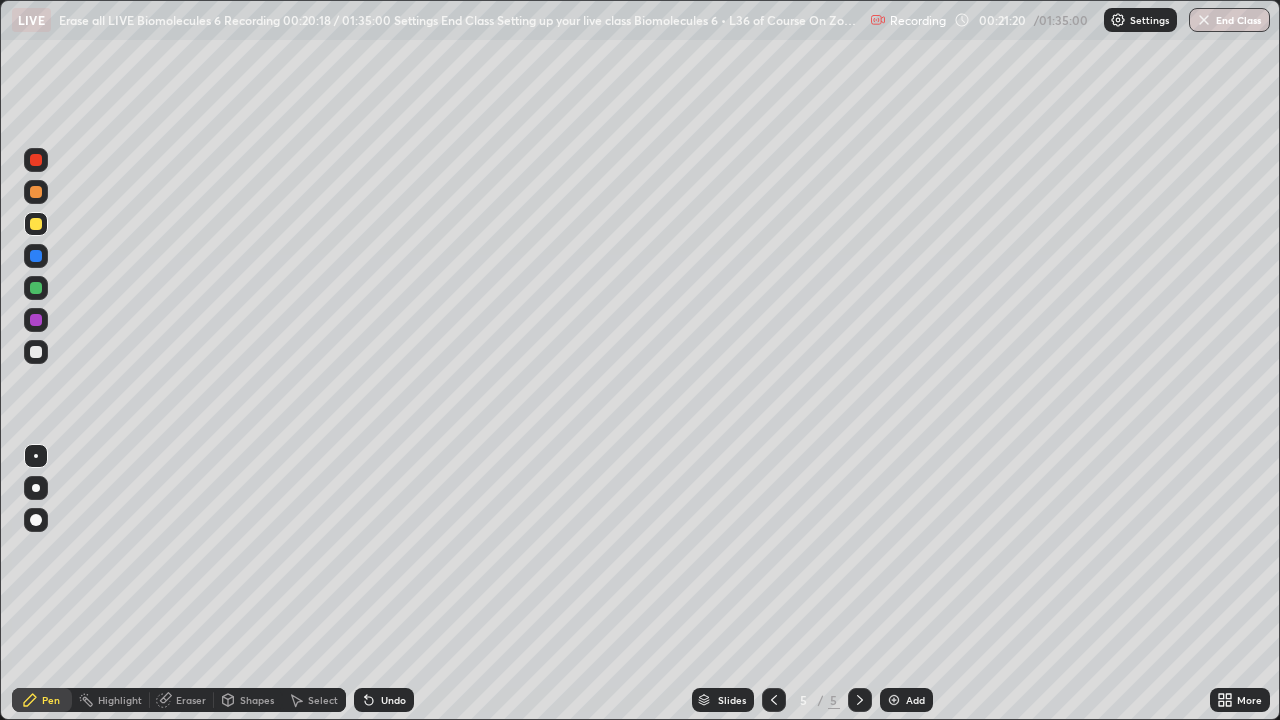 click at bounding box center (36, 352) 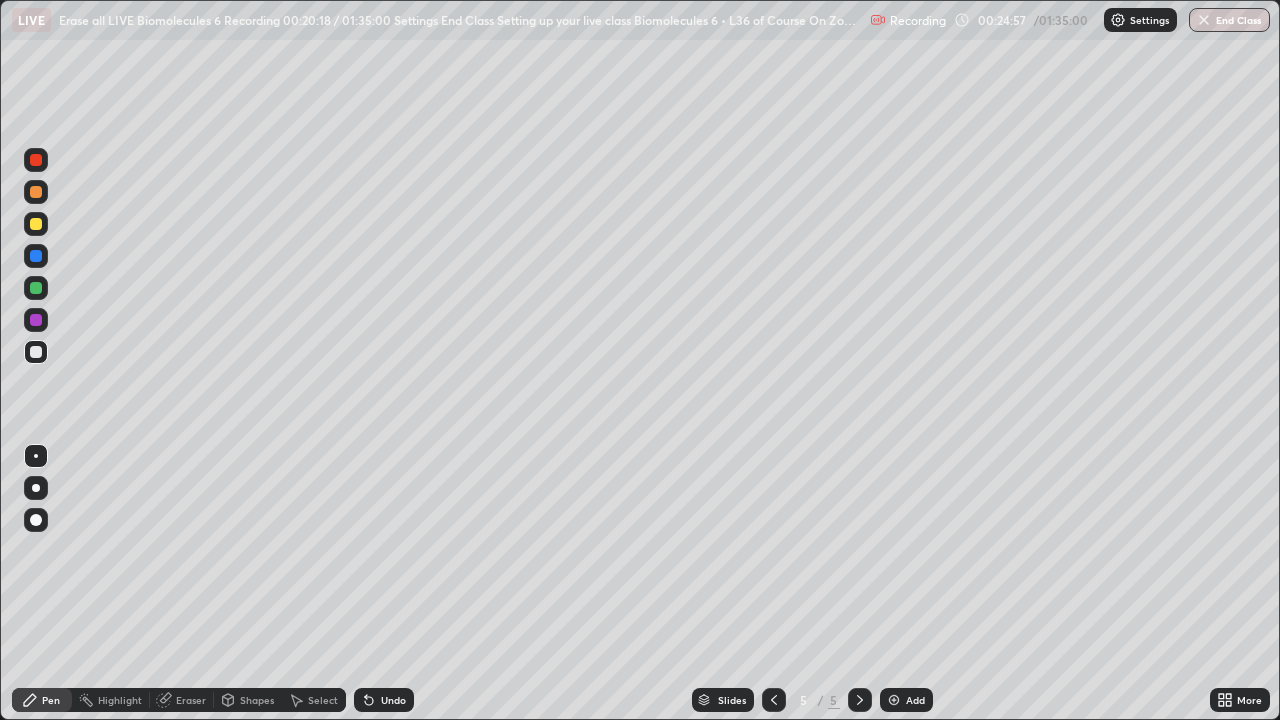 click on "Eraser" at bounding box center [182, 700] 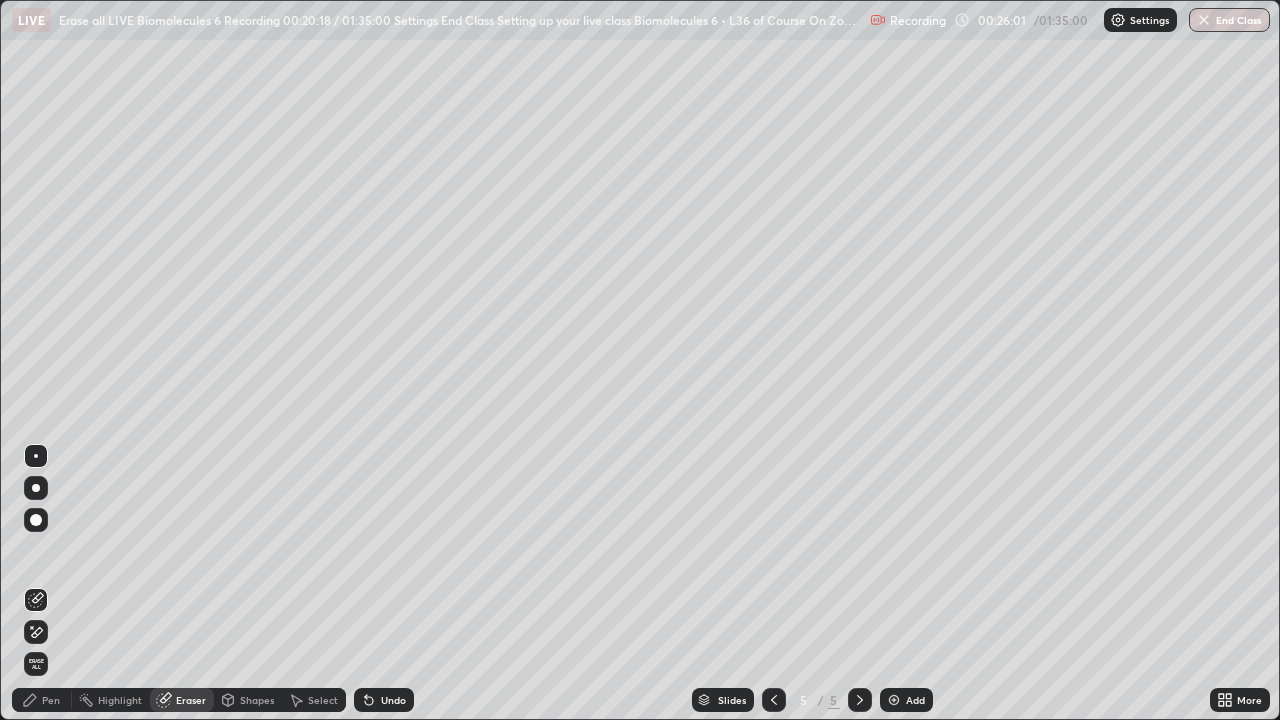 click at bounding box center [894, 700] 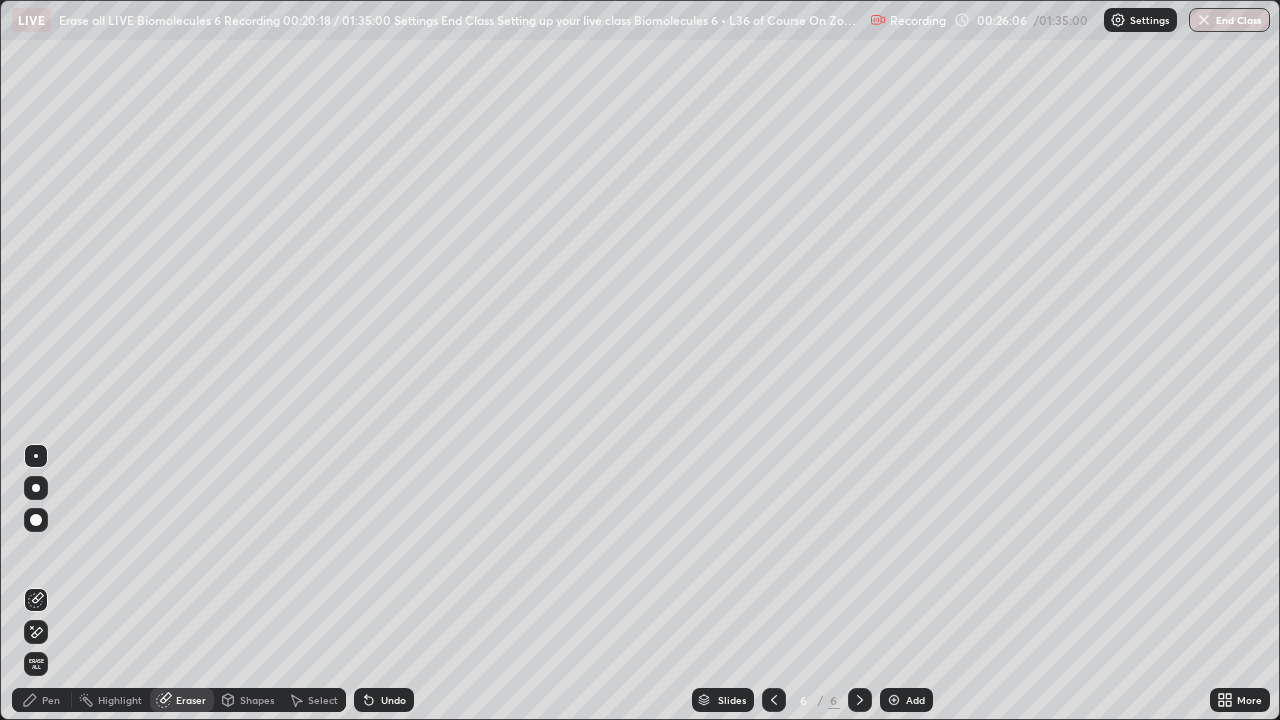 click on "Pen" at bounding box center (51, 700) 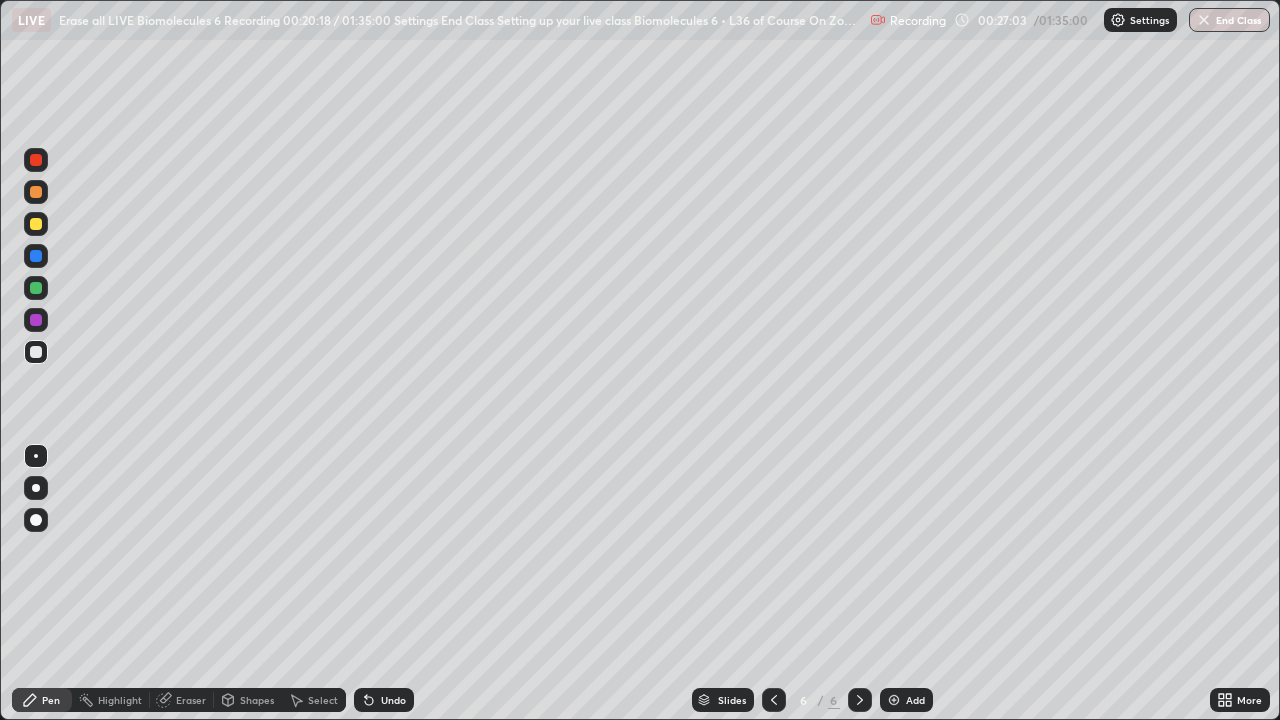 click 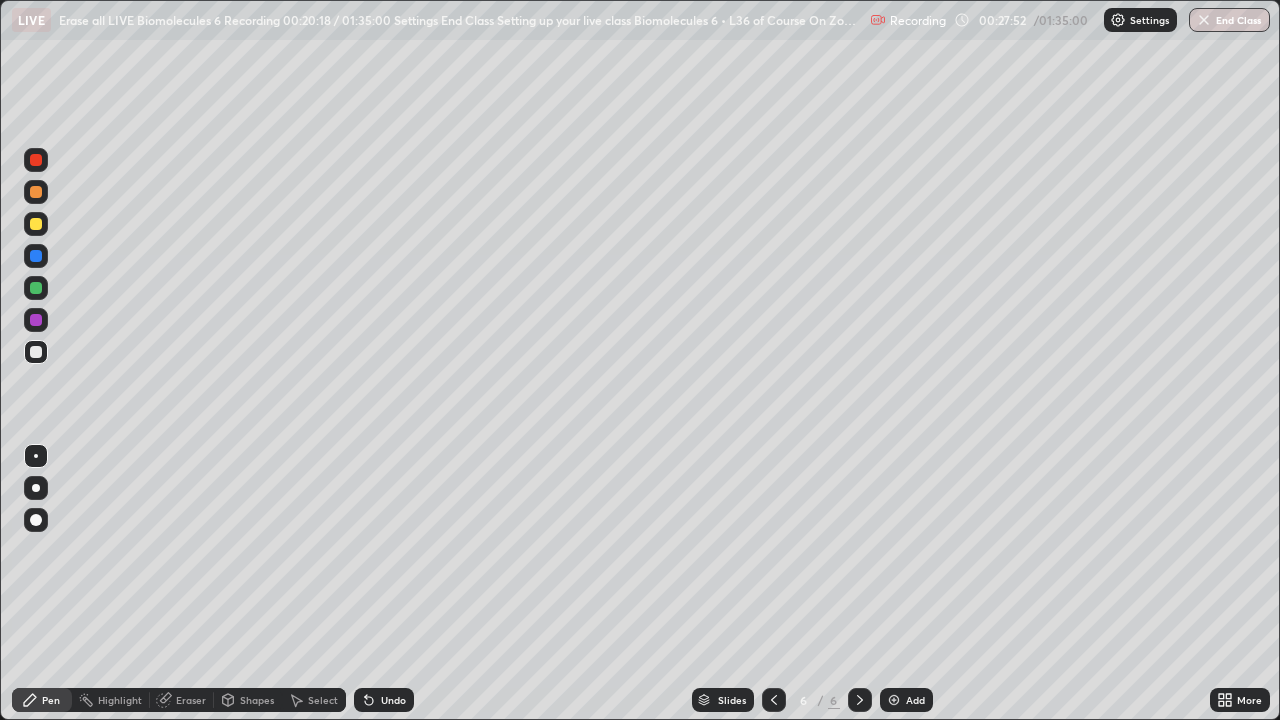 click 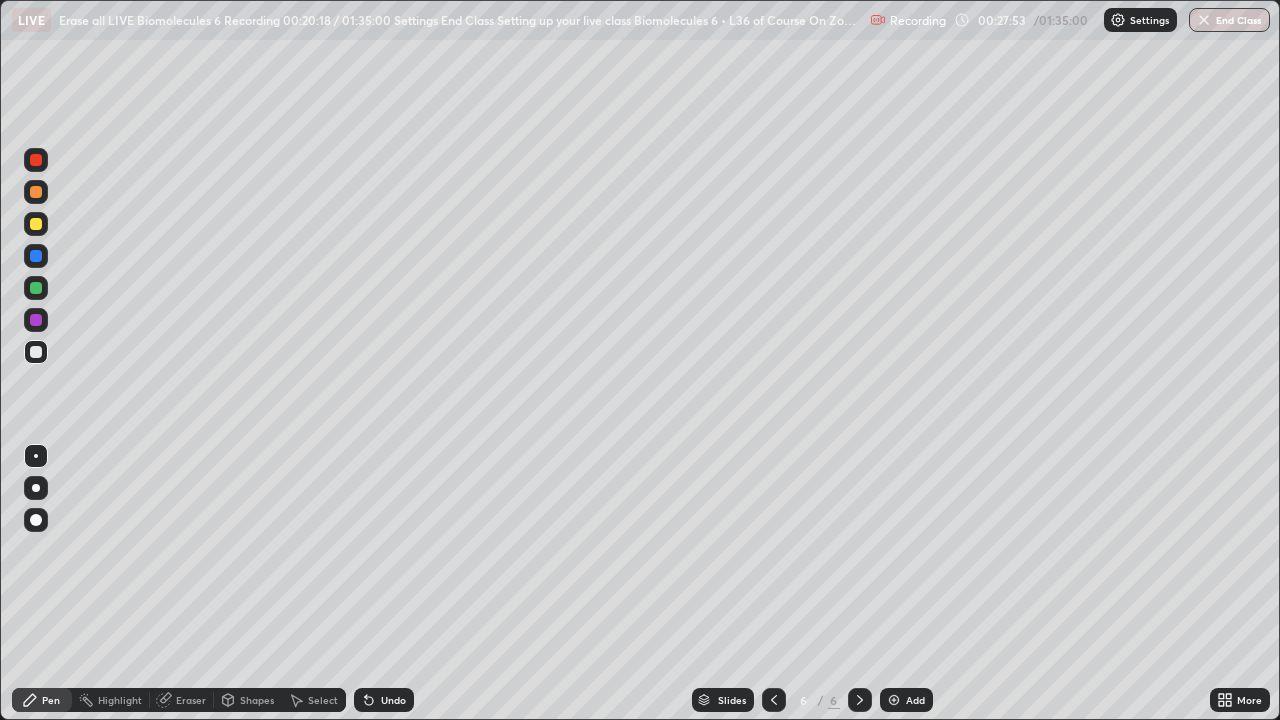 click 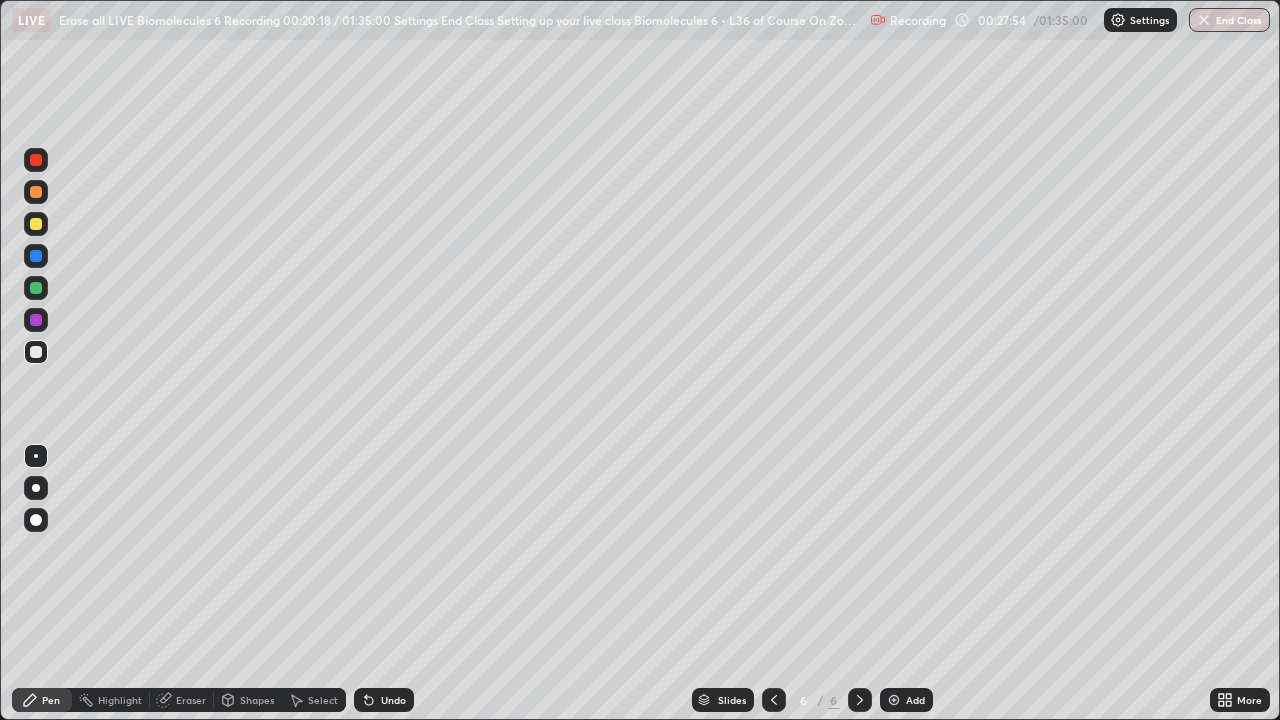 click 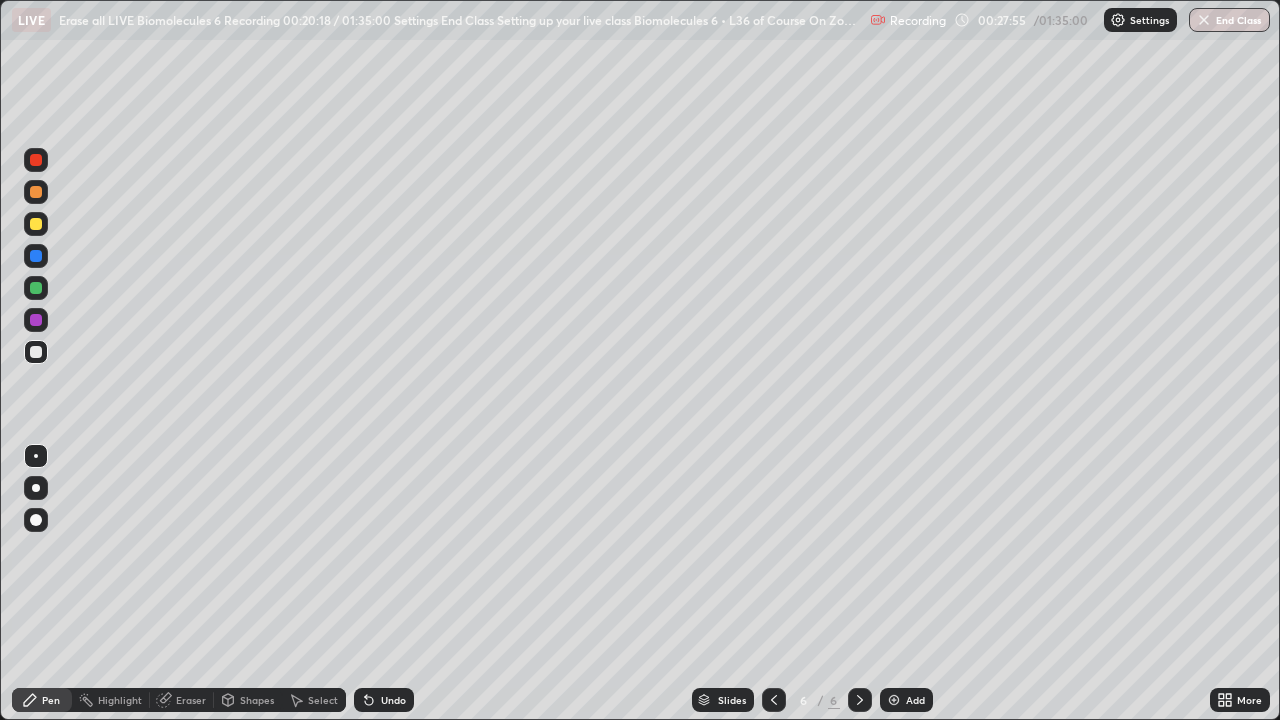 click on "Undo" at bounding box center [384, 700] 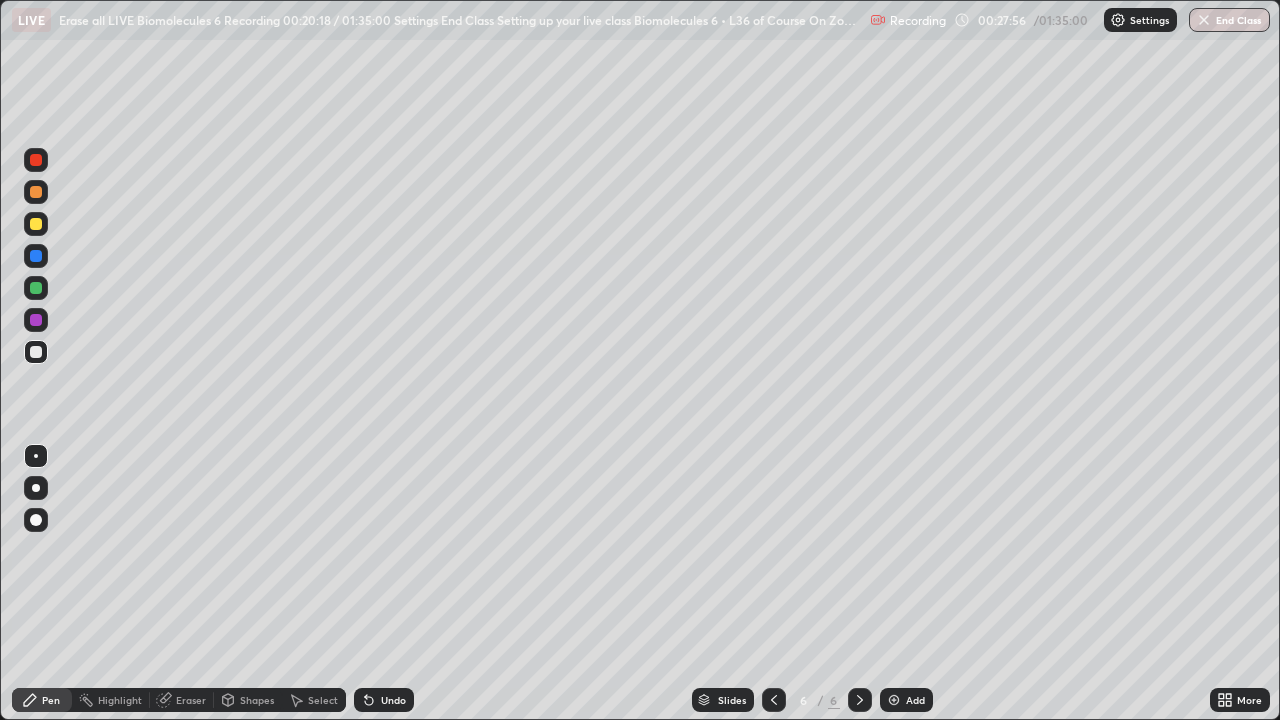 click on "Undo" at bounding box center (384, 700) 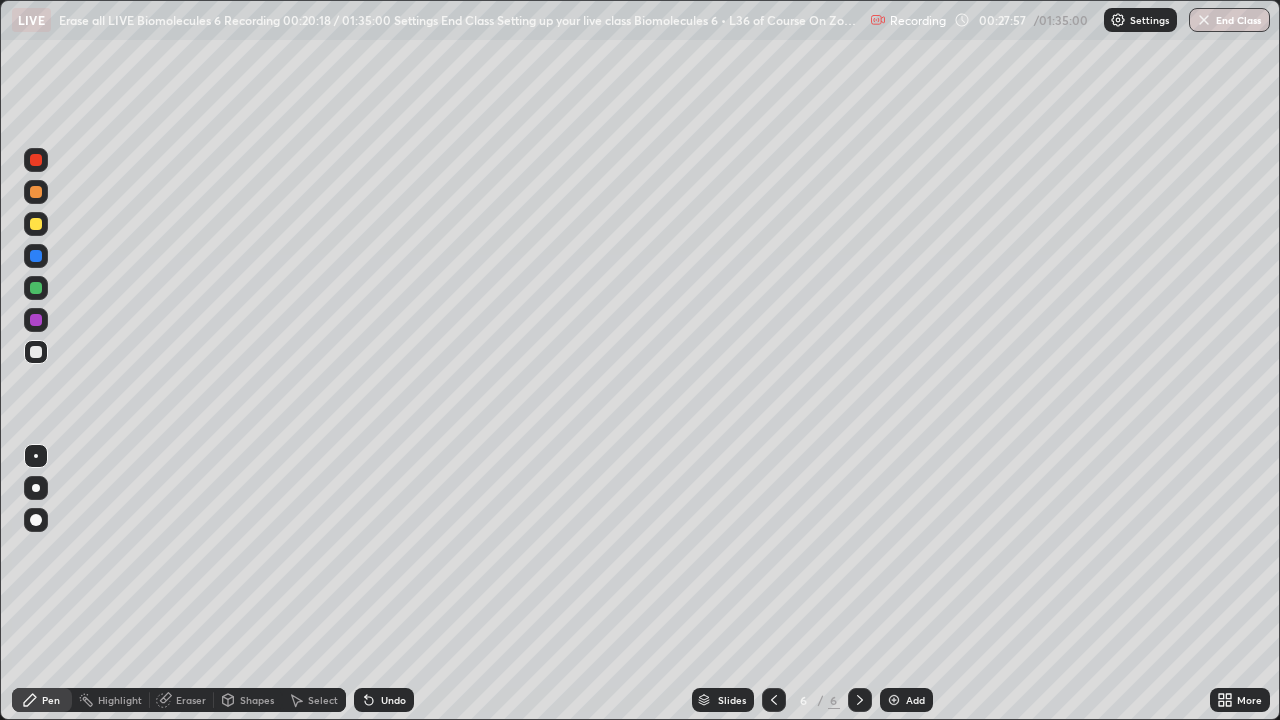 click on "Undo" at bounding box center (380, 700) 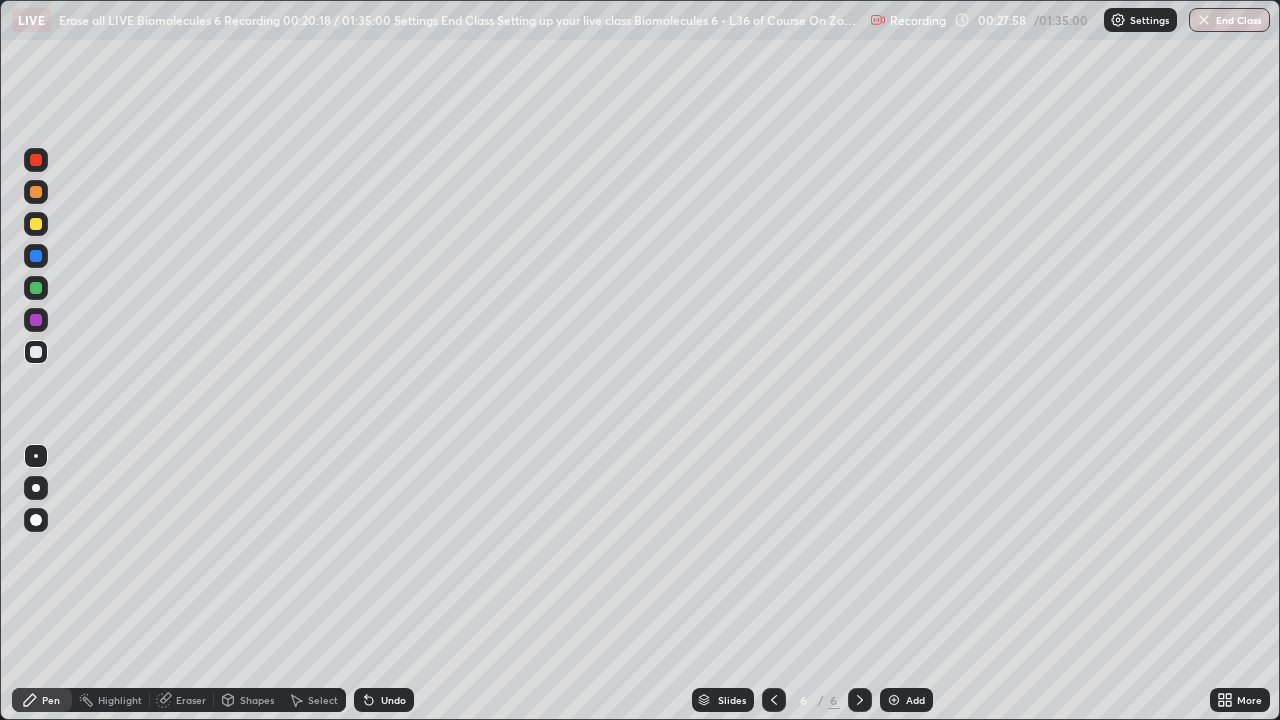 click on "Undo" at bounding box center (380, 700) 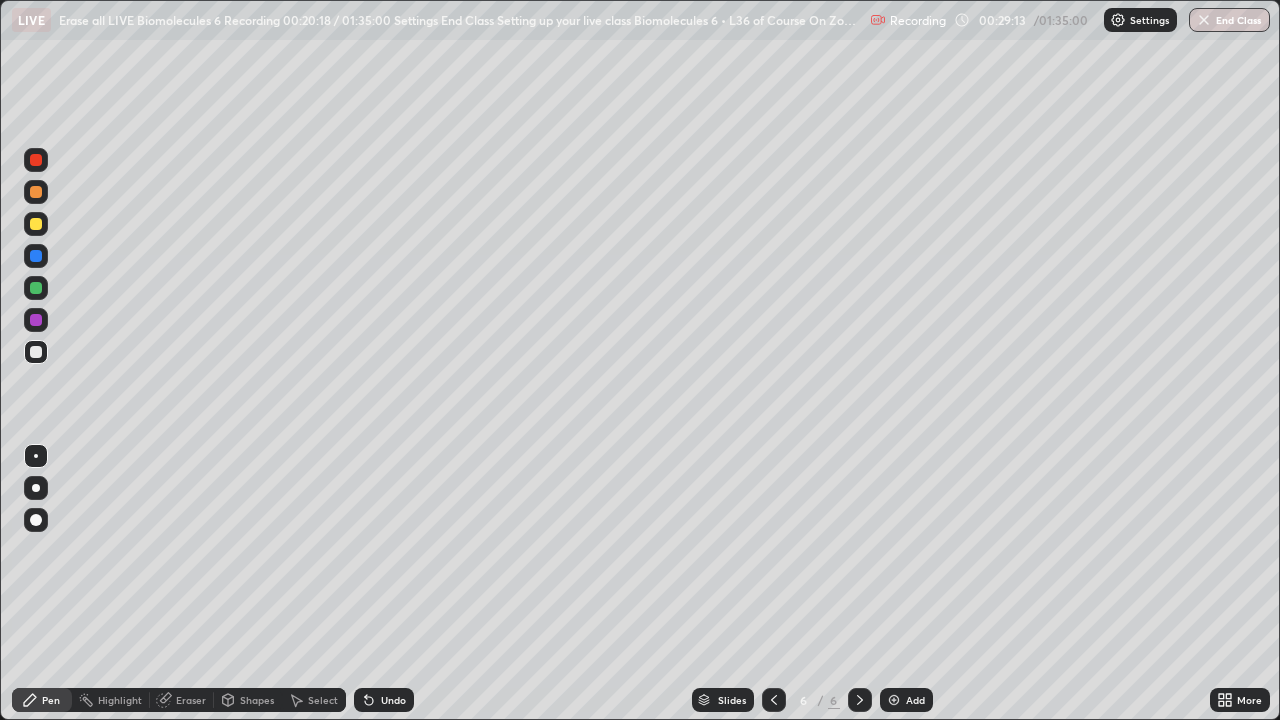 click 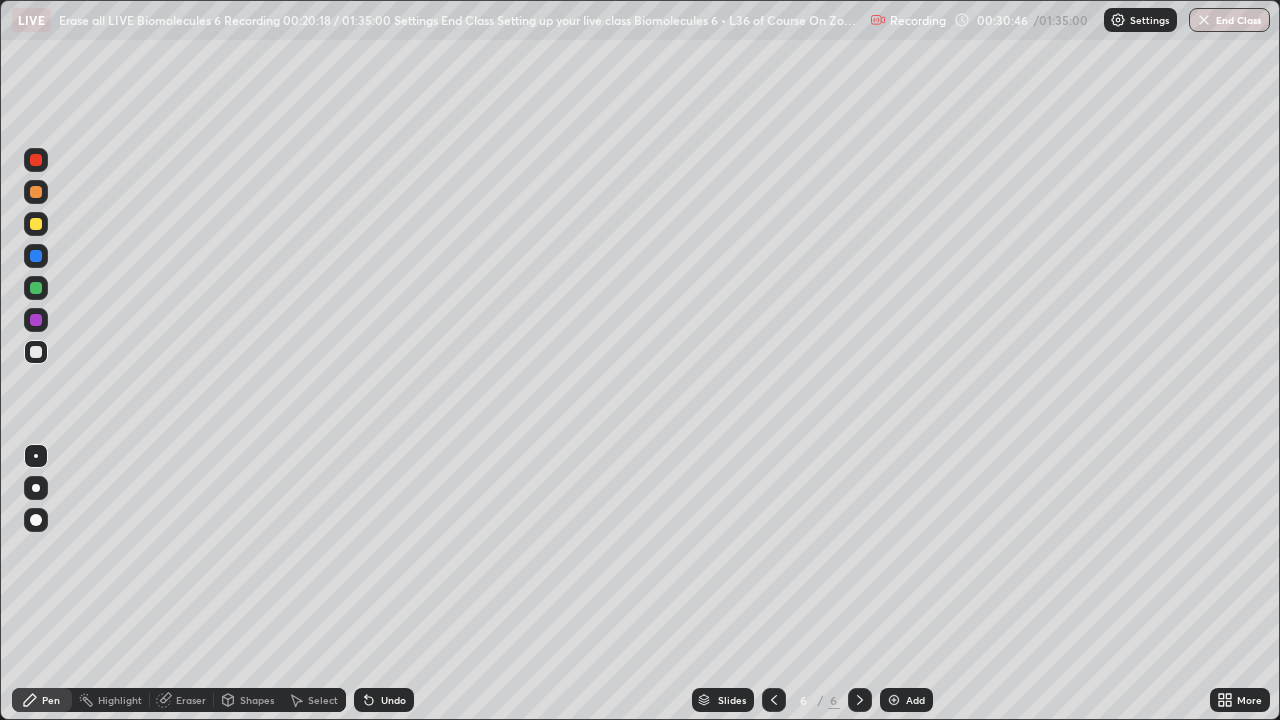 click on "Undo" at bounding box center (384, 700) 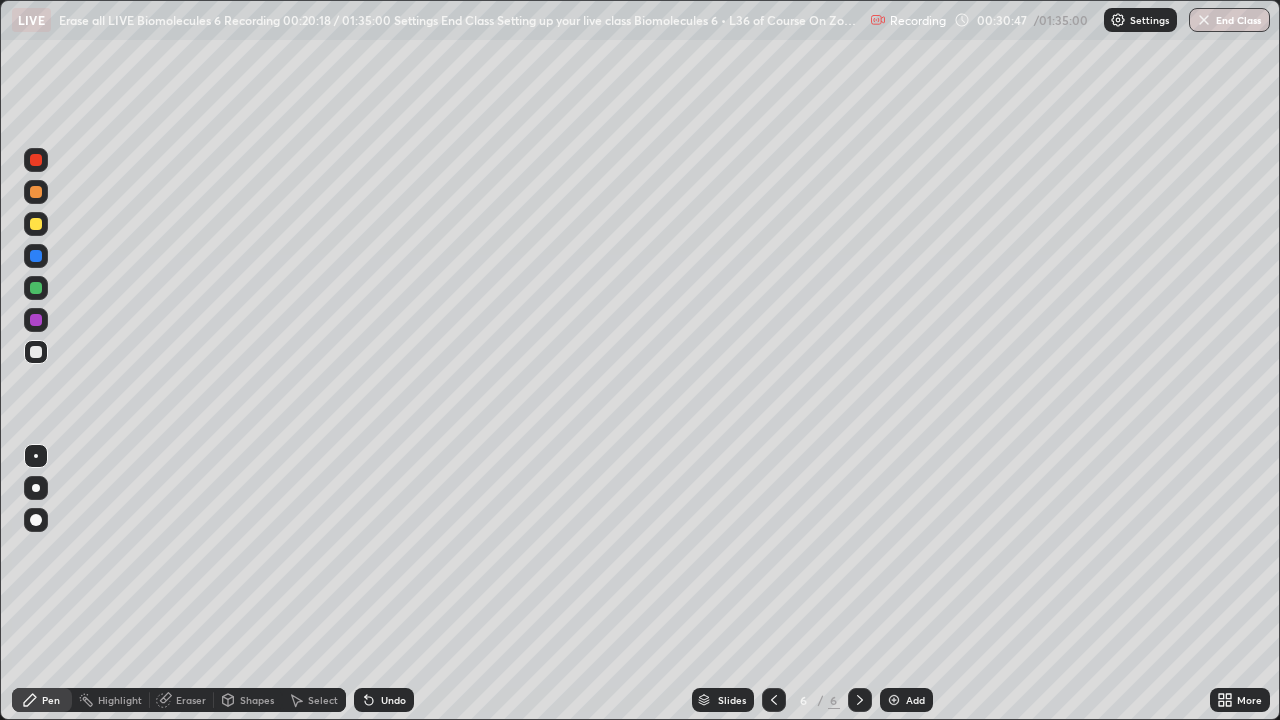 click on "Undo" at bounding box center [393, 700] 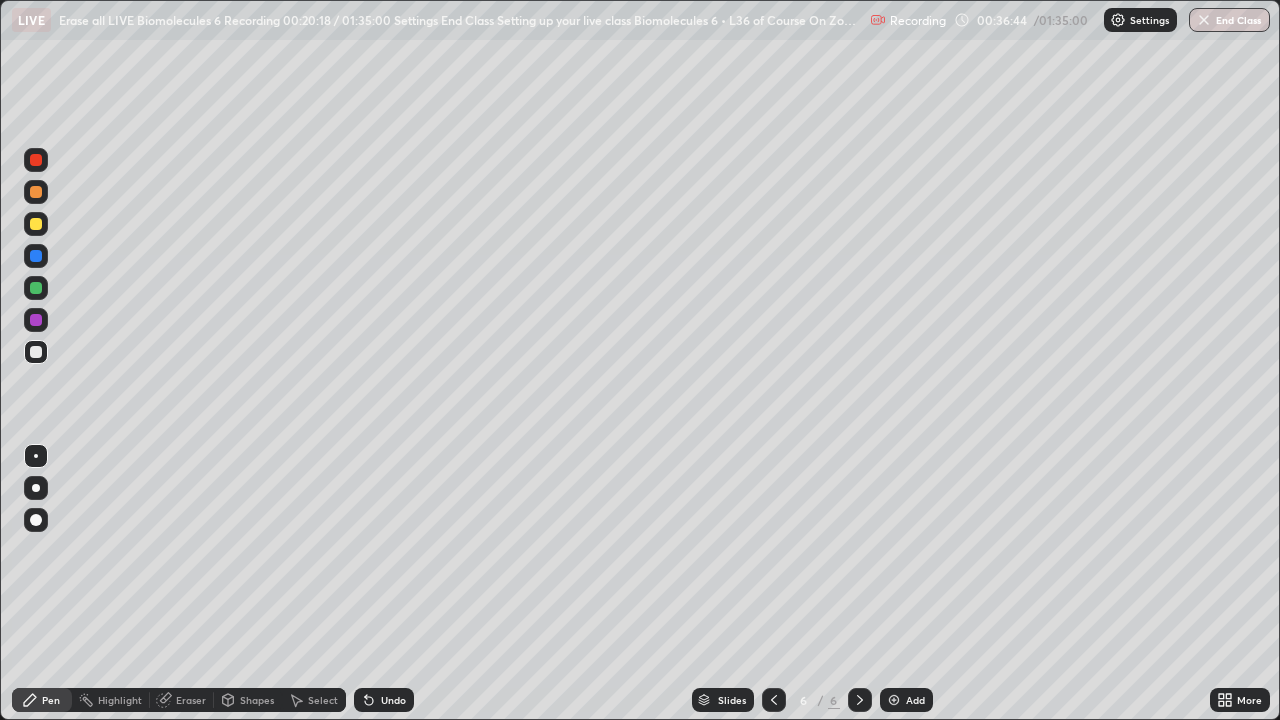 click at bounding box center (894, 700) 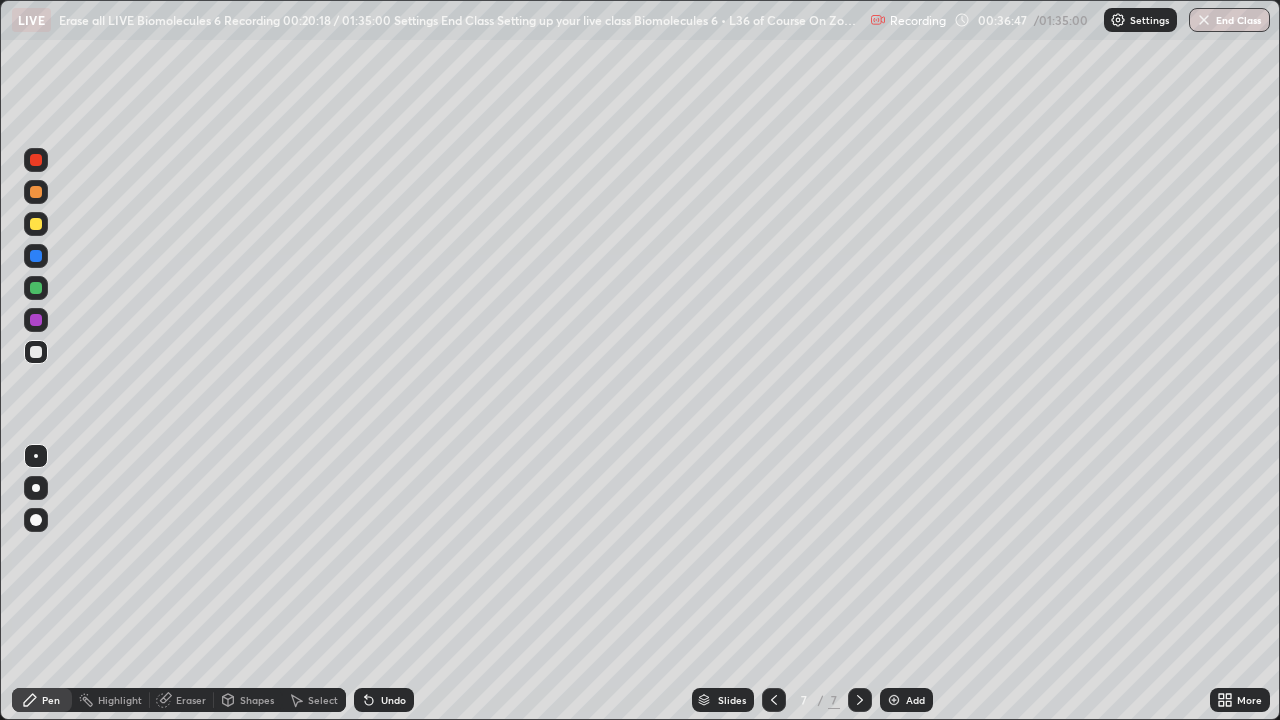 click at bounding box center (36, 288) 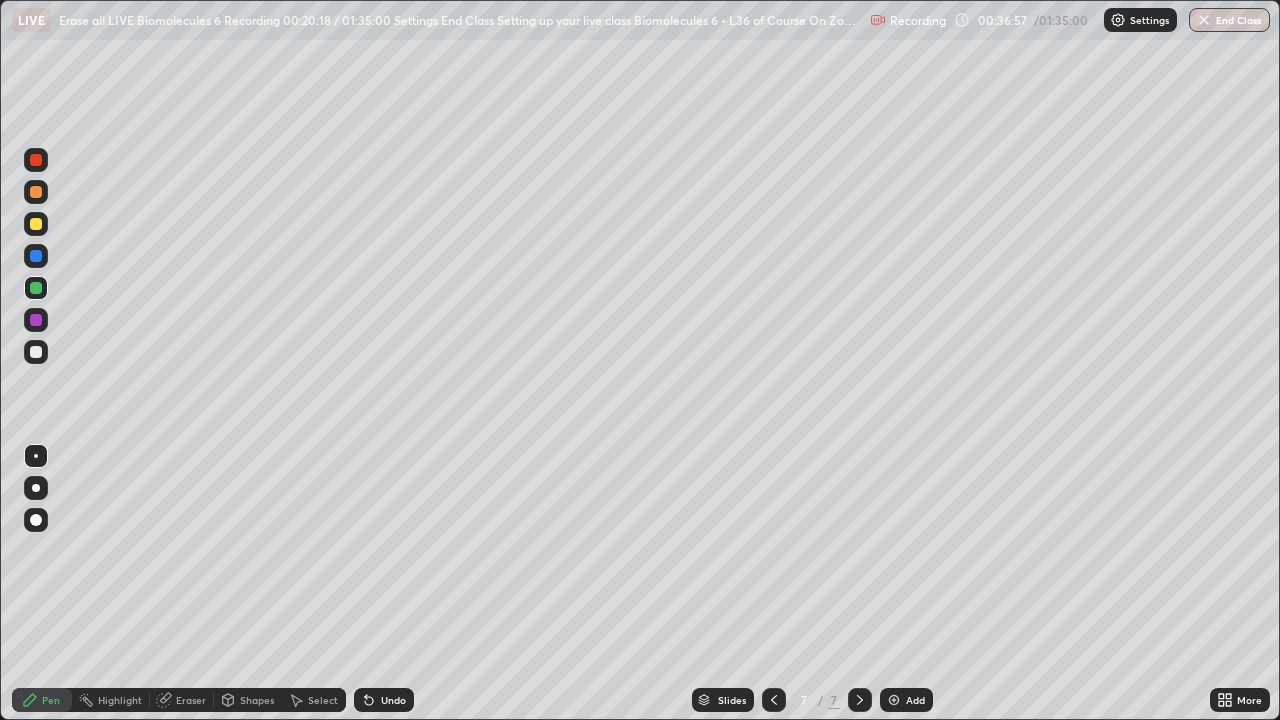 click at bounding box center (36, 352) 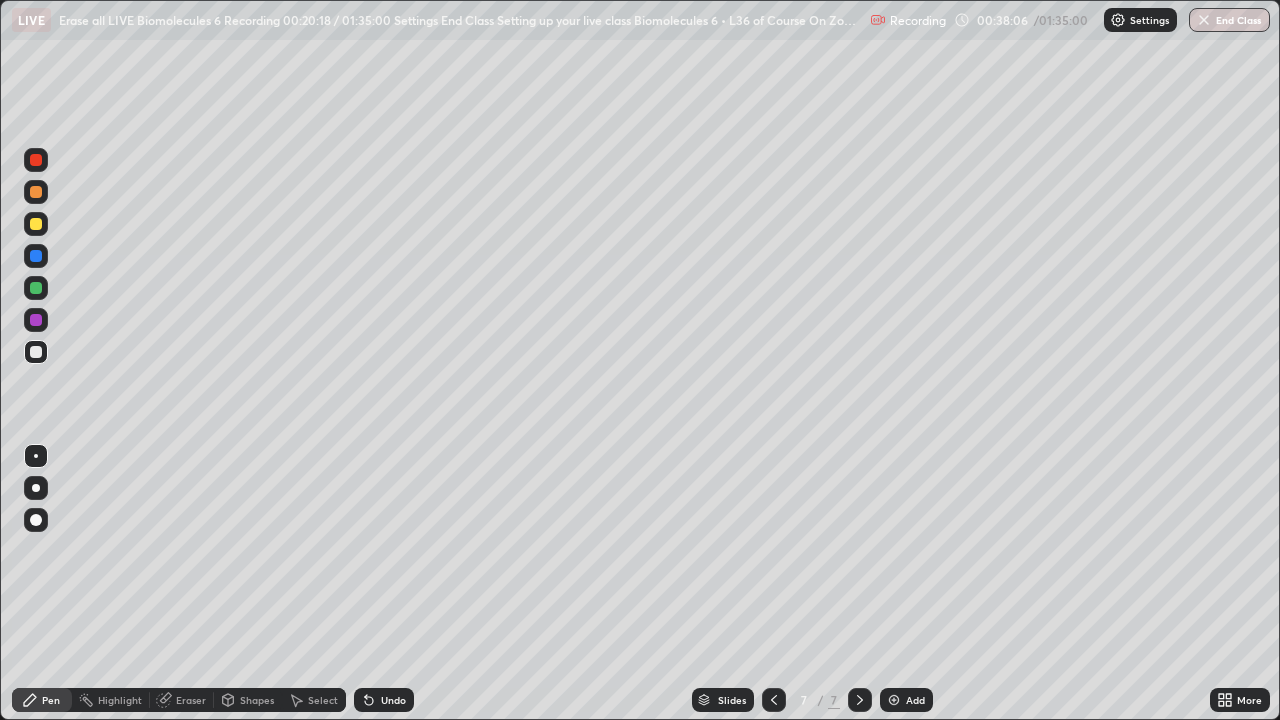 click on "Undo" at bounding box center [384, 700] 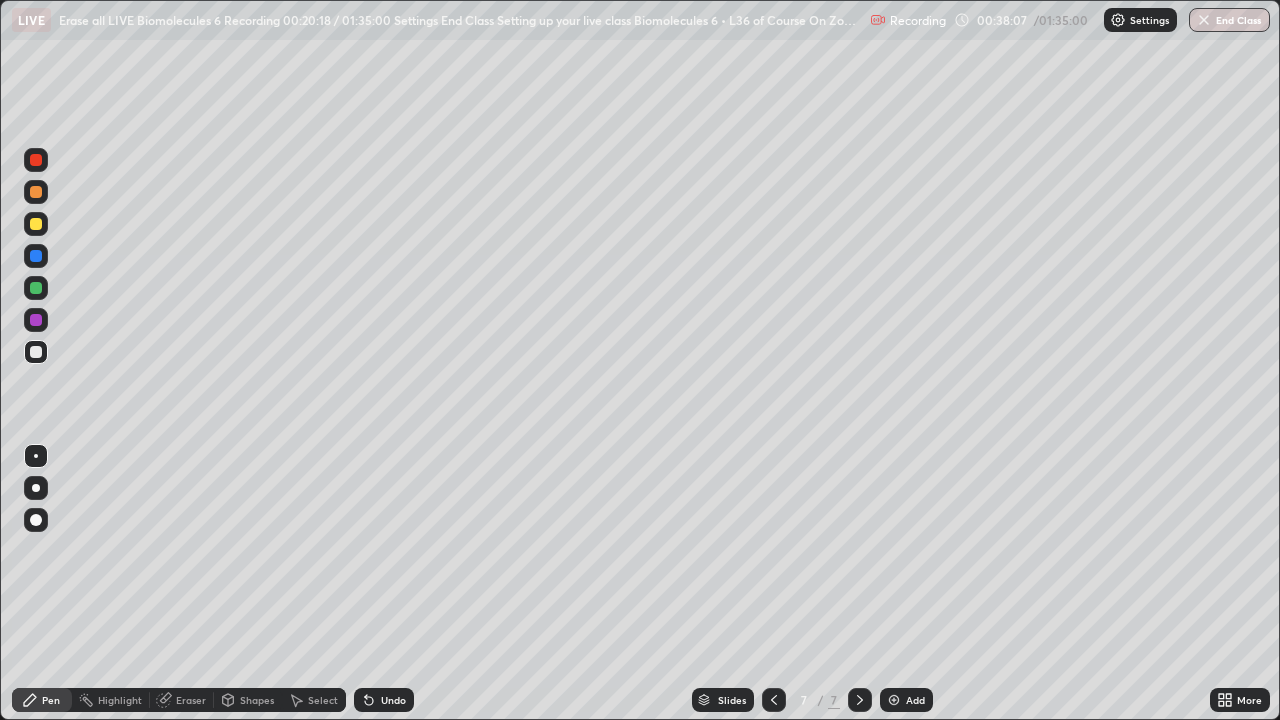 click on "Undo" at bounding box center (384, 700) 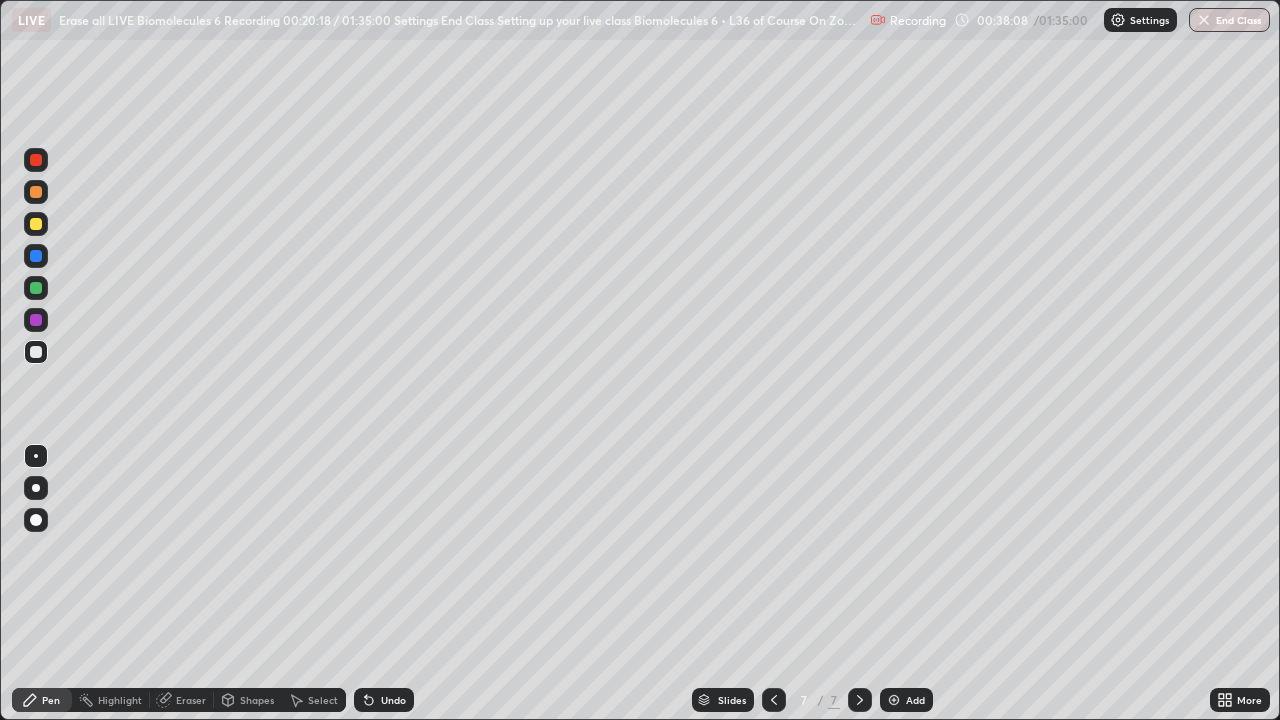 click on "Undo" at bounding box center (384, 700) 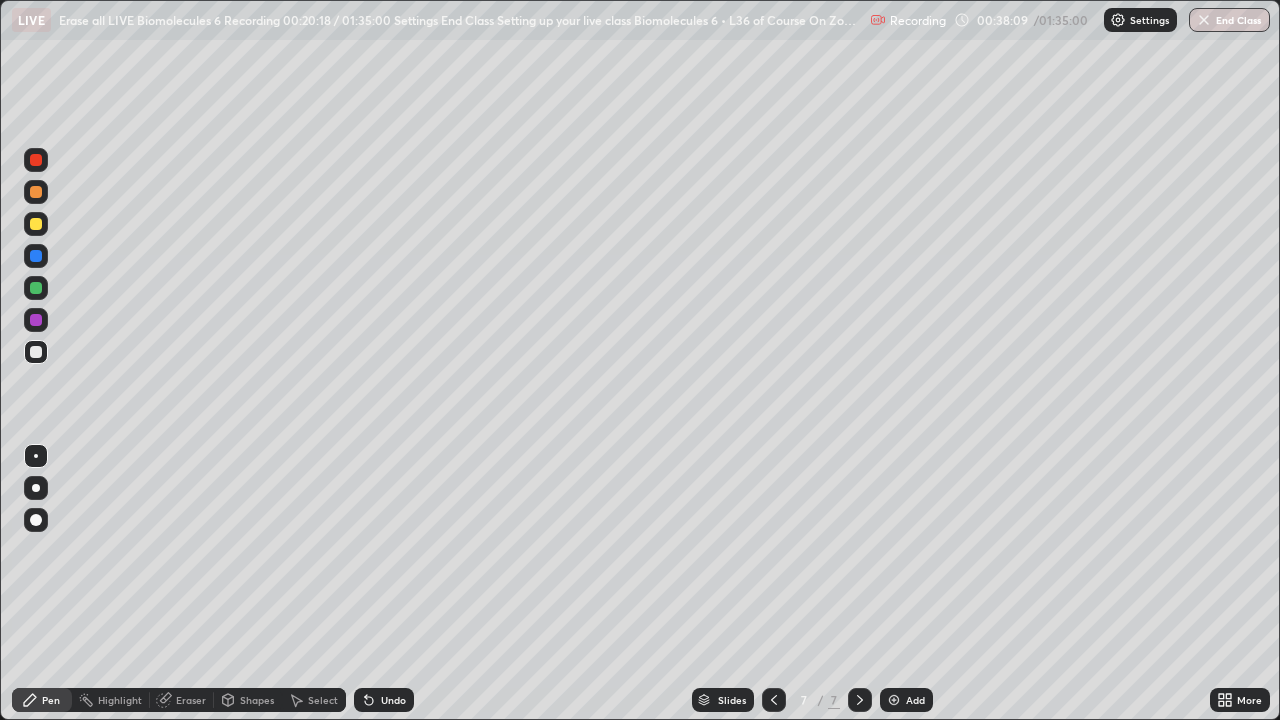click on "Undo" at bounding box center (384, 700) 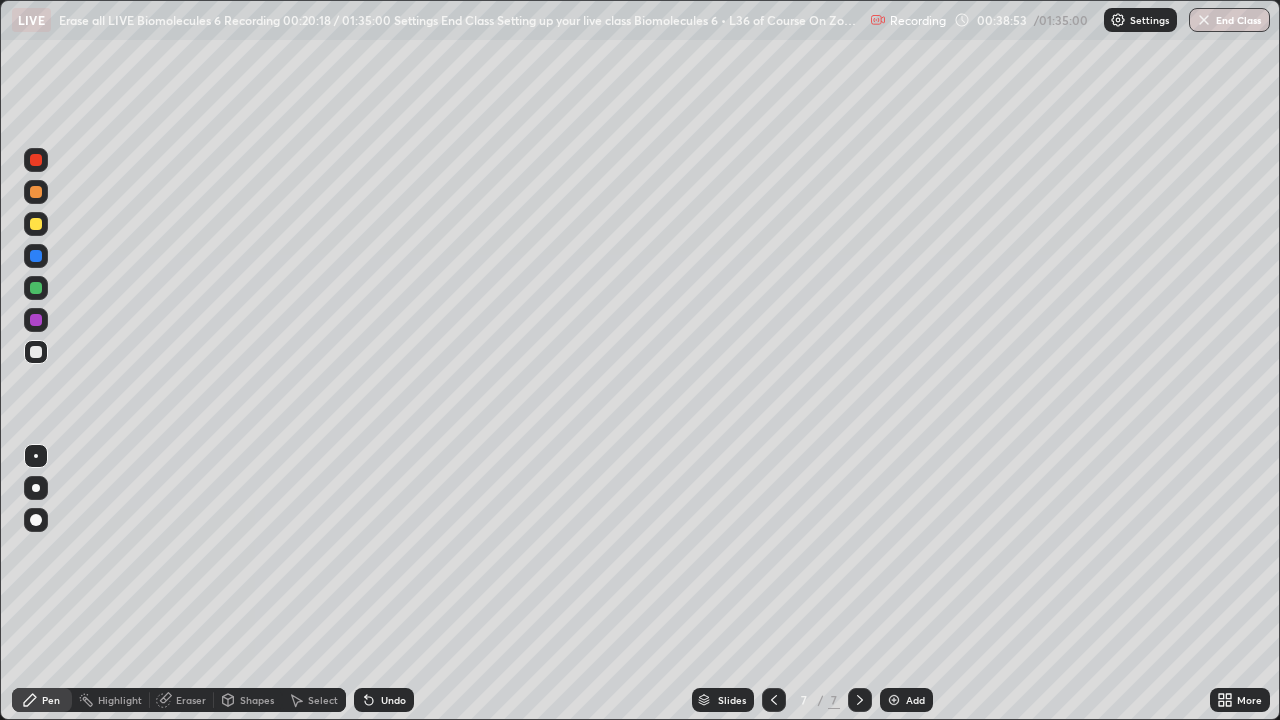 click on "Undo" at bounding box center (384, 700) 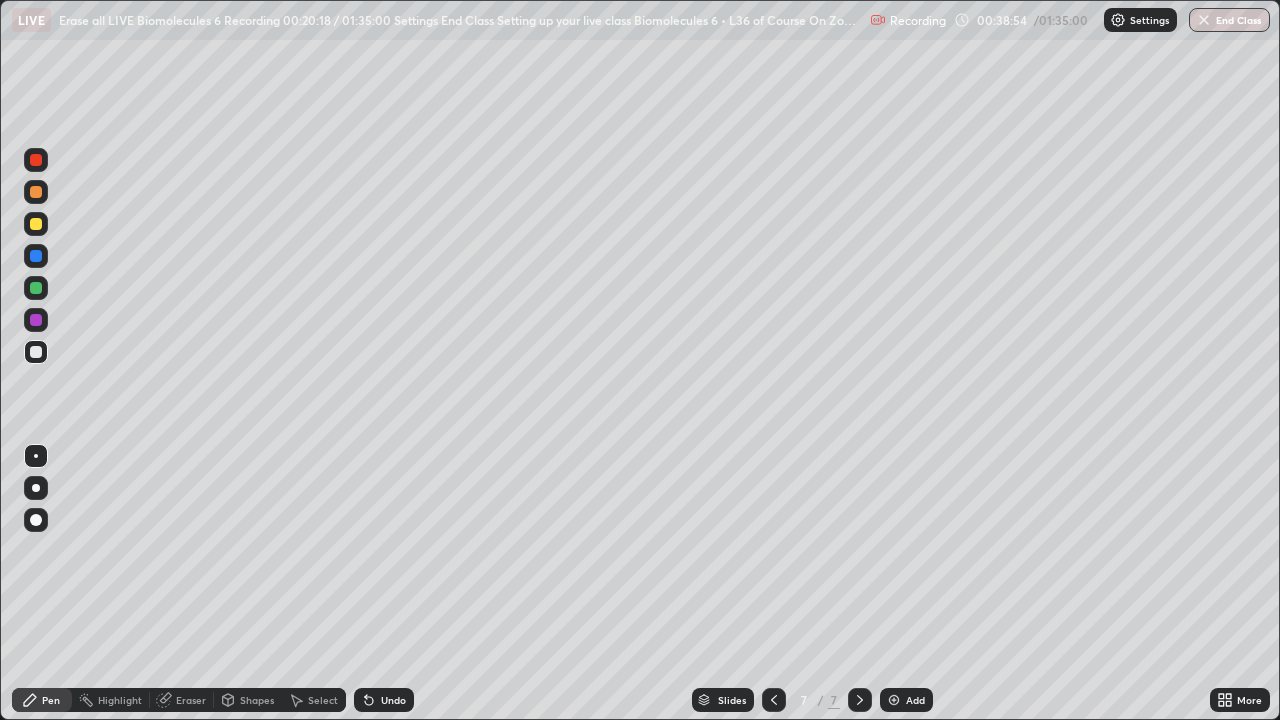 click on "Undo" at bounding box center (384, 700) 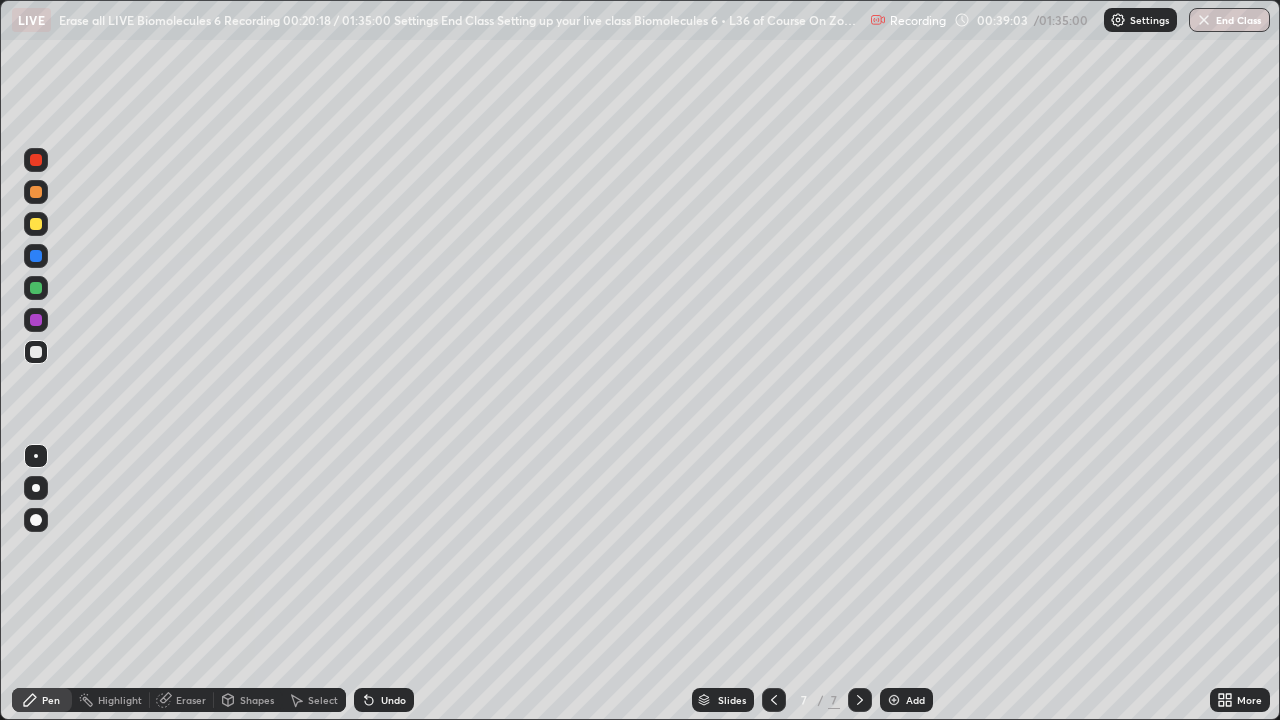 click 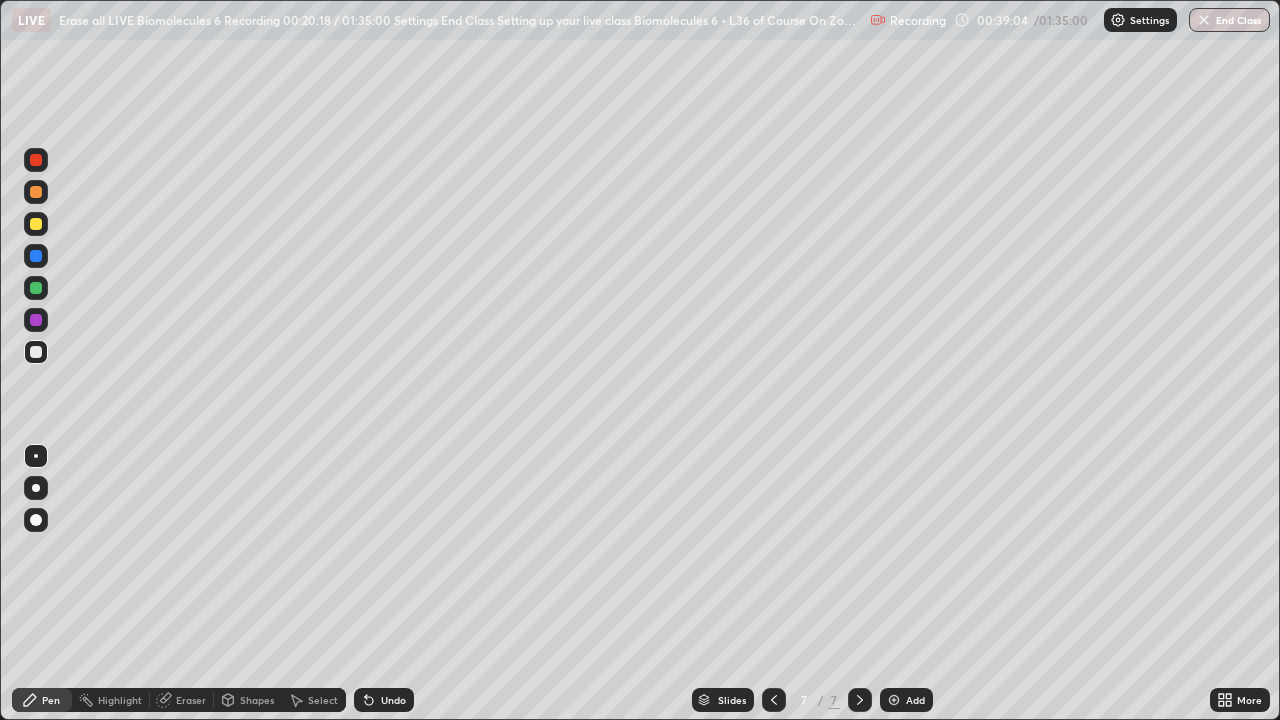 click 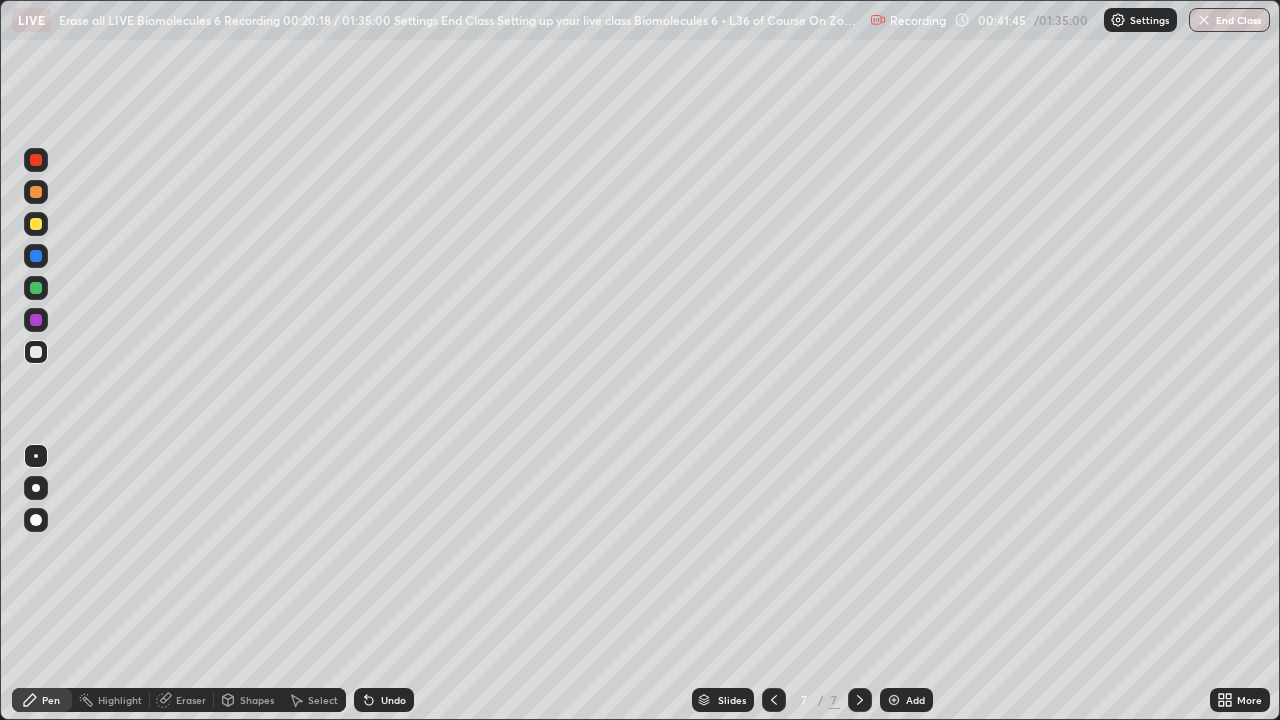 click at bounding box center (36, 288) 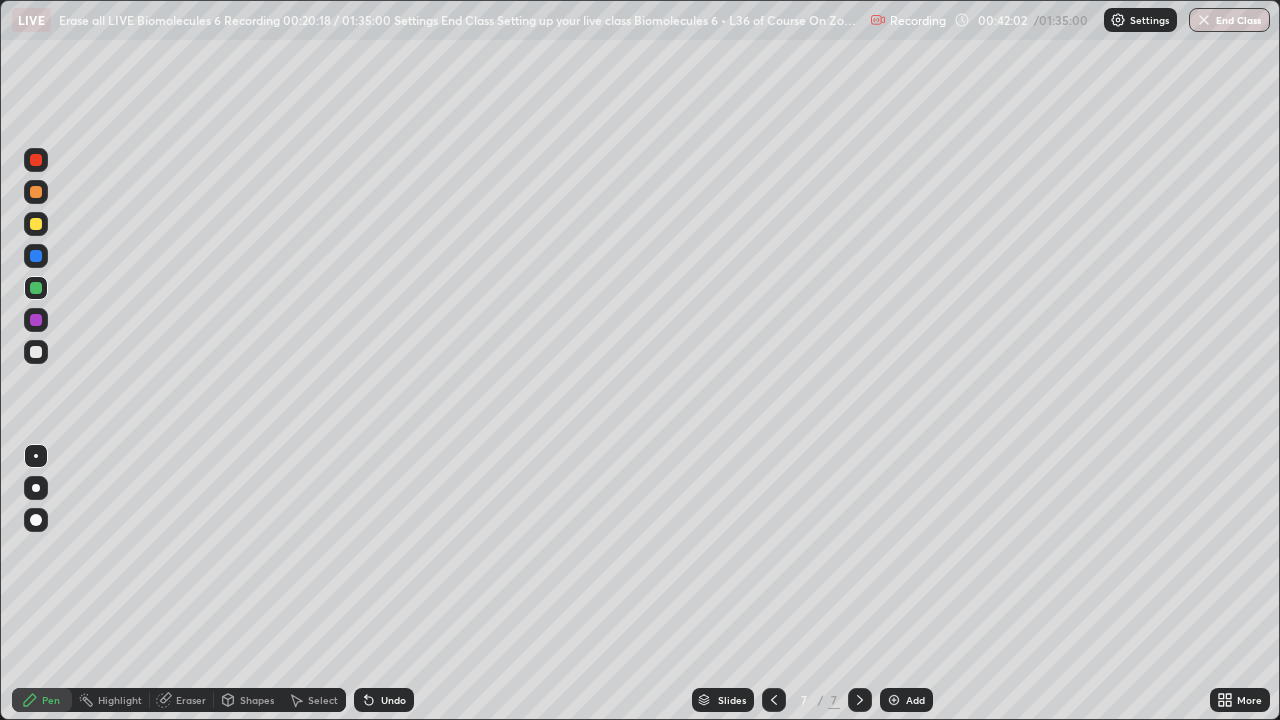 click at bounding box center (36, 352) 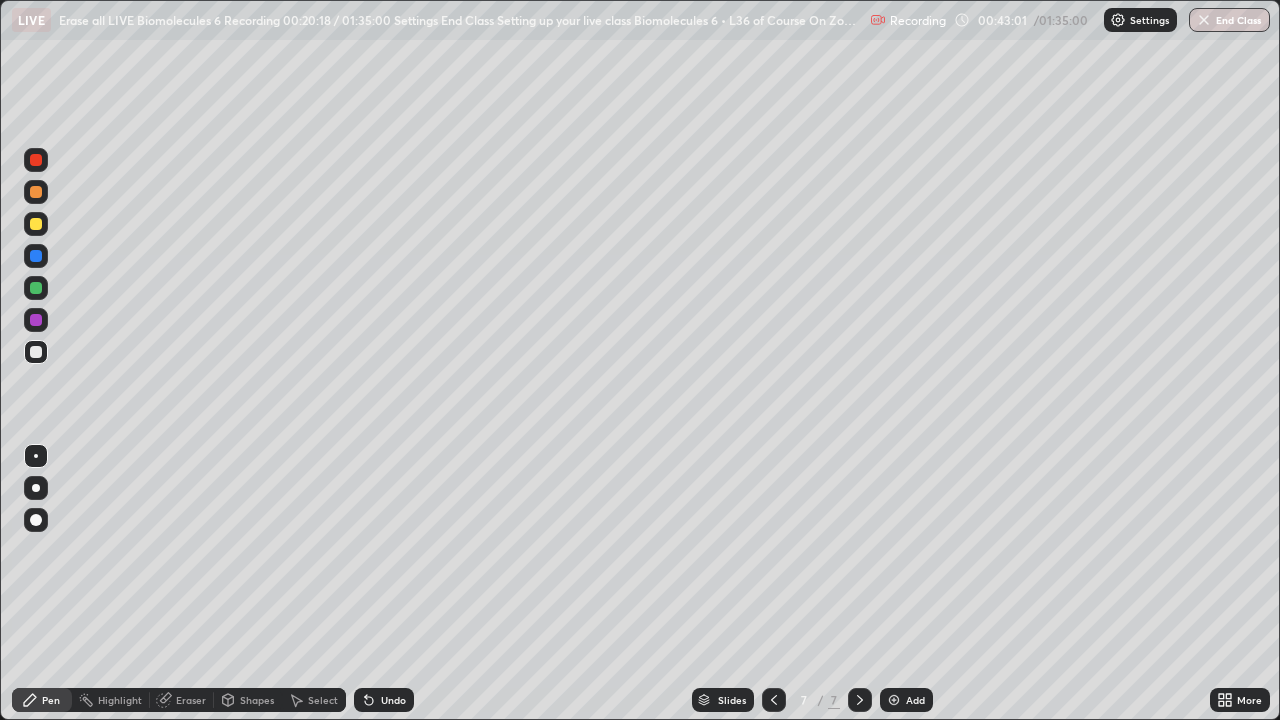 click on "Undo" at bounding box center (393, 700) 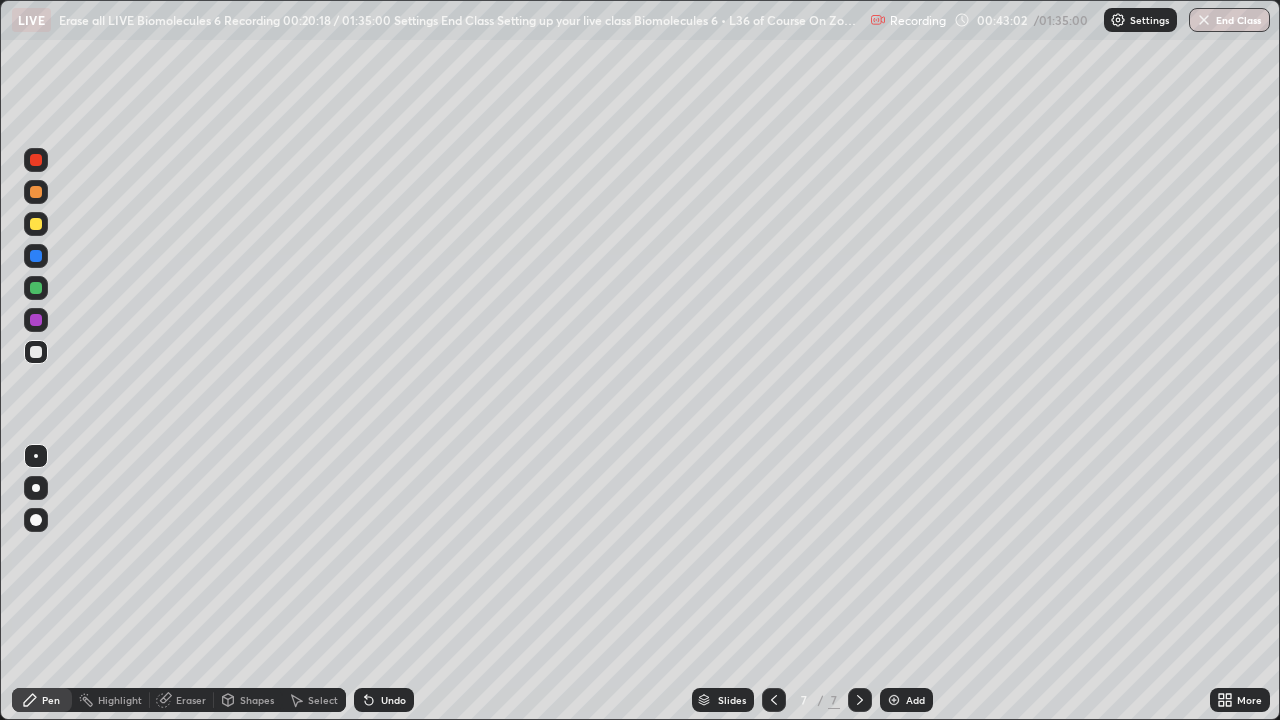 click on "Undo" at bounding box center [393, 700] 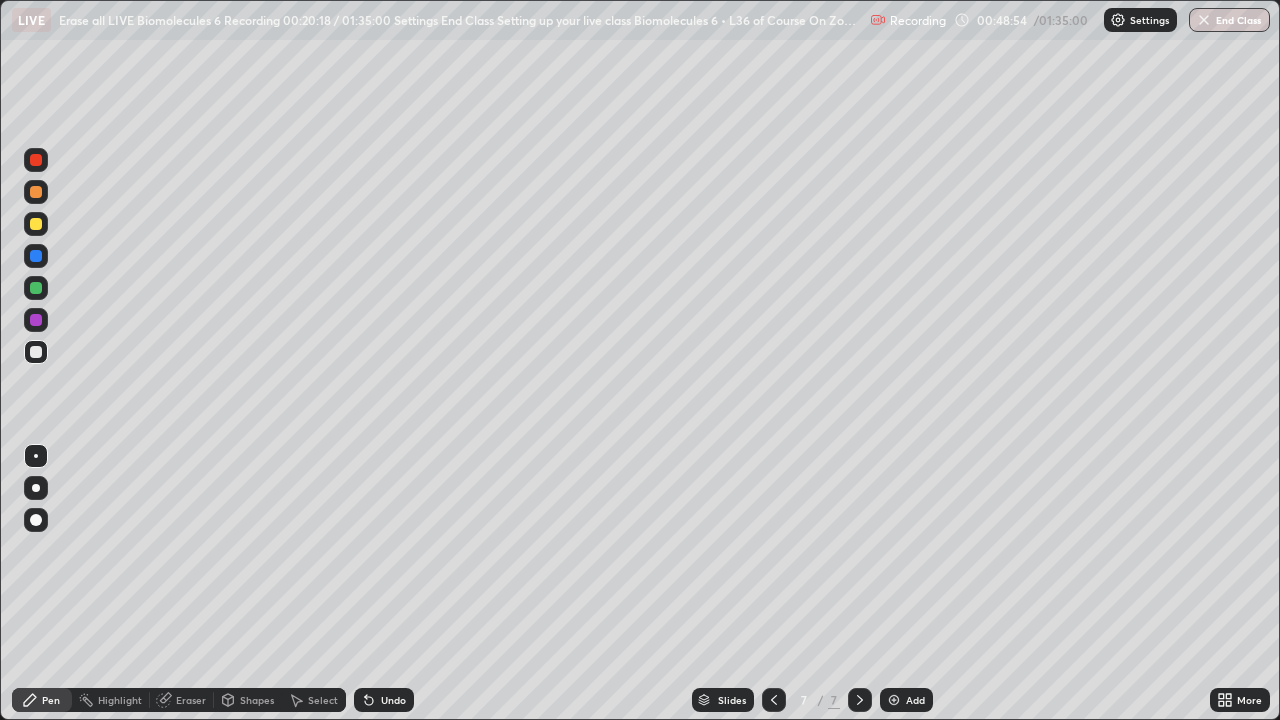 click at bounding box center (894, 700) 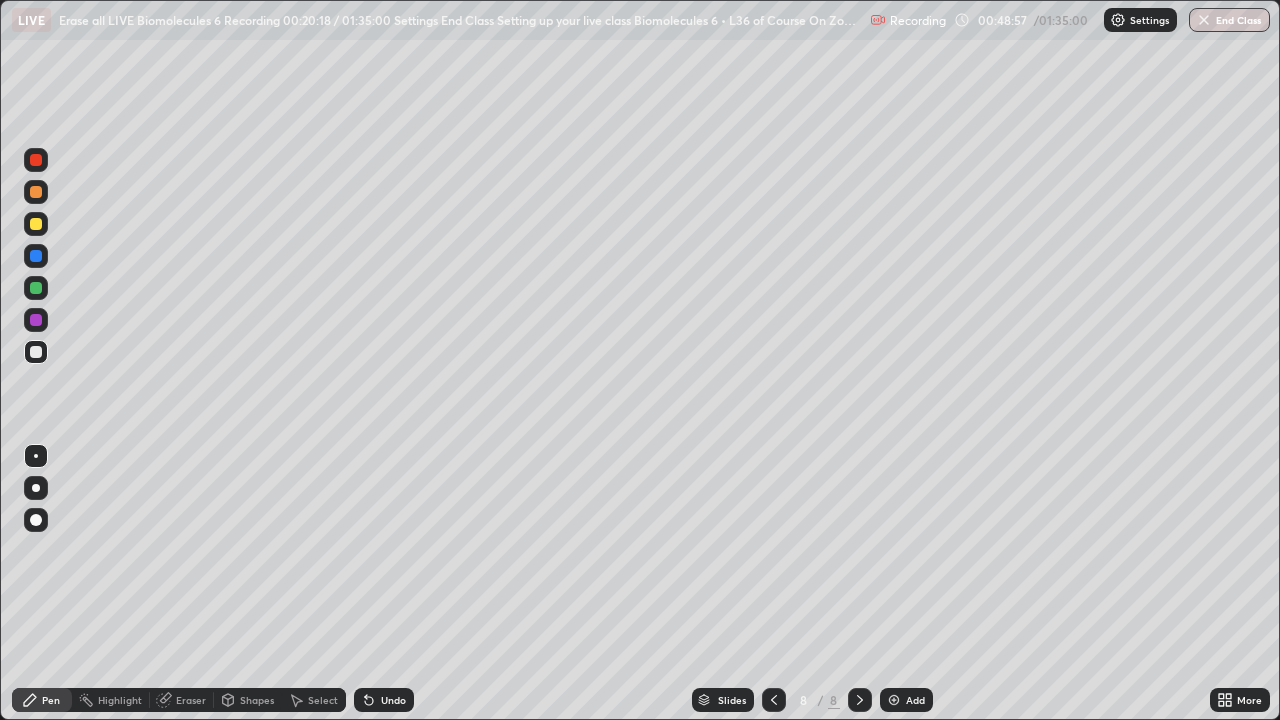 click at bounding box center [36, 224] 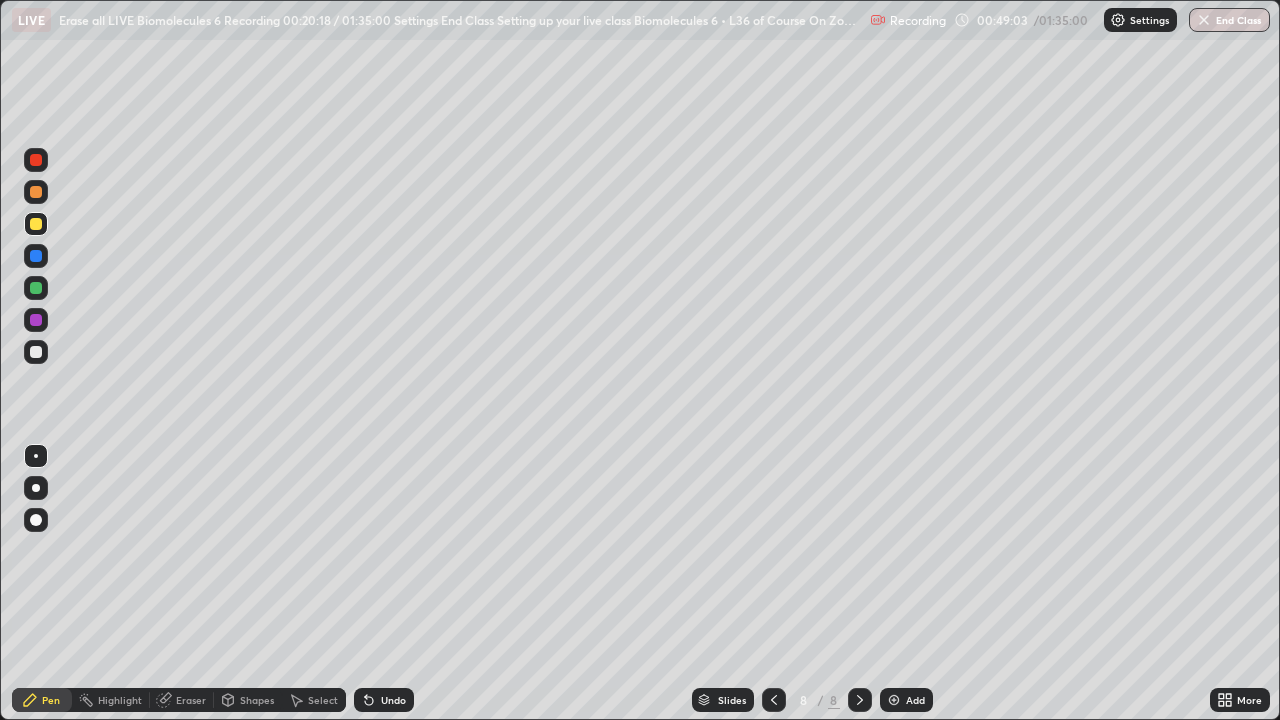 click 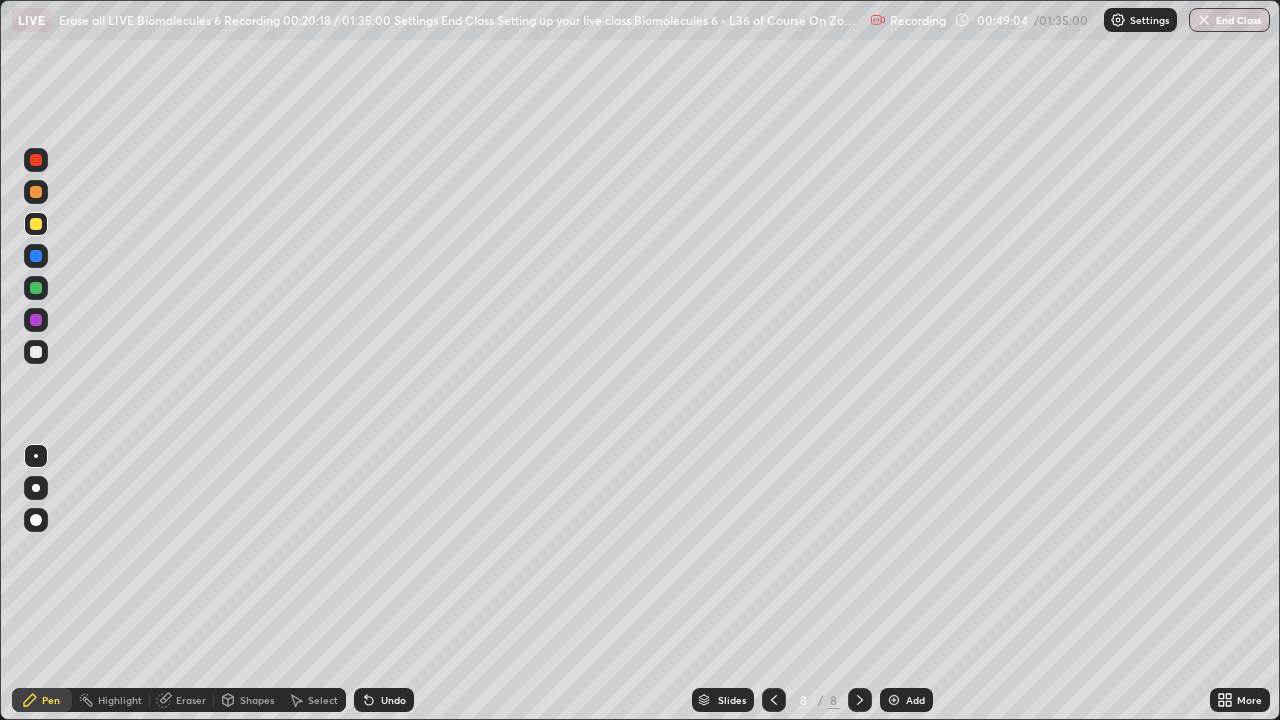 click 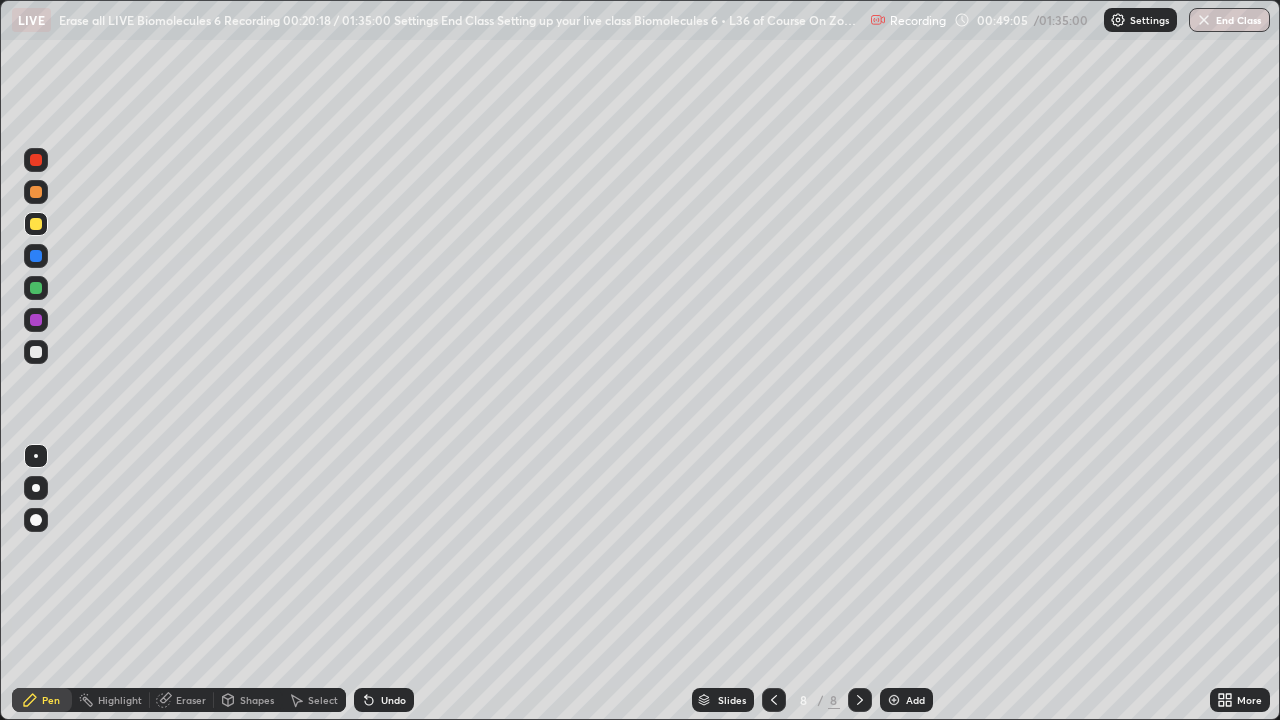 click on "Undo" at bounding box center [384, 700] 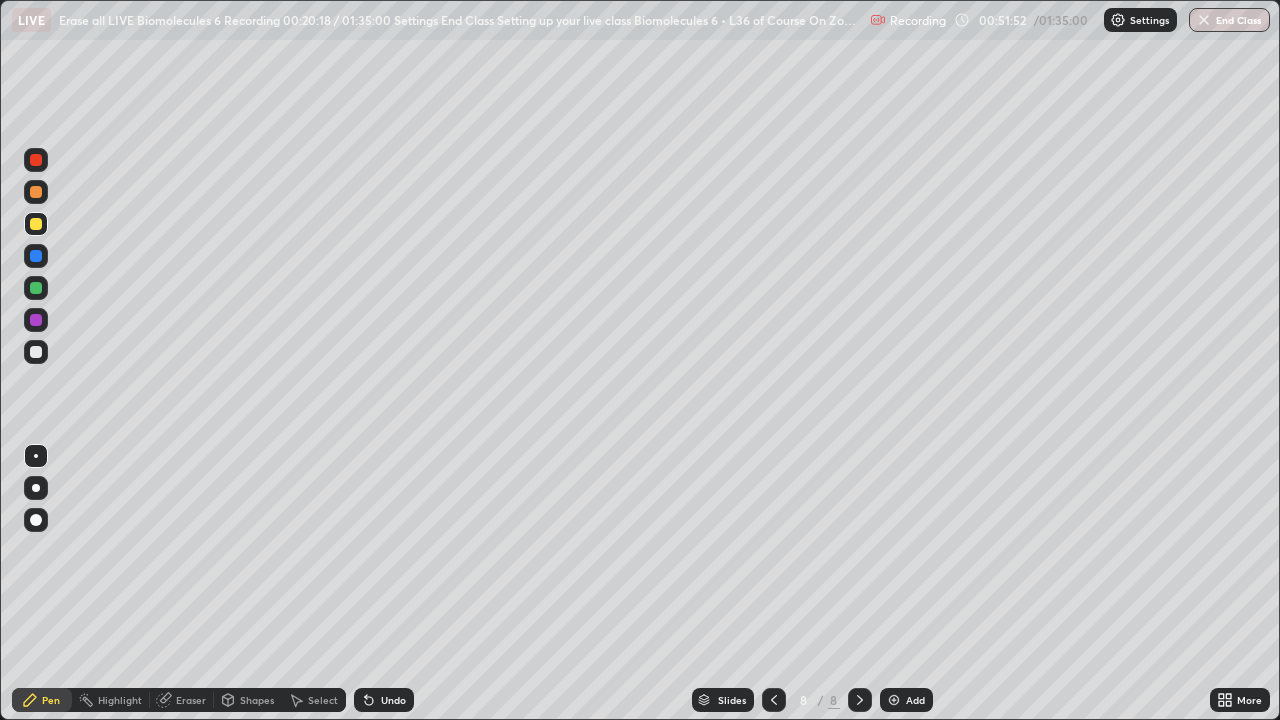click at bounding box center (36, 352) 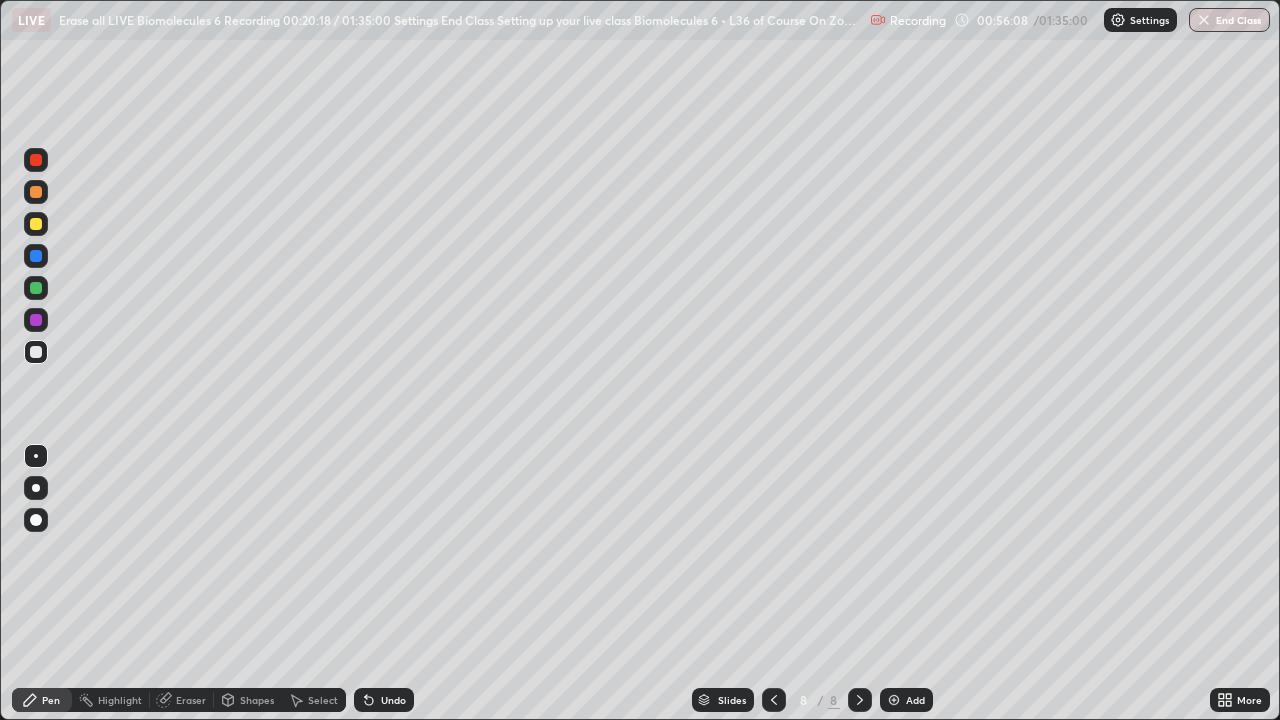 click on "Undo" at bounding box center (393, 700) 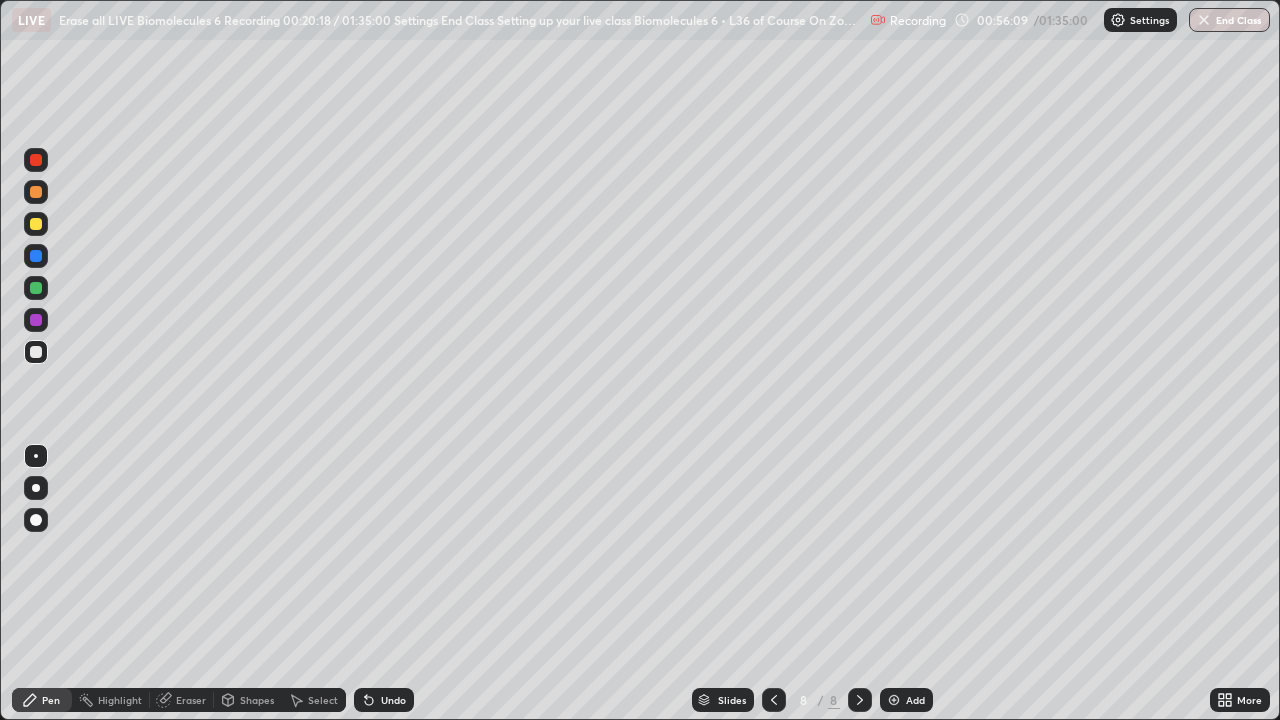 click on "Undo" at bounding box center (393, 700) 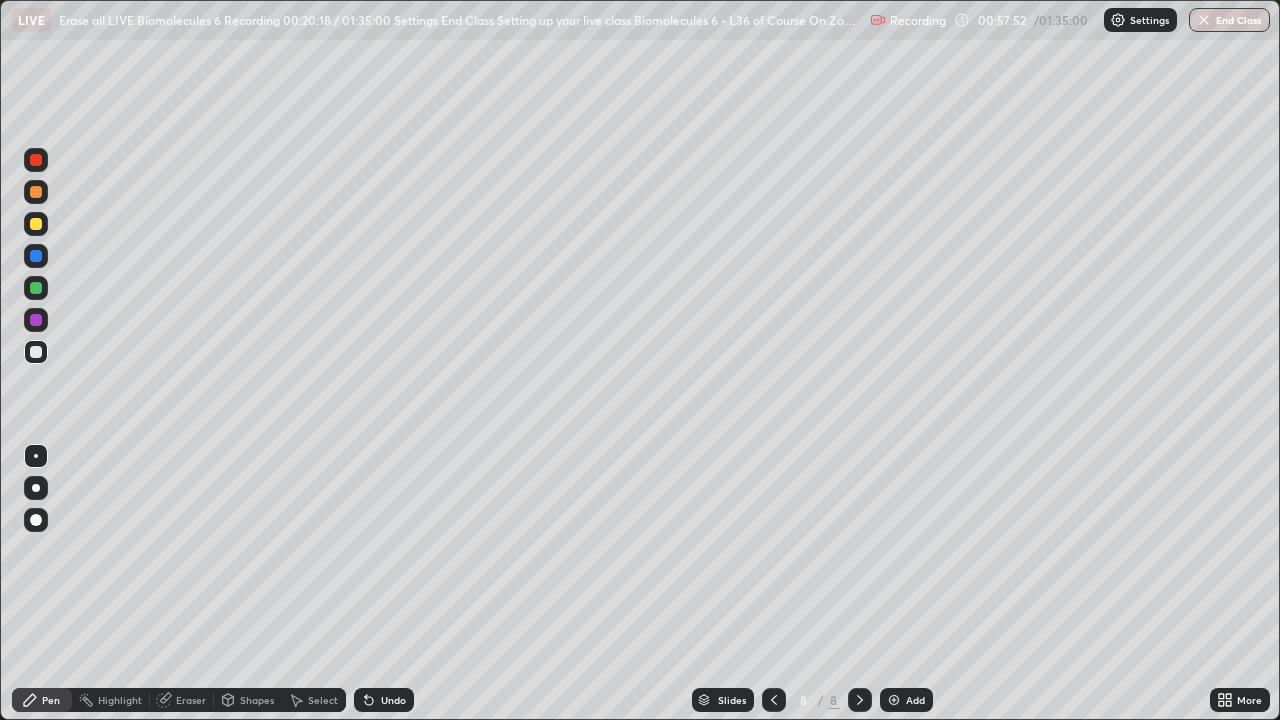 click on "Undo" at bounding box center (393, 700) 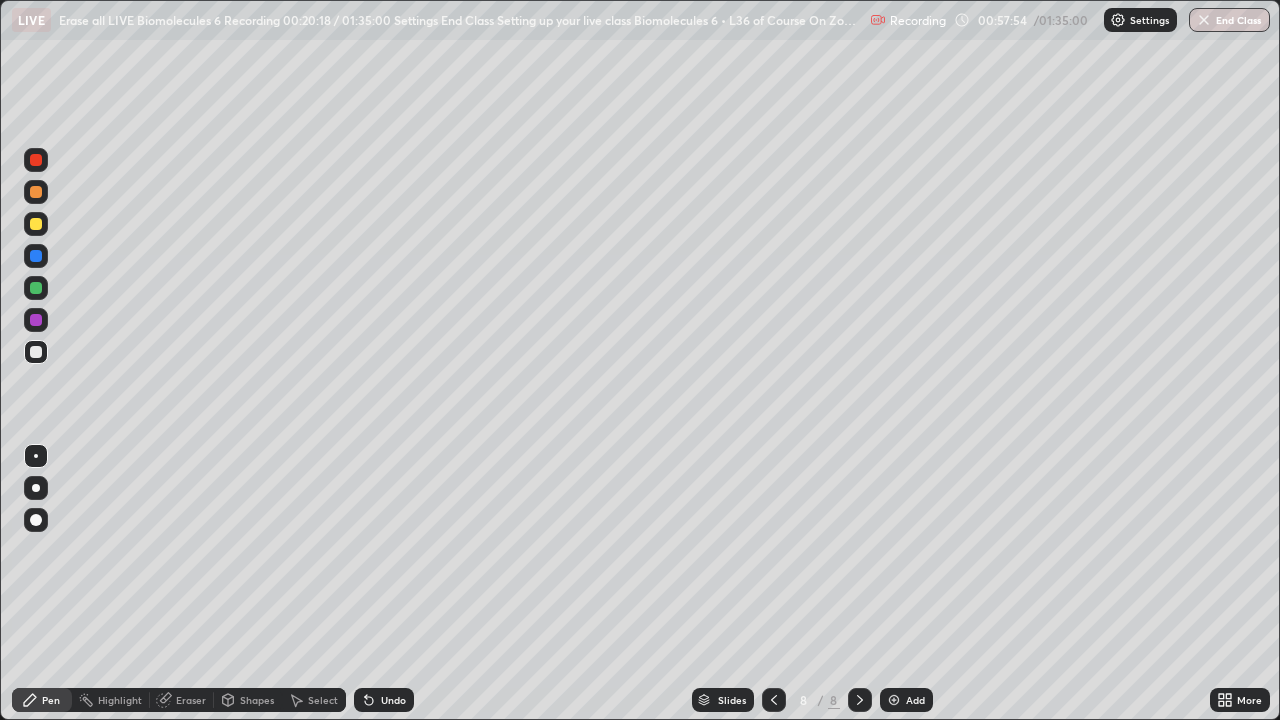click on "Undo" at bounding box center (393, 700) 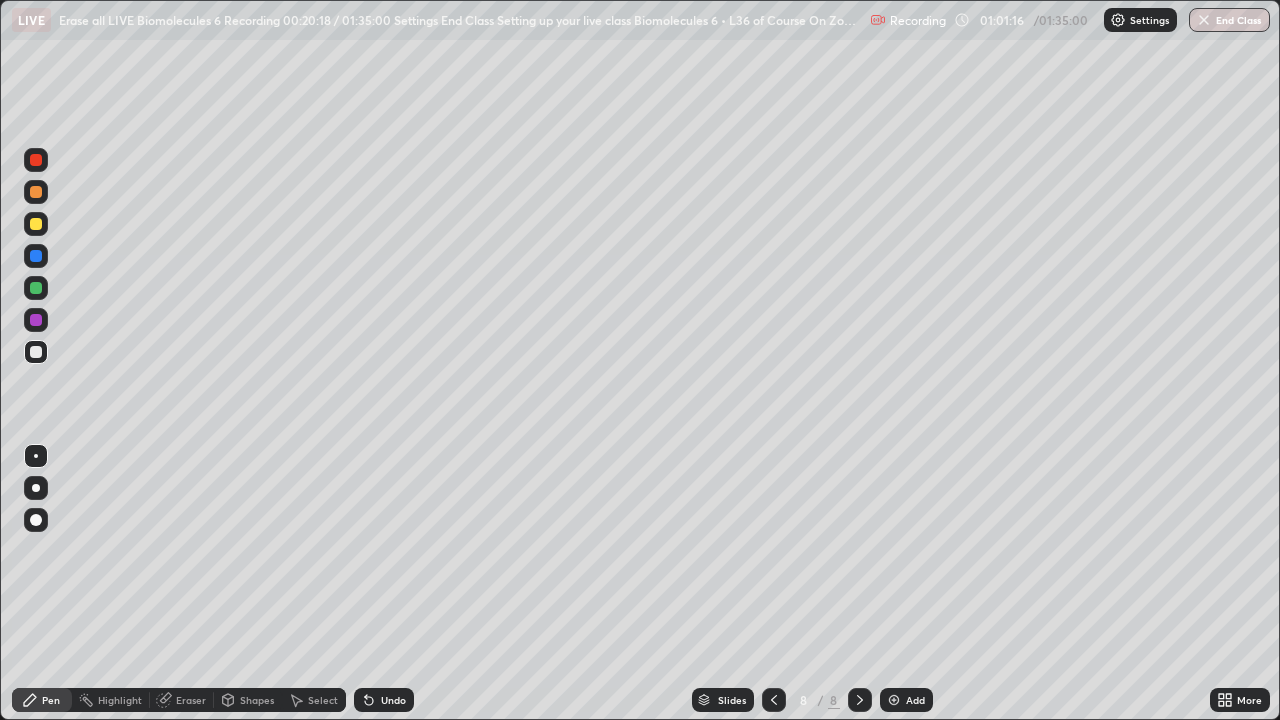click at bounding box center [894, 700] 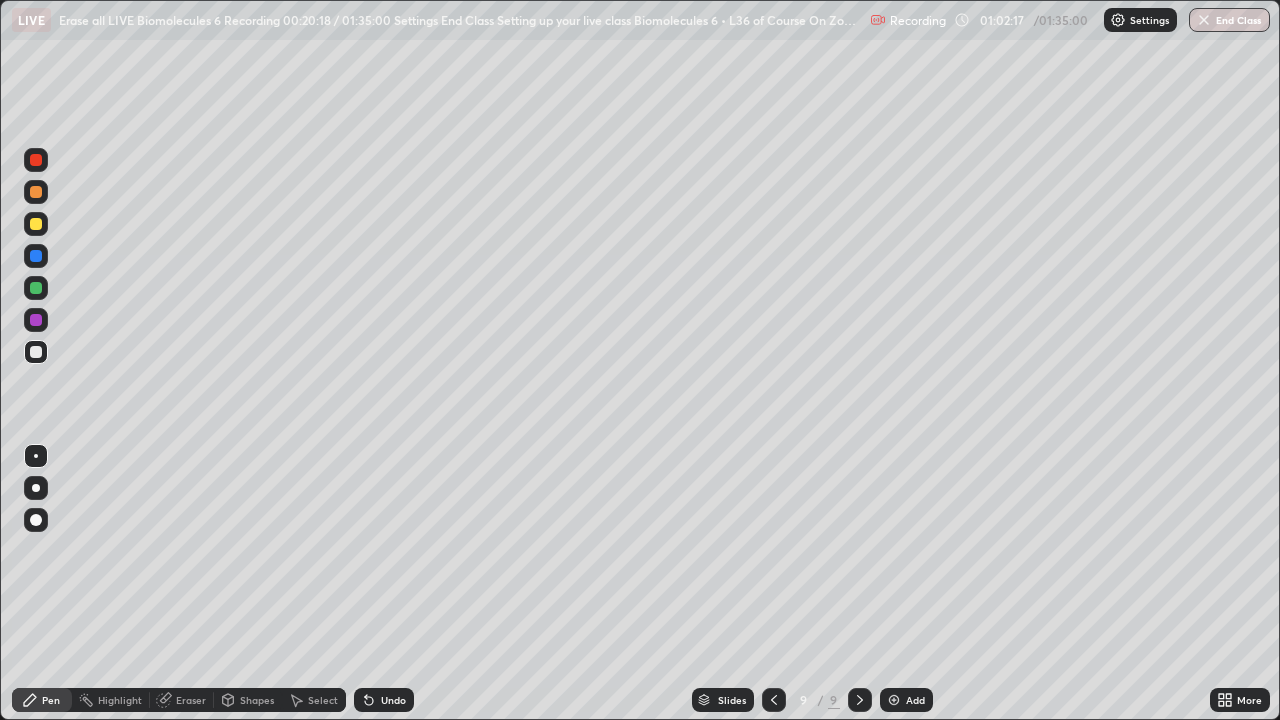 click at bounding box center (774, 700) 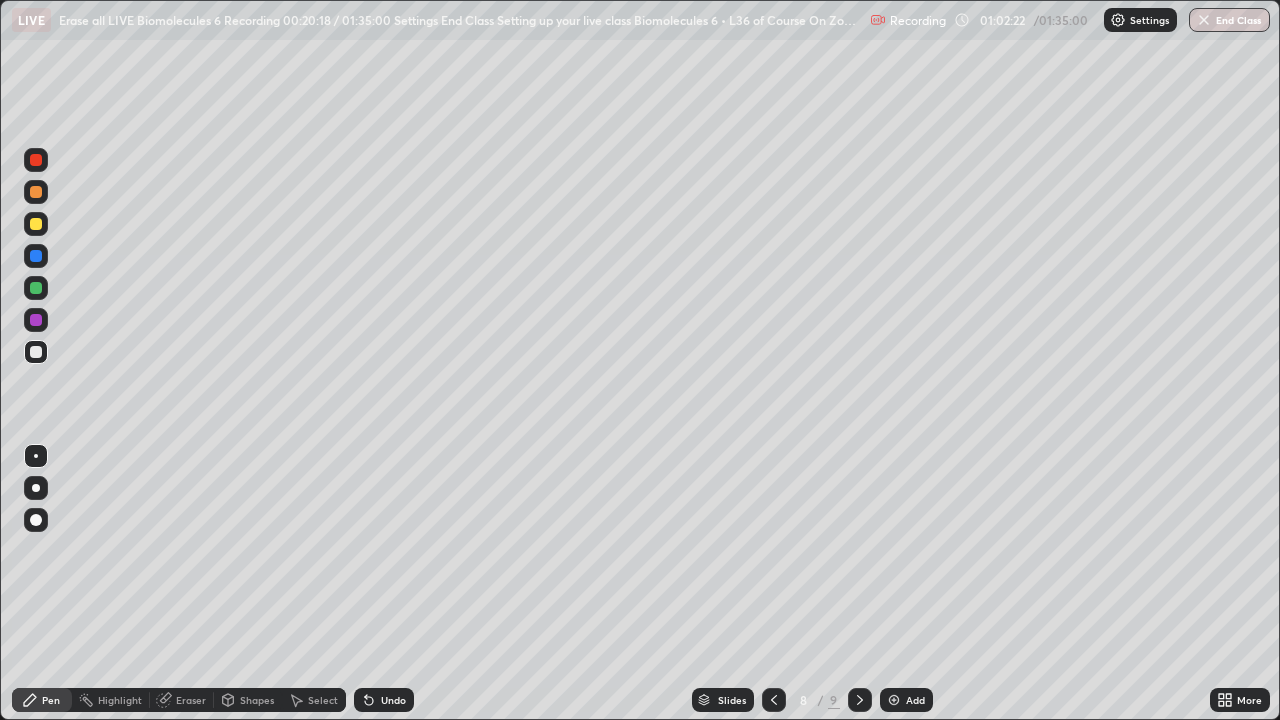 click on "Eraser" at bounding box center [191, 700] 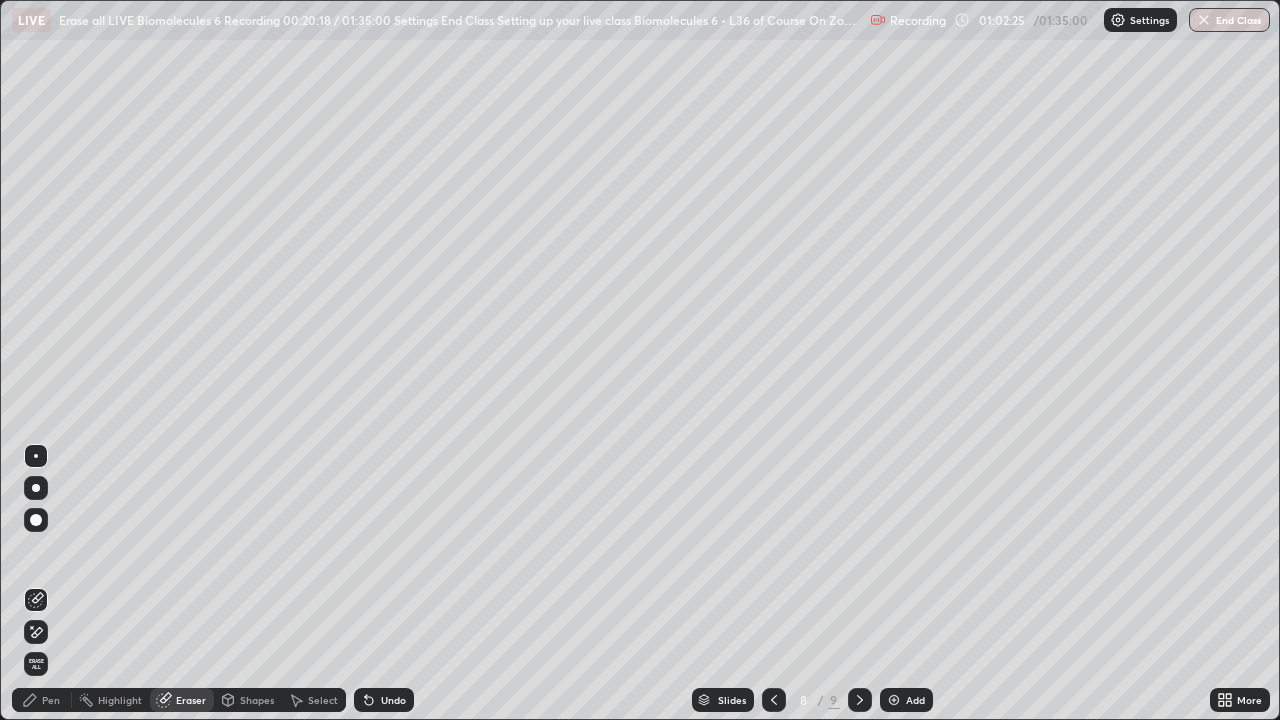 click on "Undo" at bounding box center [384, 700] 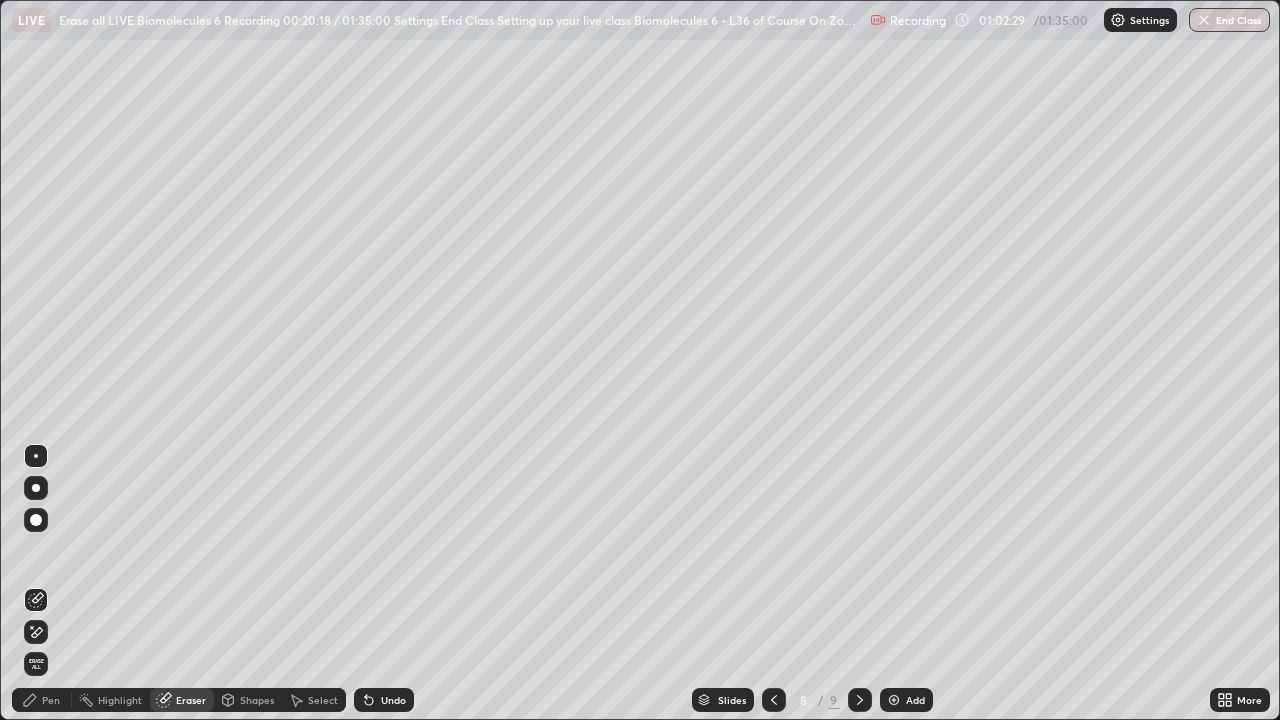 click on "Pen" at bounding box center (51, 700) 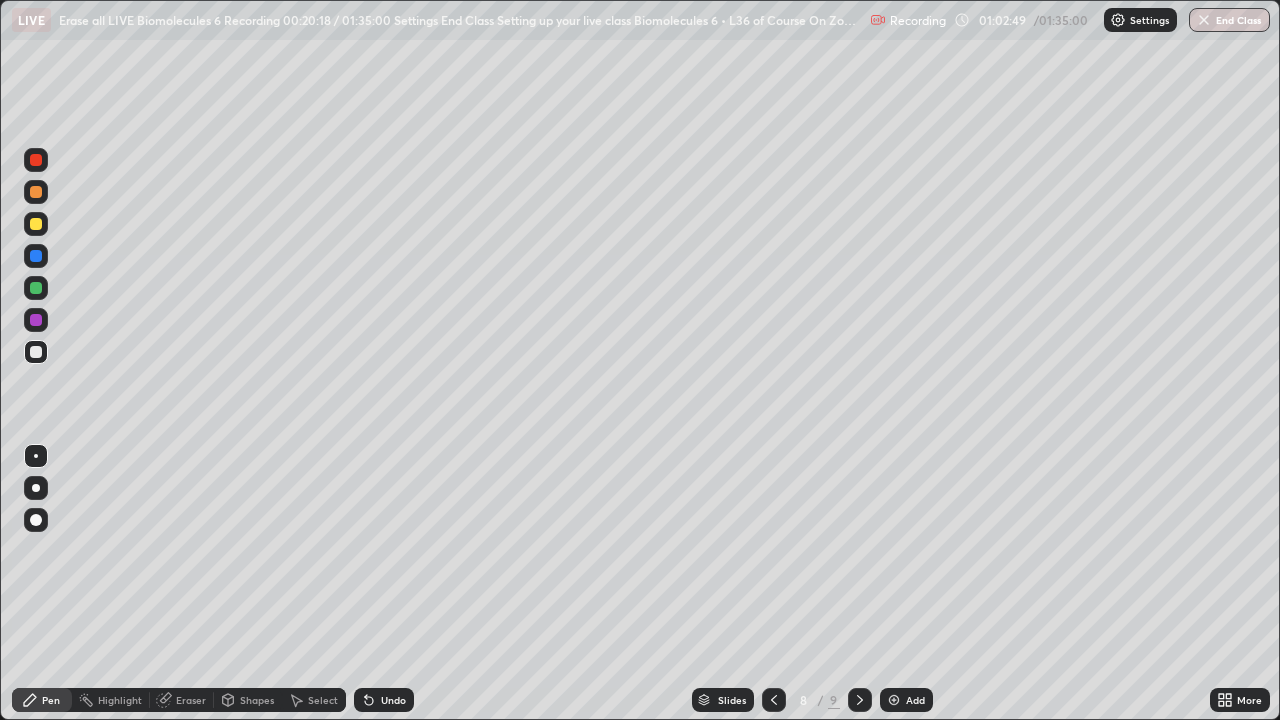 click at bounding box center [774, 700] 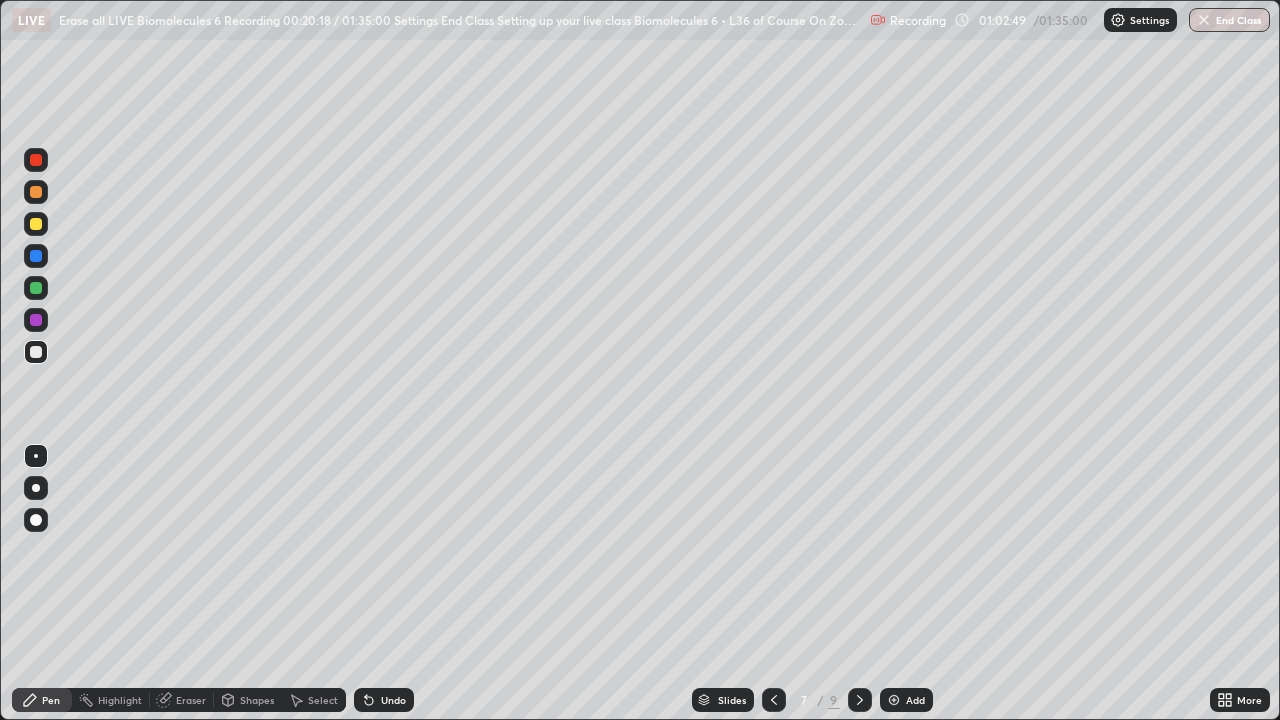click 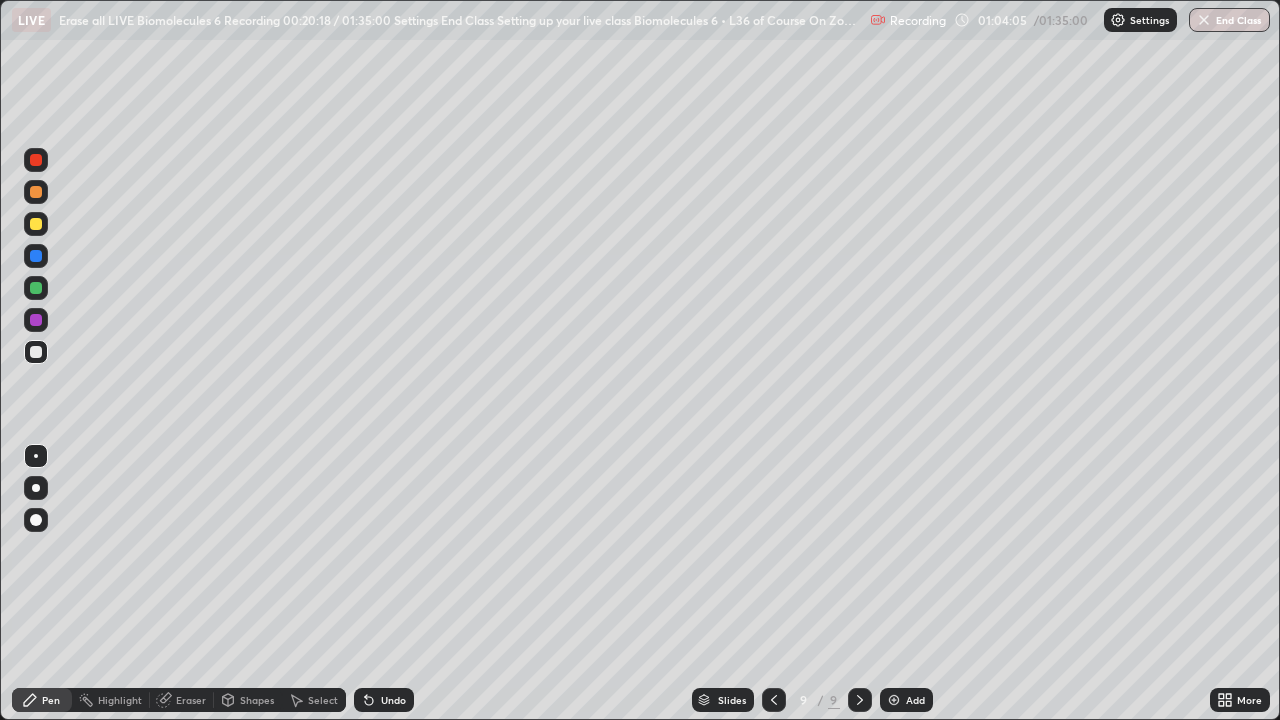 click on "Undo" at bounding box center [393, 700] 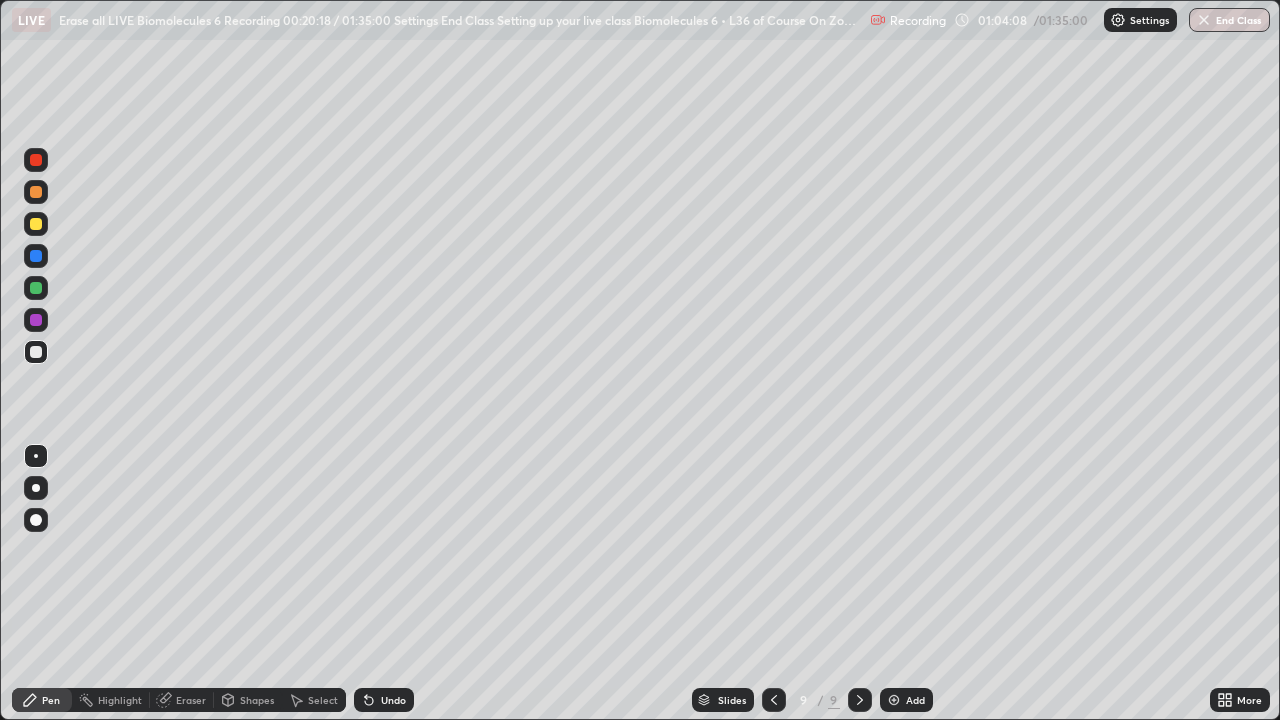 click on "Undo" at bounding box center [393, 700] 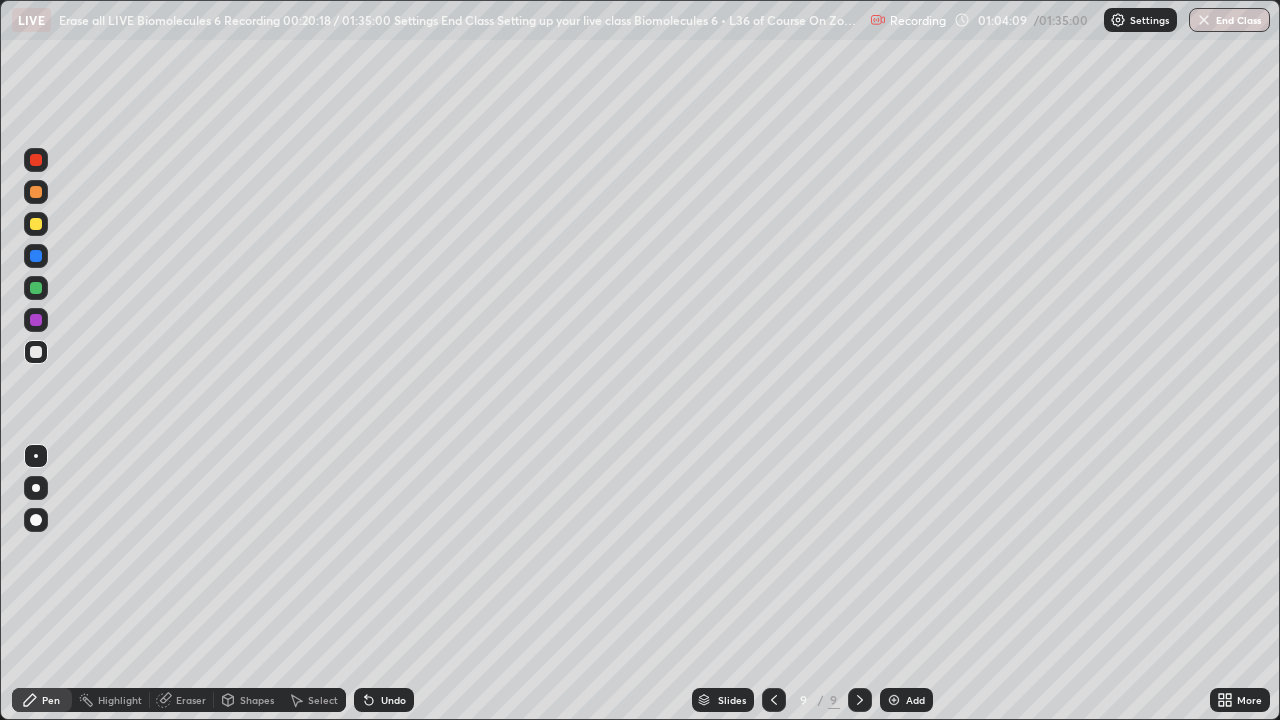 click on "Undo" at bounding box center (393, 700) 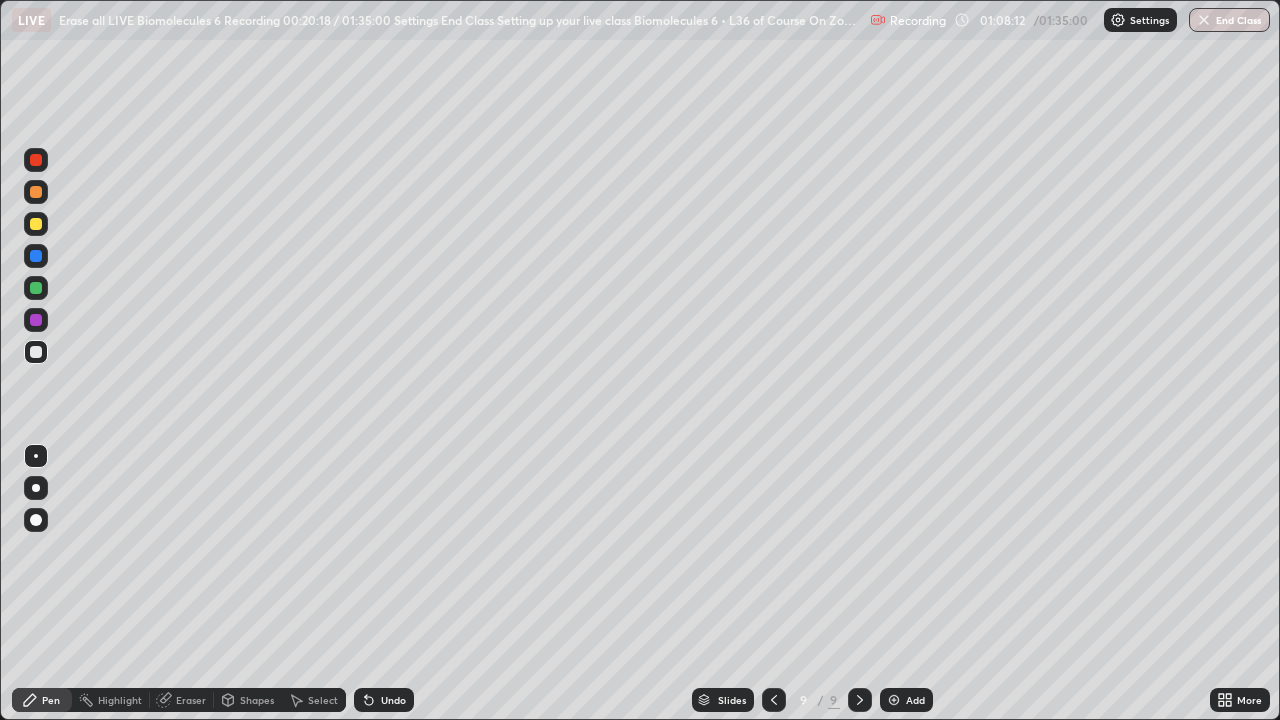 click at bounding box center [894, 700] 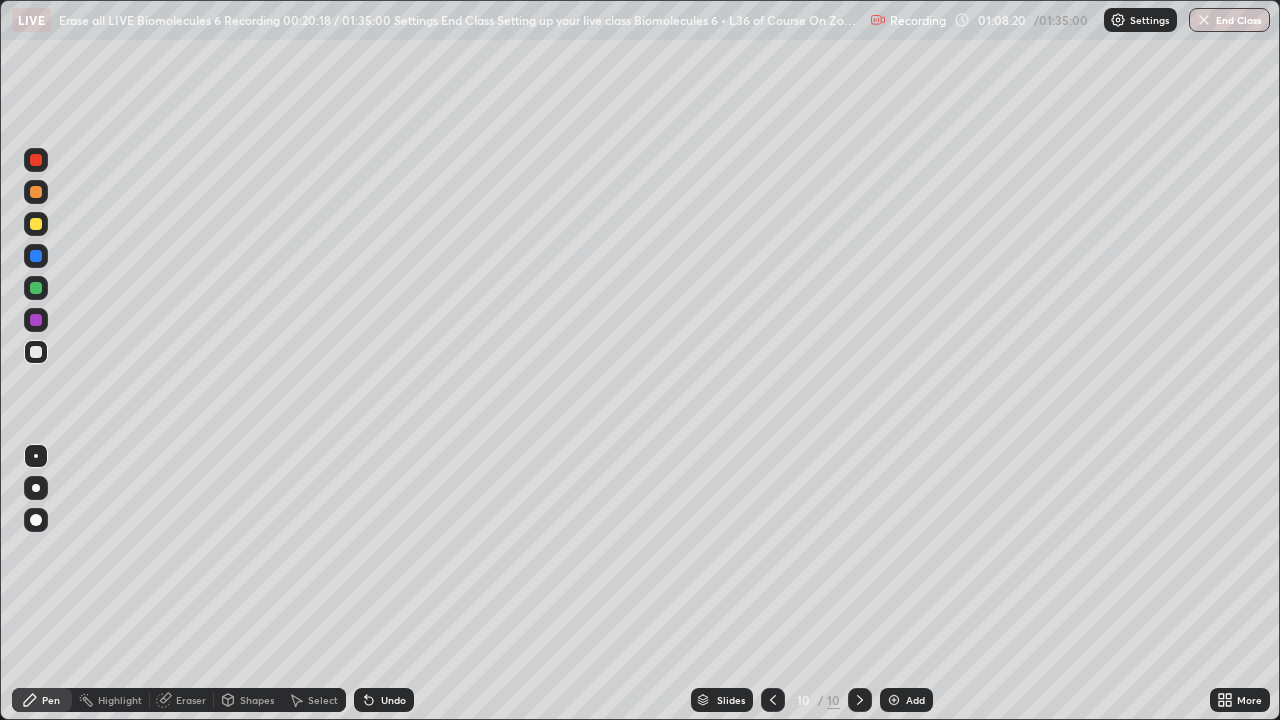 click at bounding box center (36, 288) 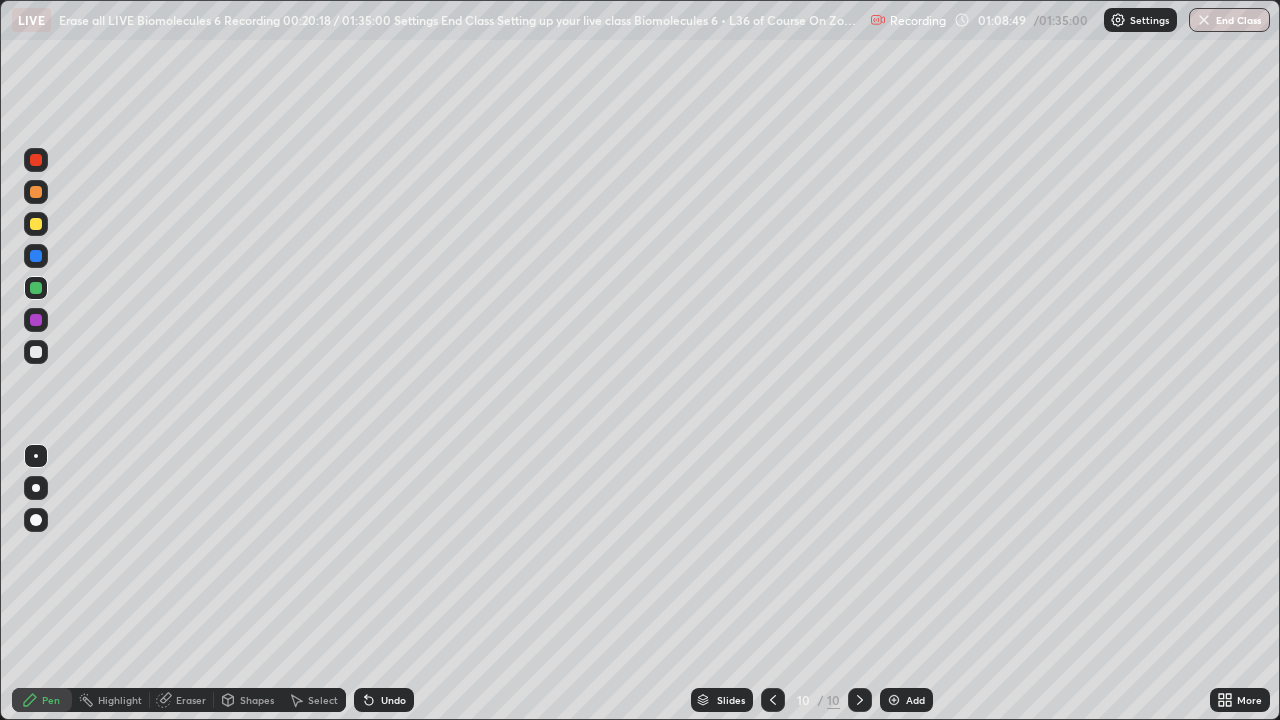 click at bounding box center [36, 352] 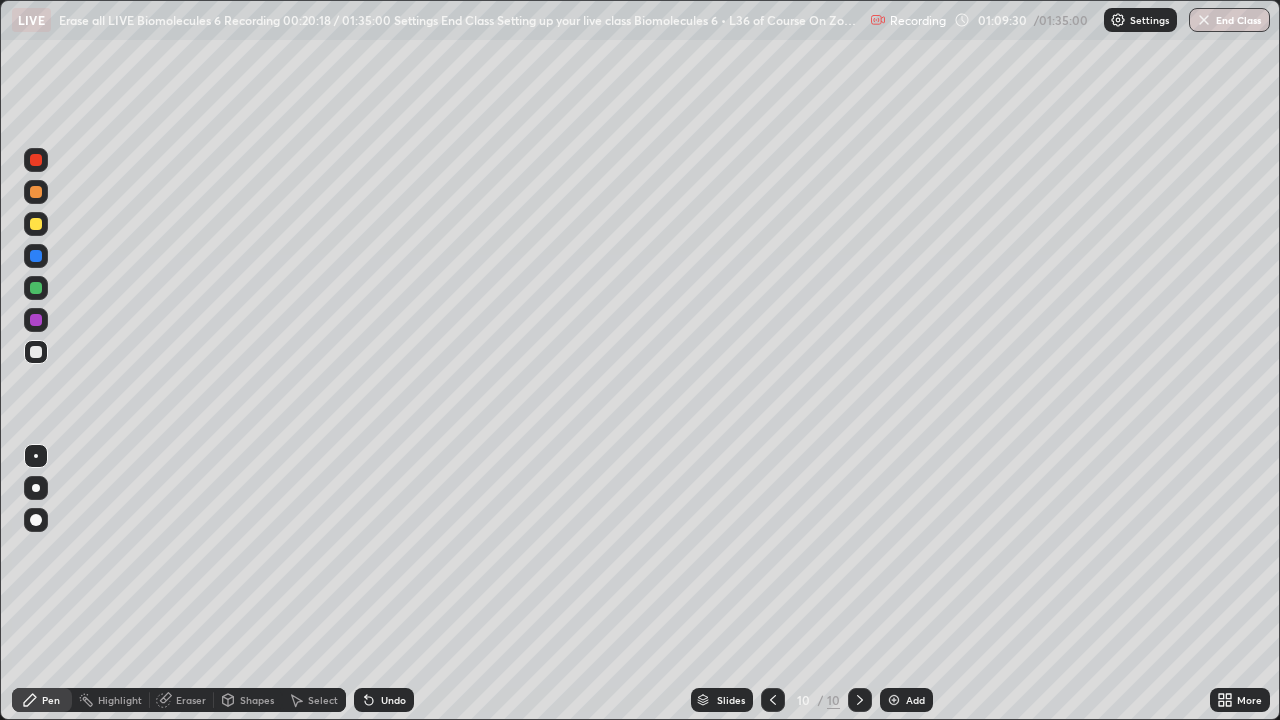 click at bounding box center [36, 224] 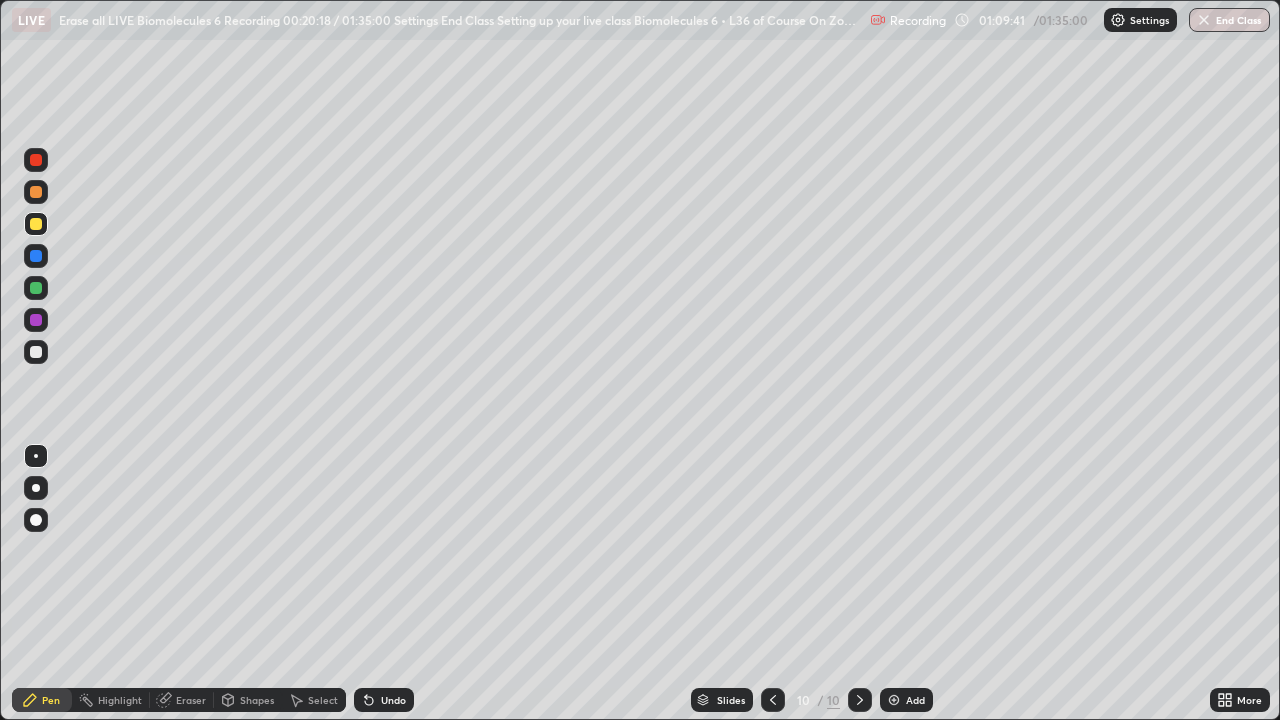 click 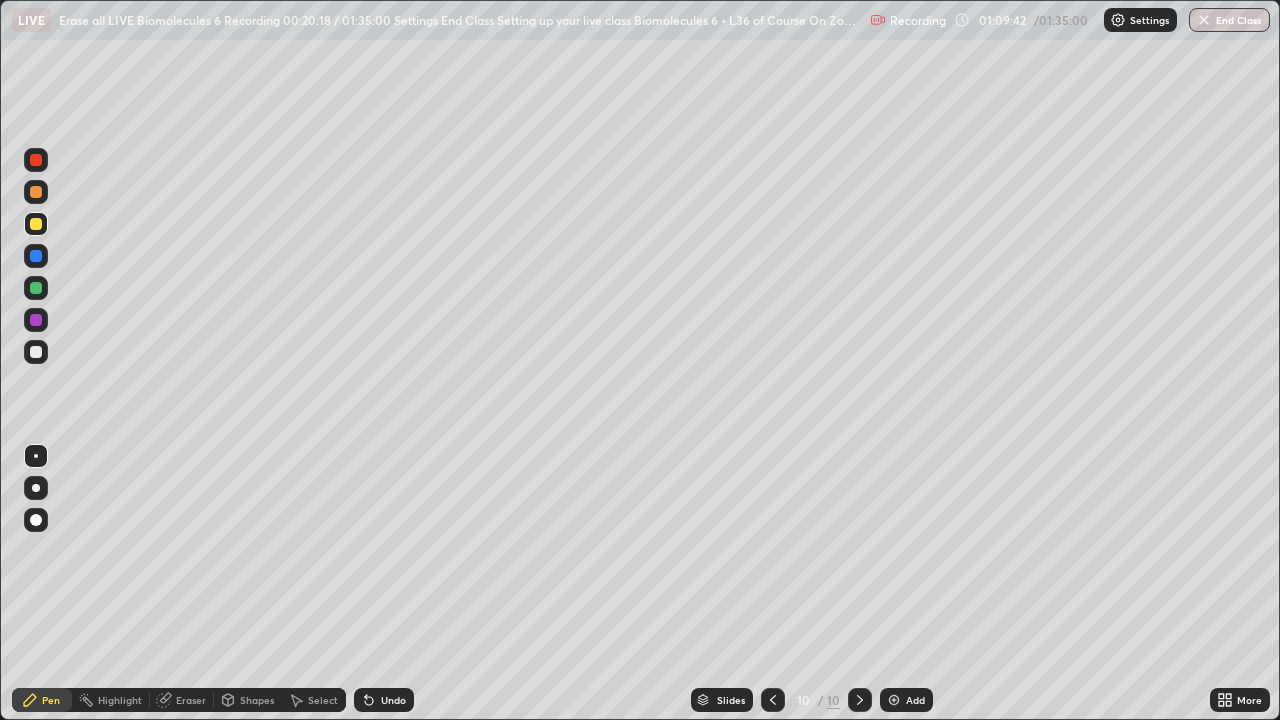 click 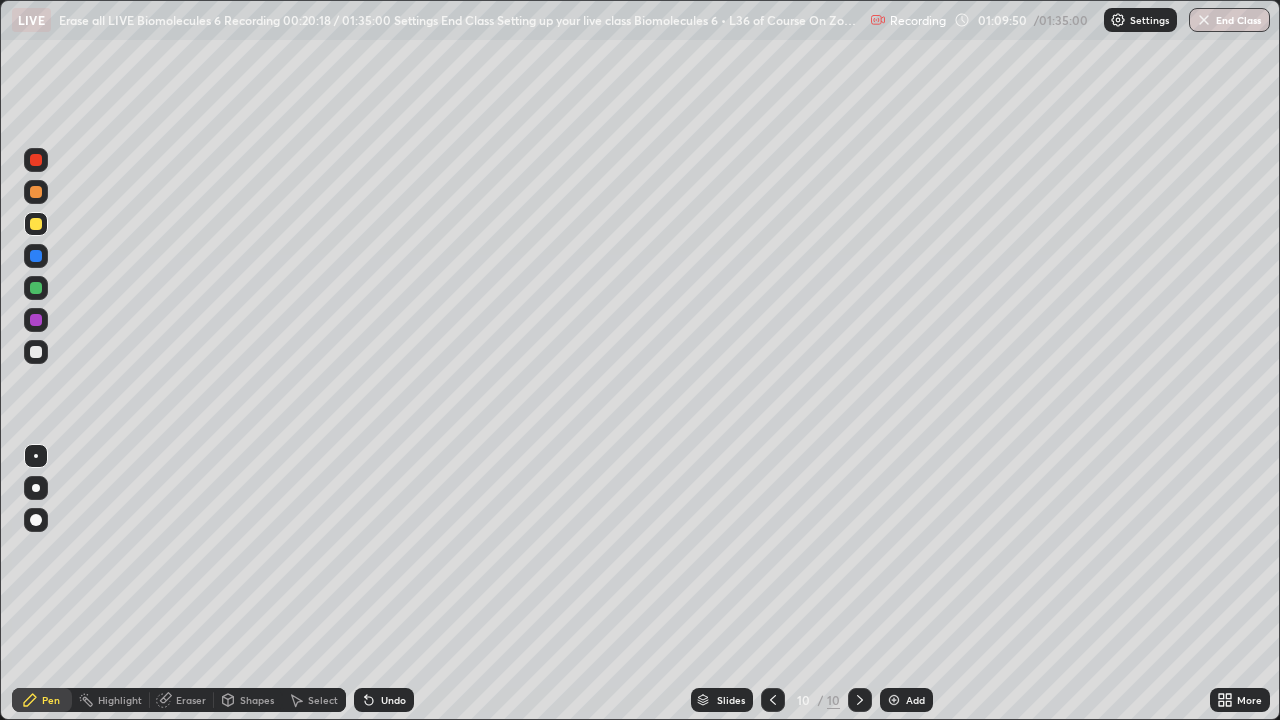 click at bounding box center (36, 352) 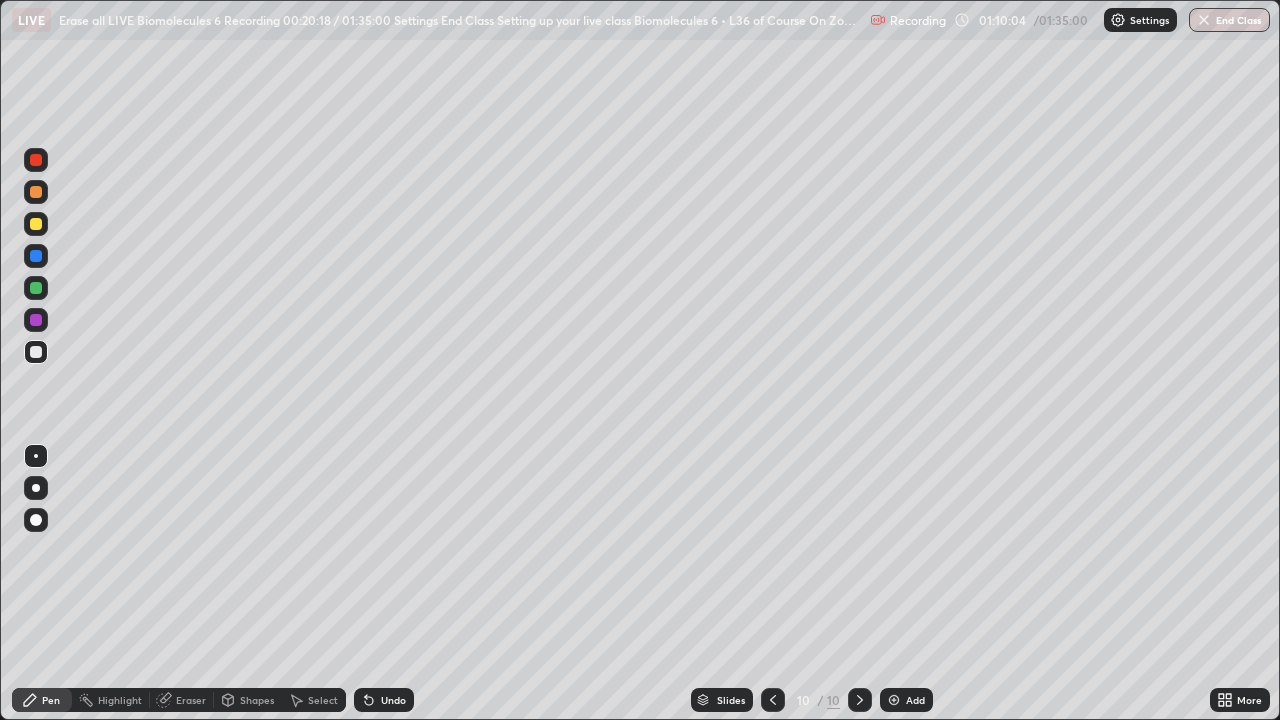 click 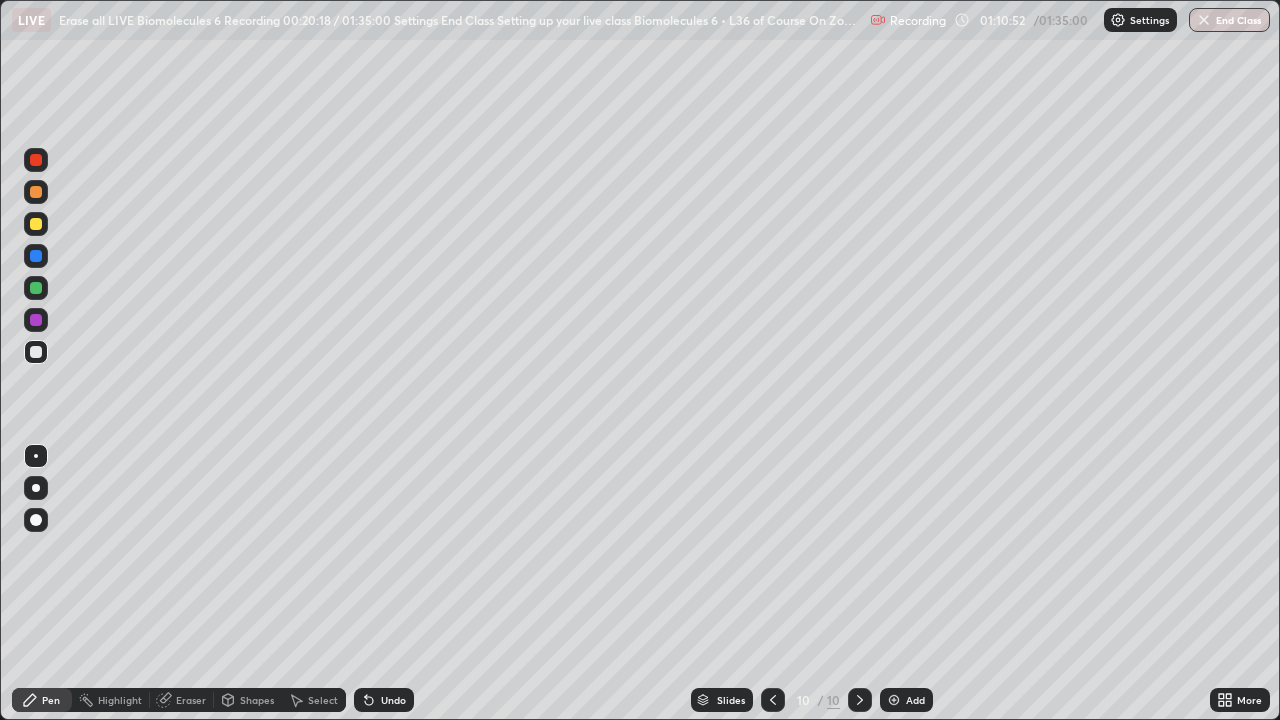 click on "Undo" at bounding box center [380, 700] 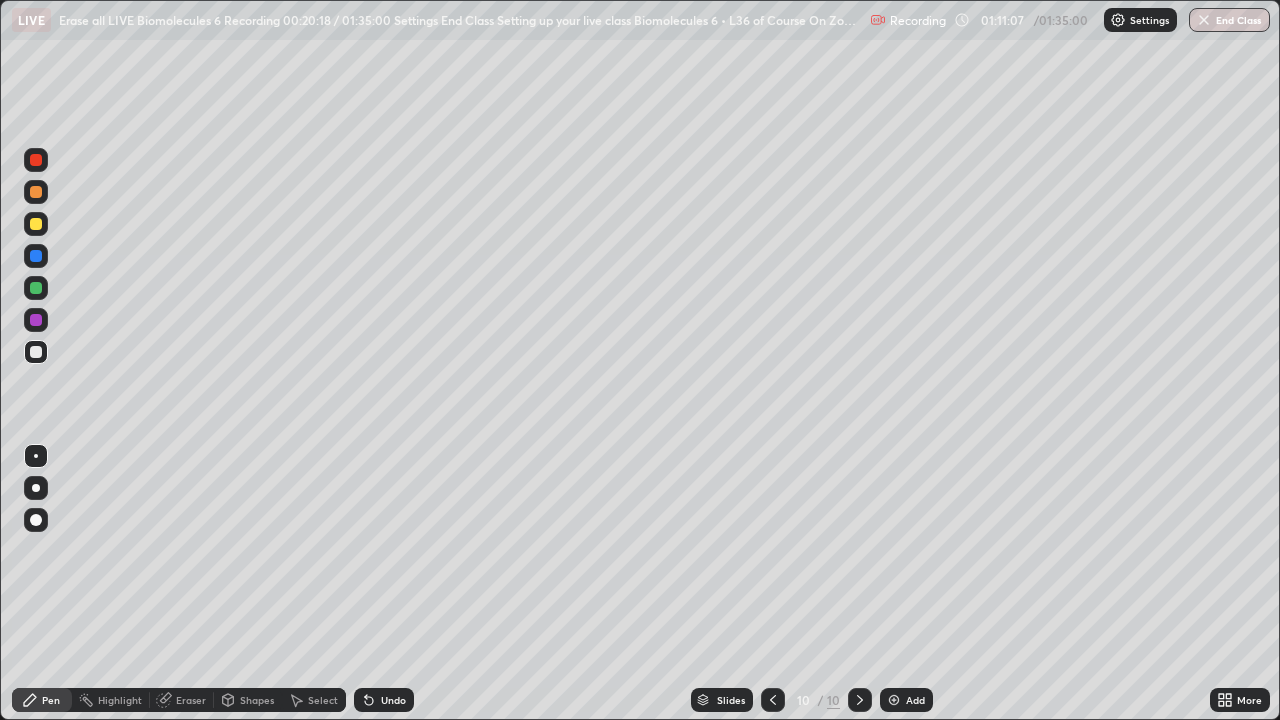 click 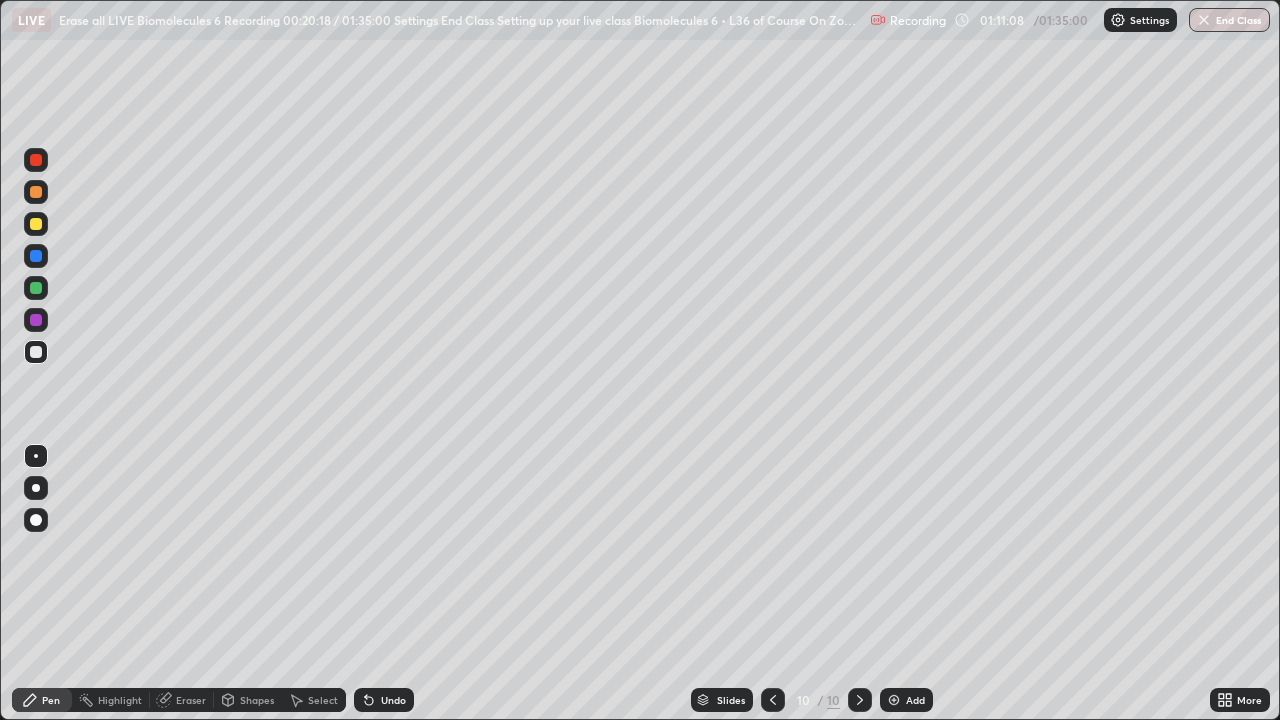 click 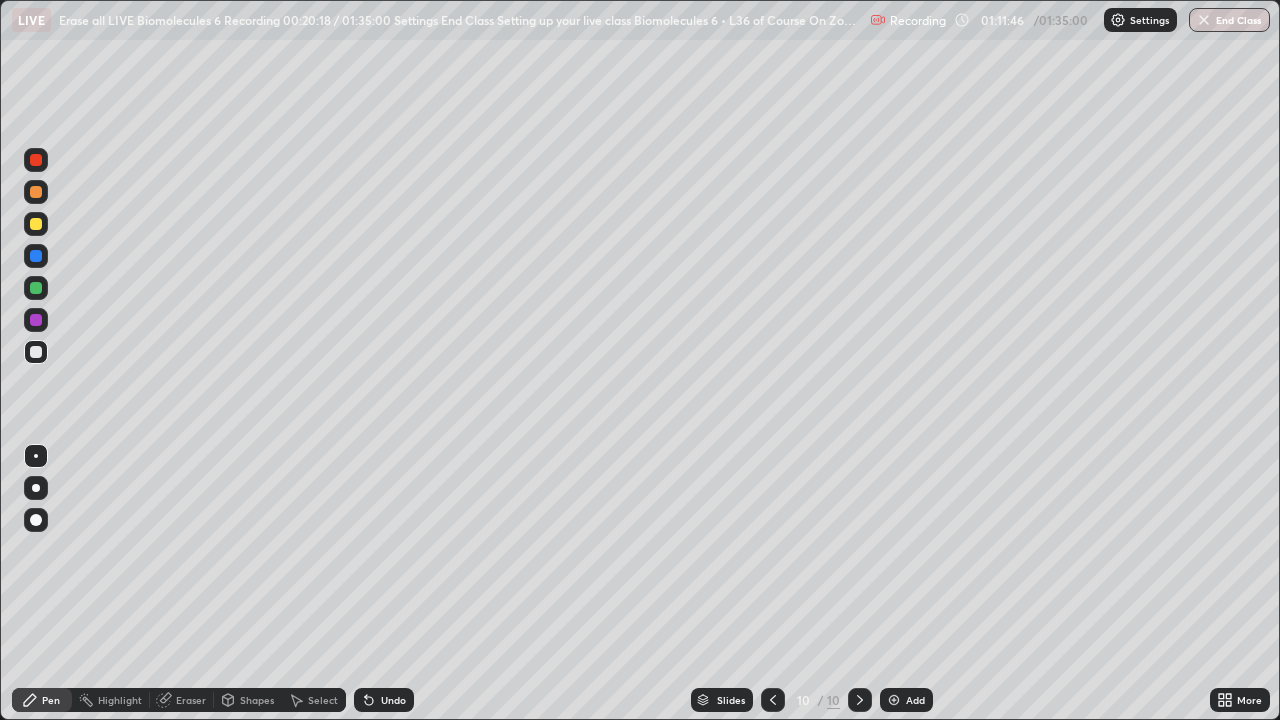 click at bounding box center [36, 288] 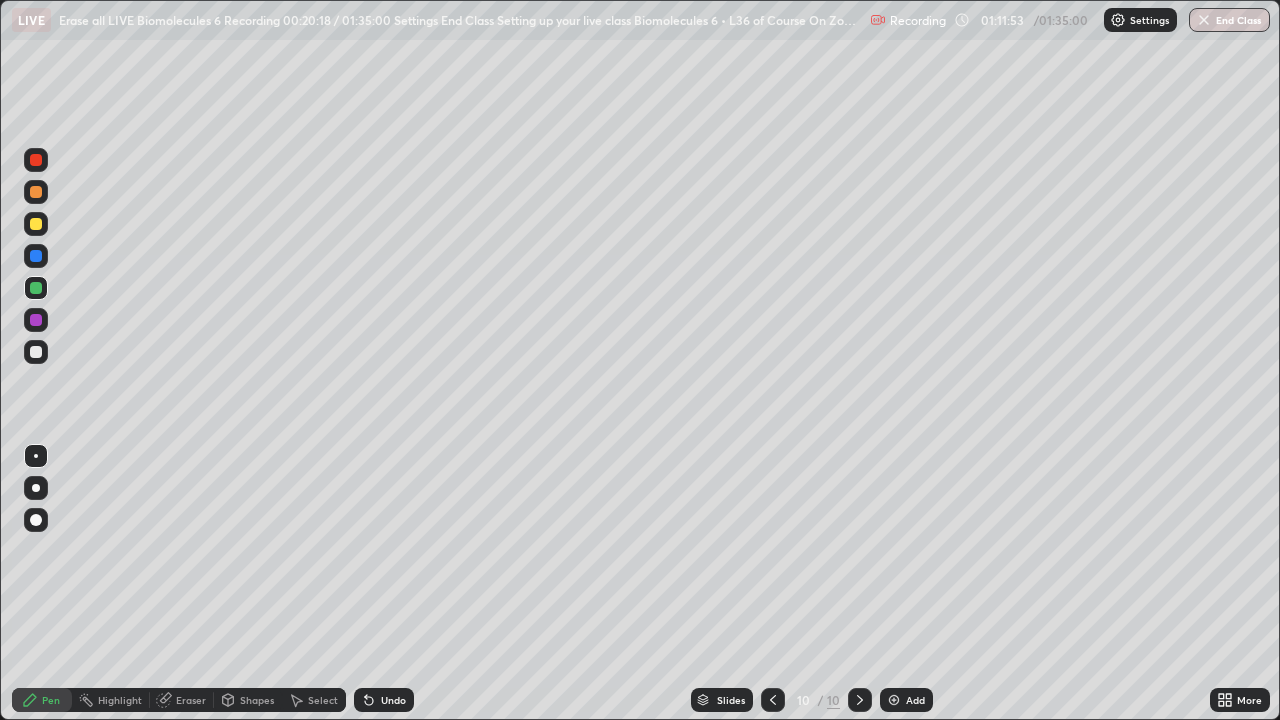 click on "Undo" at bounding box center (393, 700) 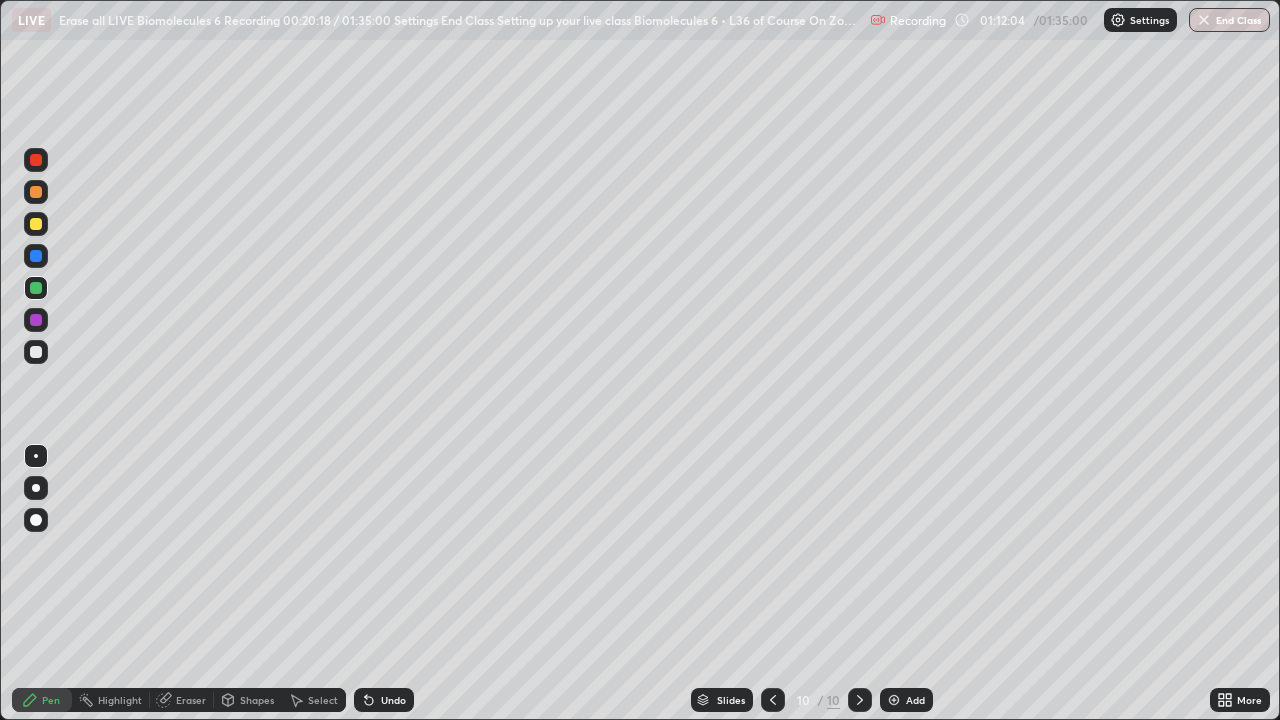 click at bounding box center (36, 256) 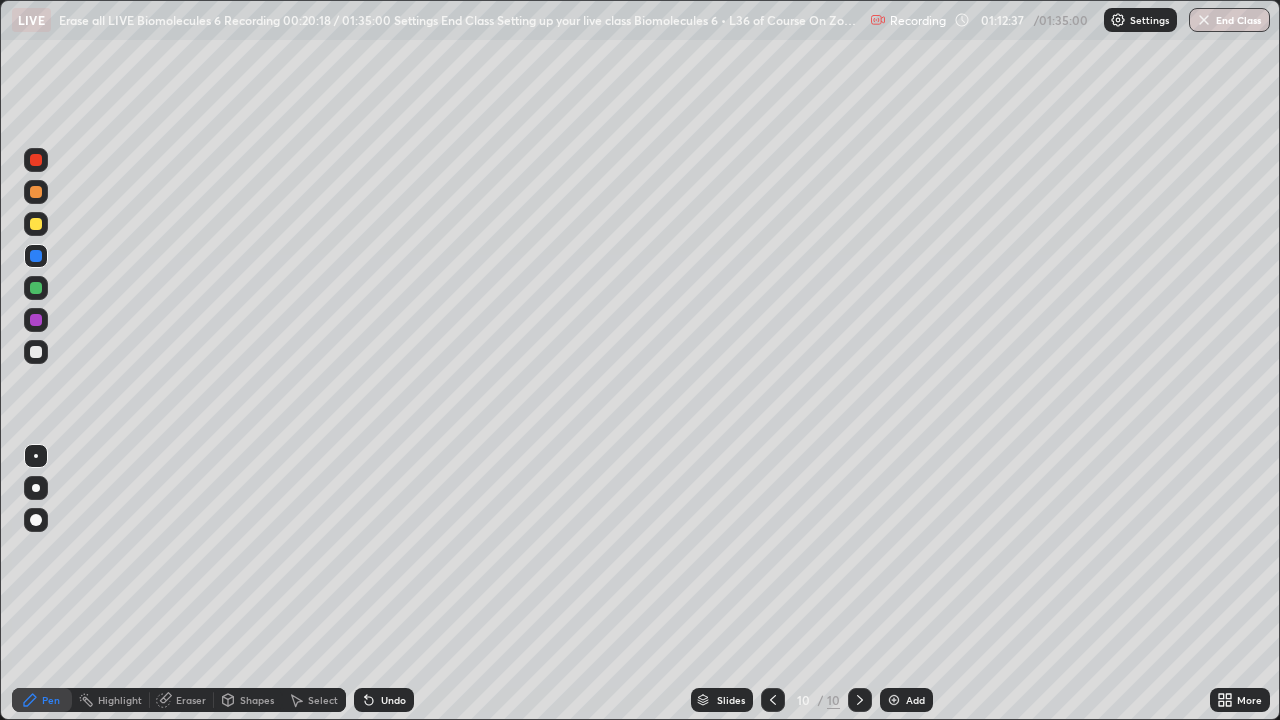 click at bounding box center (36, 352) 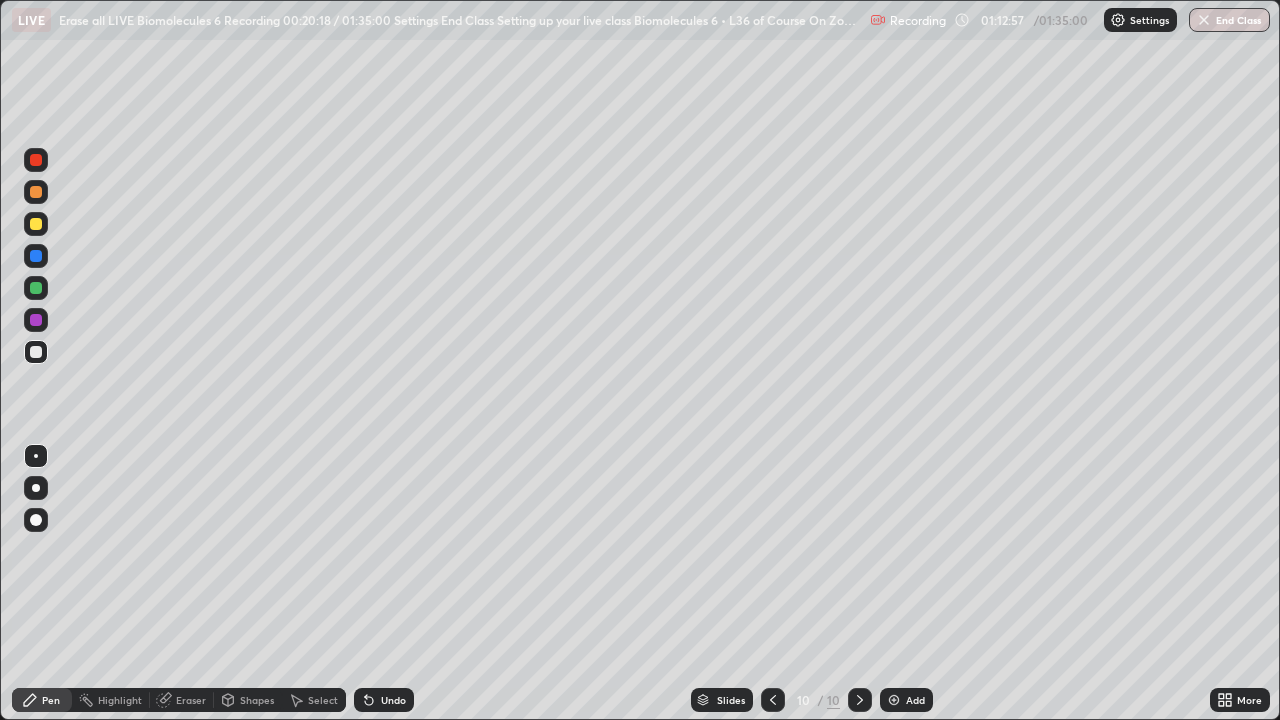 click at bounding box center [36, 256] 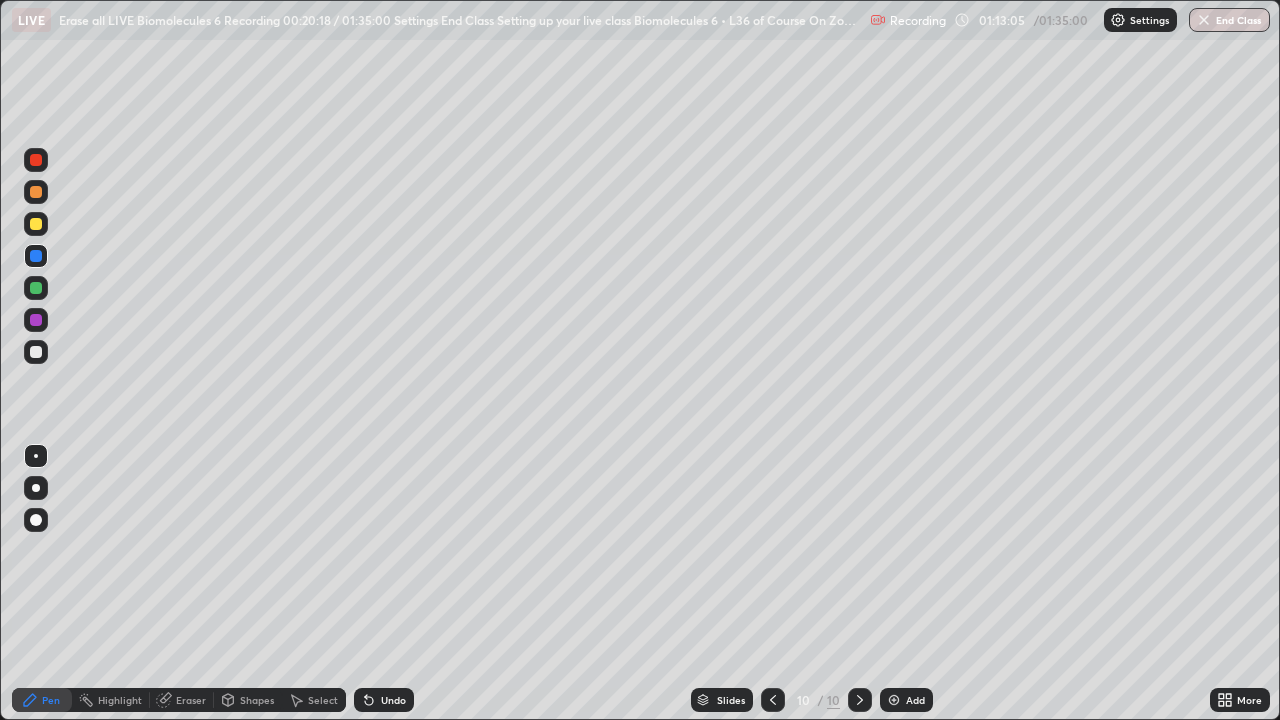click on "Undo" at bounding box center (393, 700) 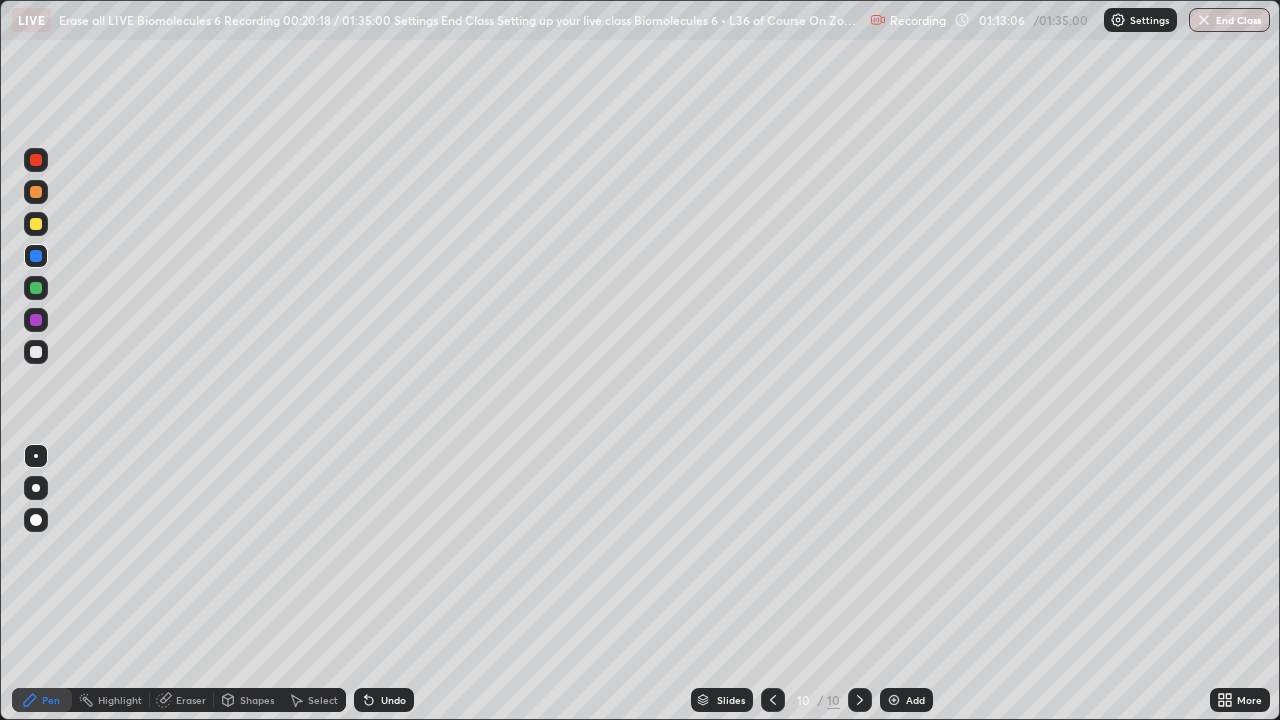 click at bounding box center (36, 352) 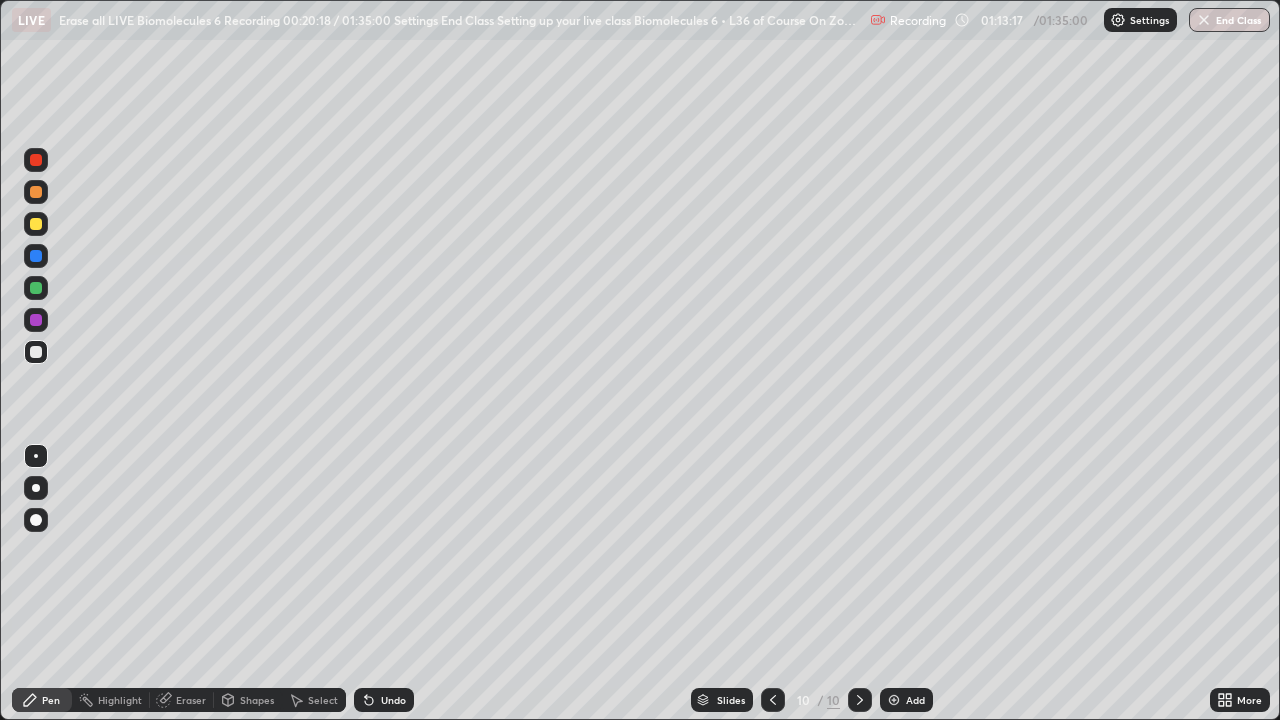 click at bounding box center (36, 256) 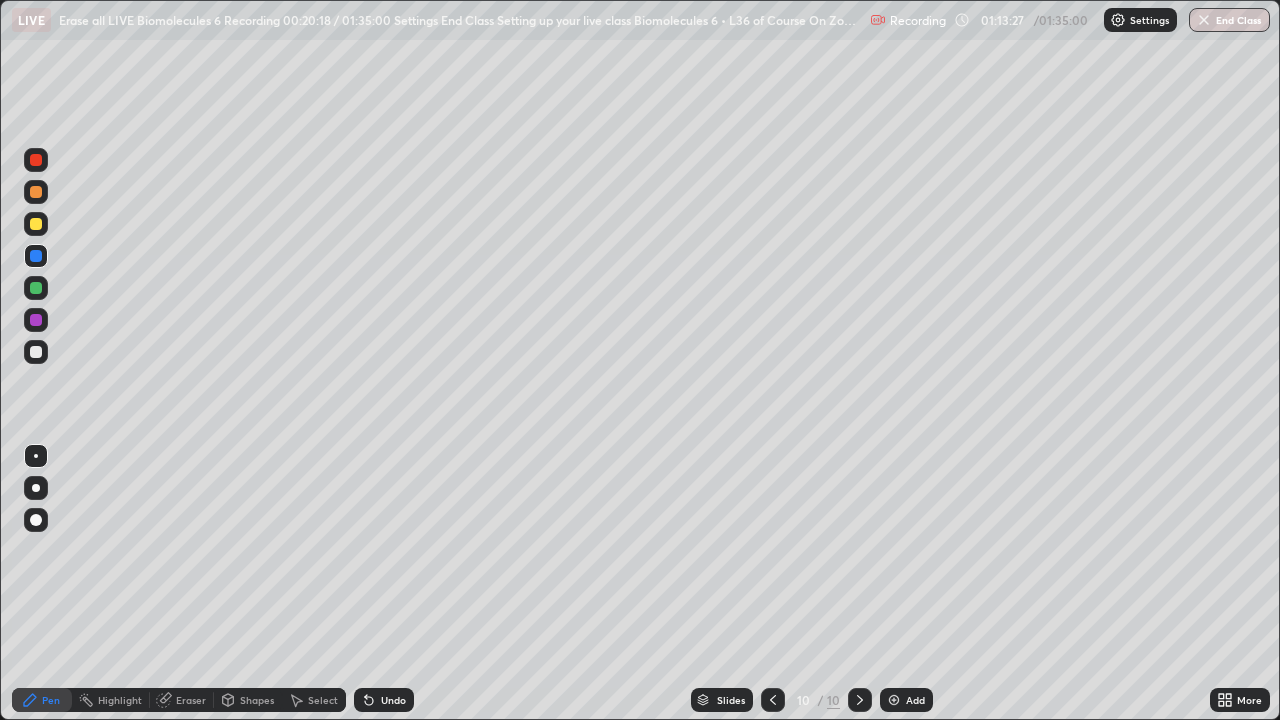 click at bounding box center (36, 352) 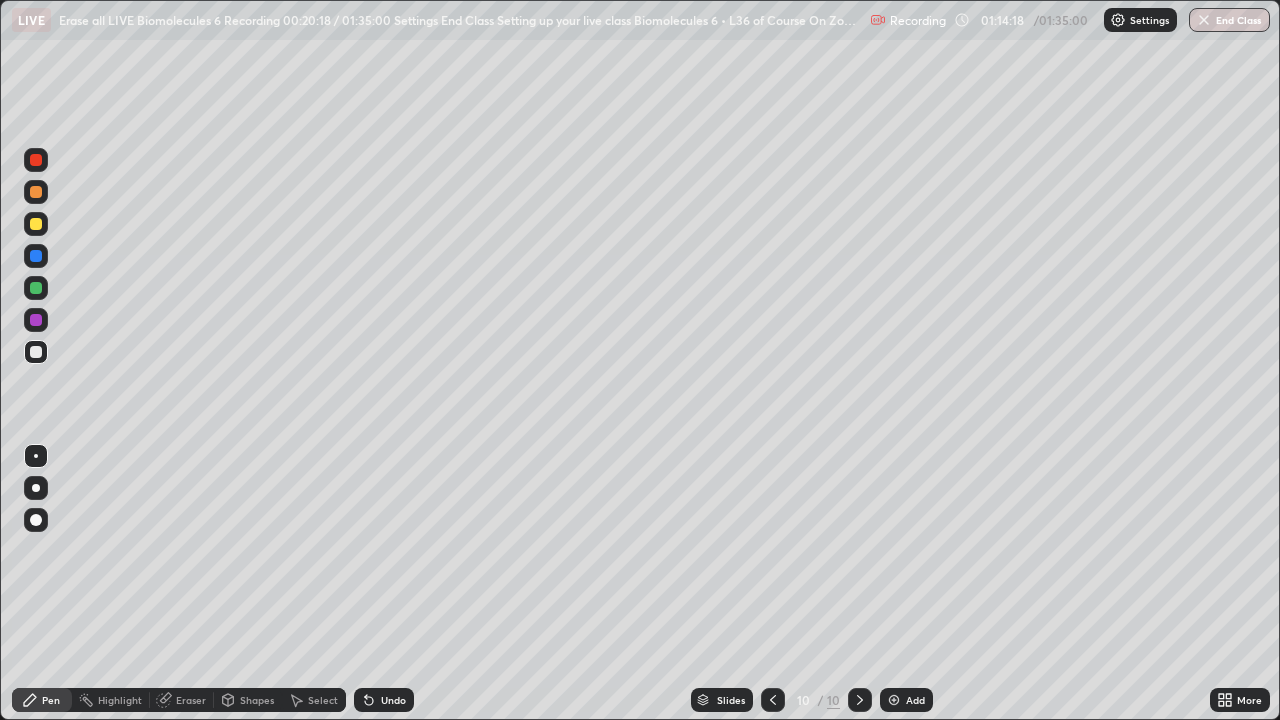 click at bounding box center (36, 256) 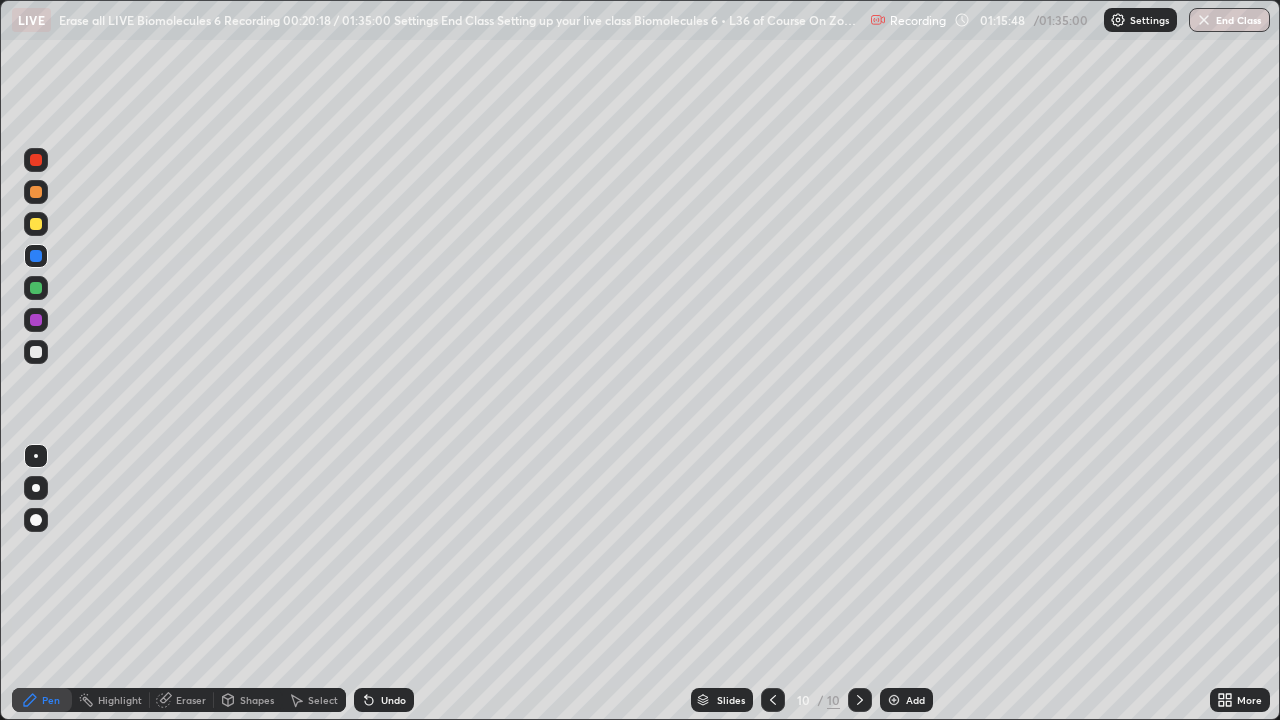 click at bounding box center (36, 352) 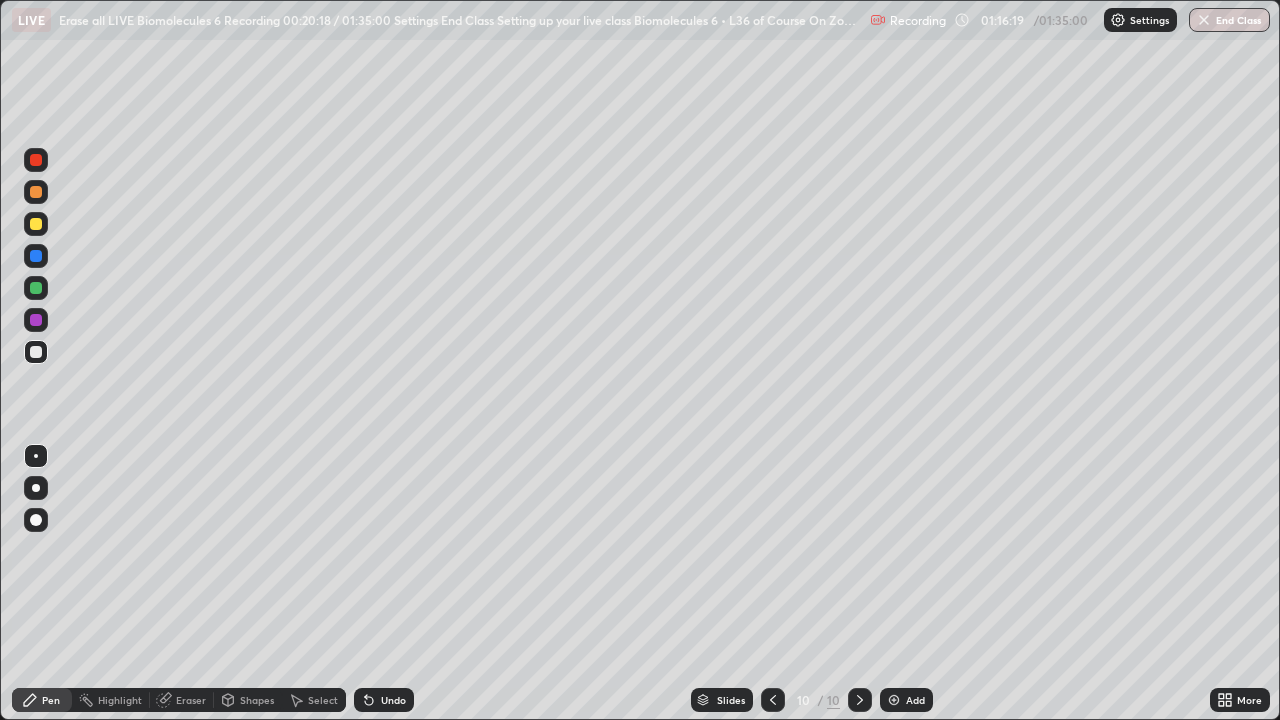 click at bounding box center [36, 256] 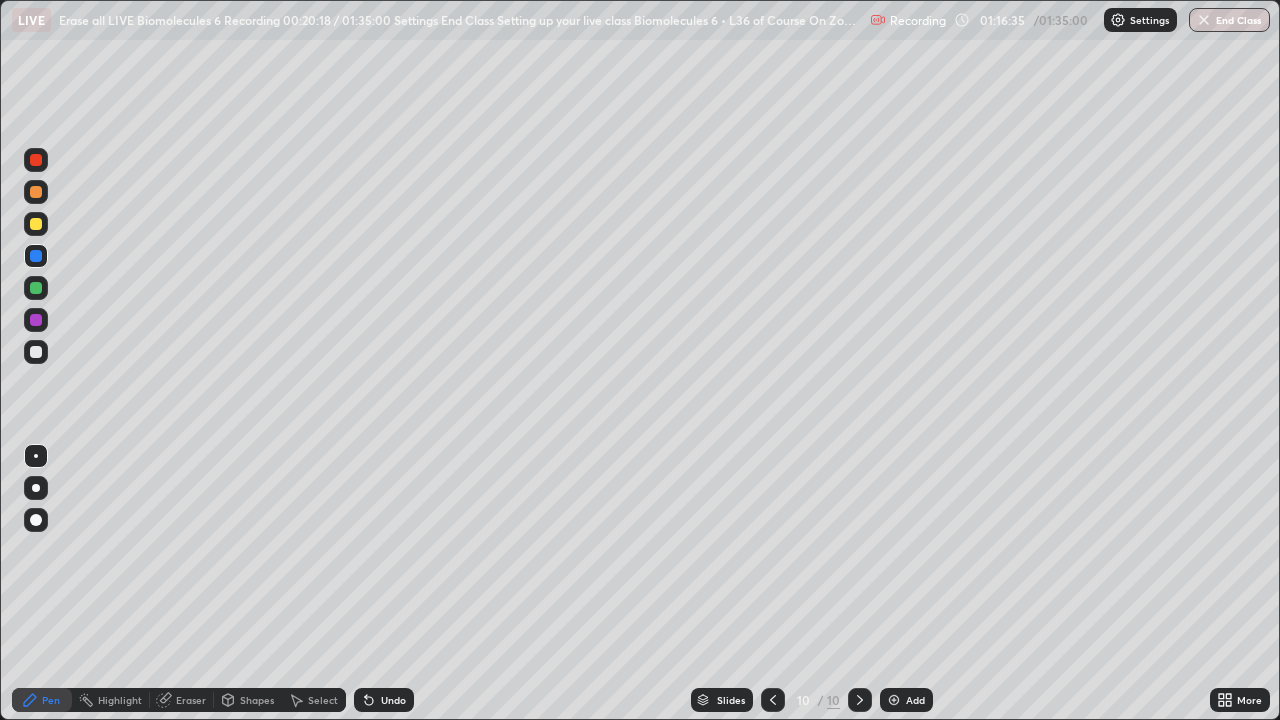 click at bounding box center [36, 352] 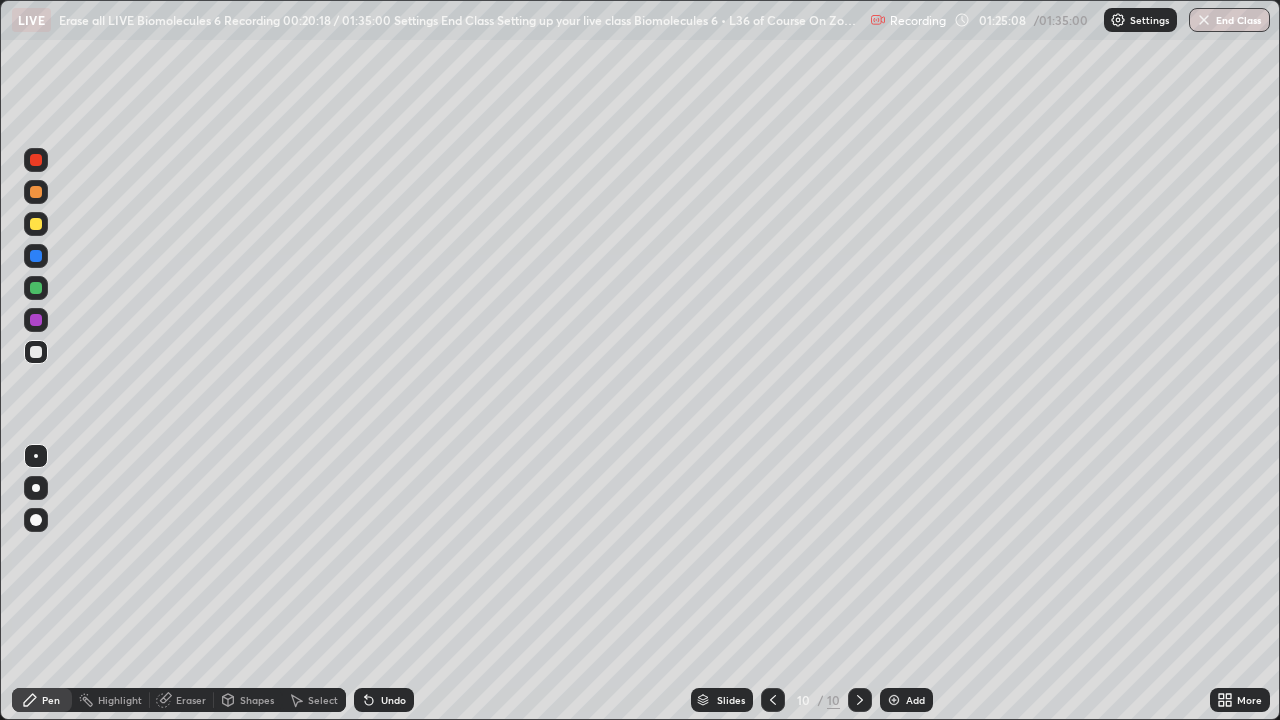 click at bounding box center [894, 700] 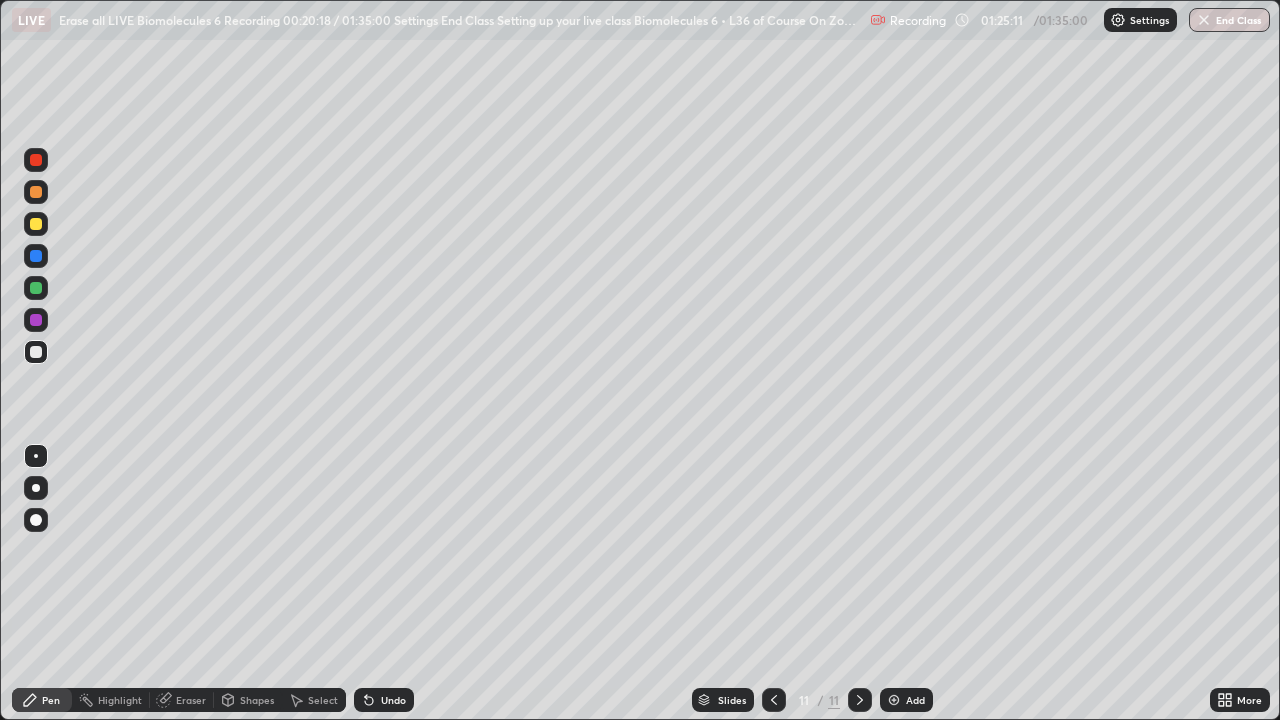 click at bounding box center [36, 224] 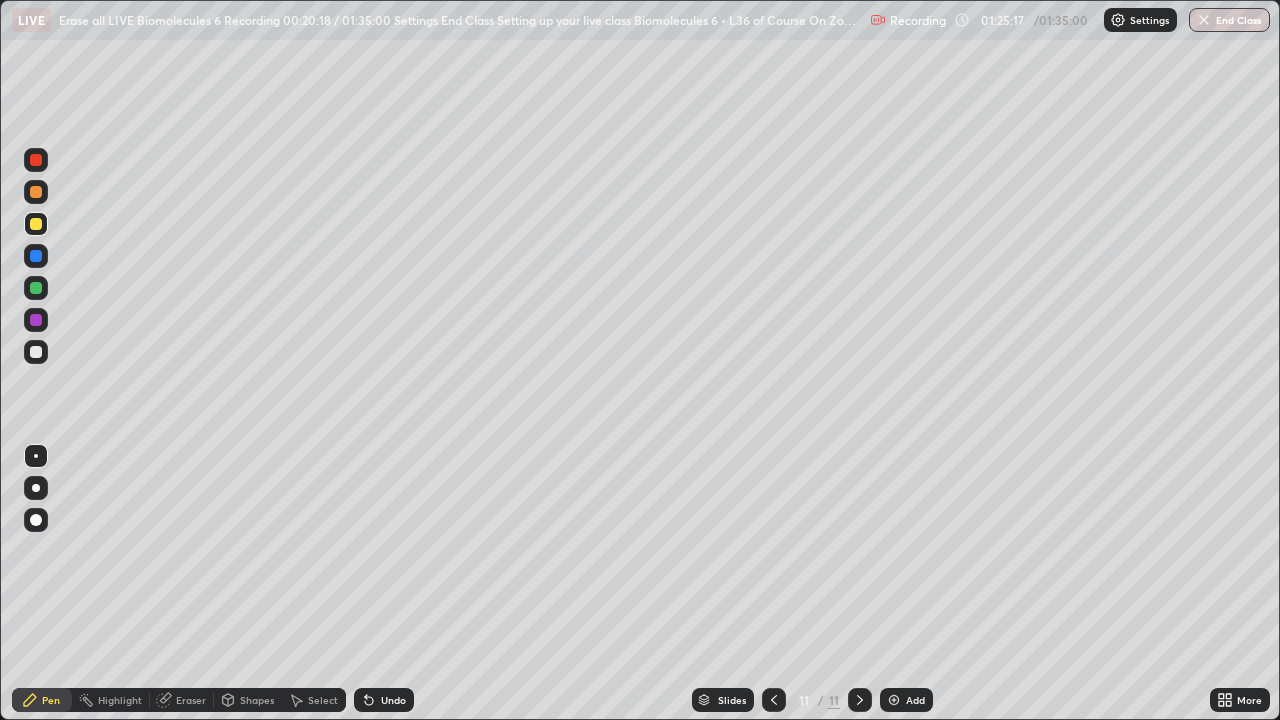 click at bounding box center (36, 352) 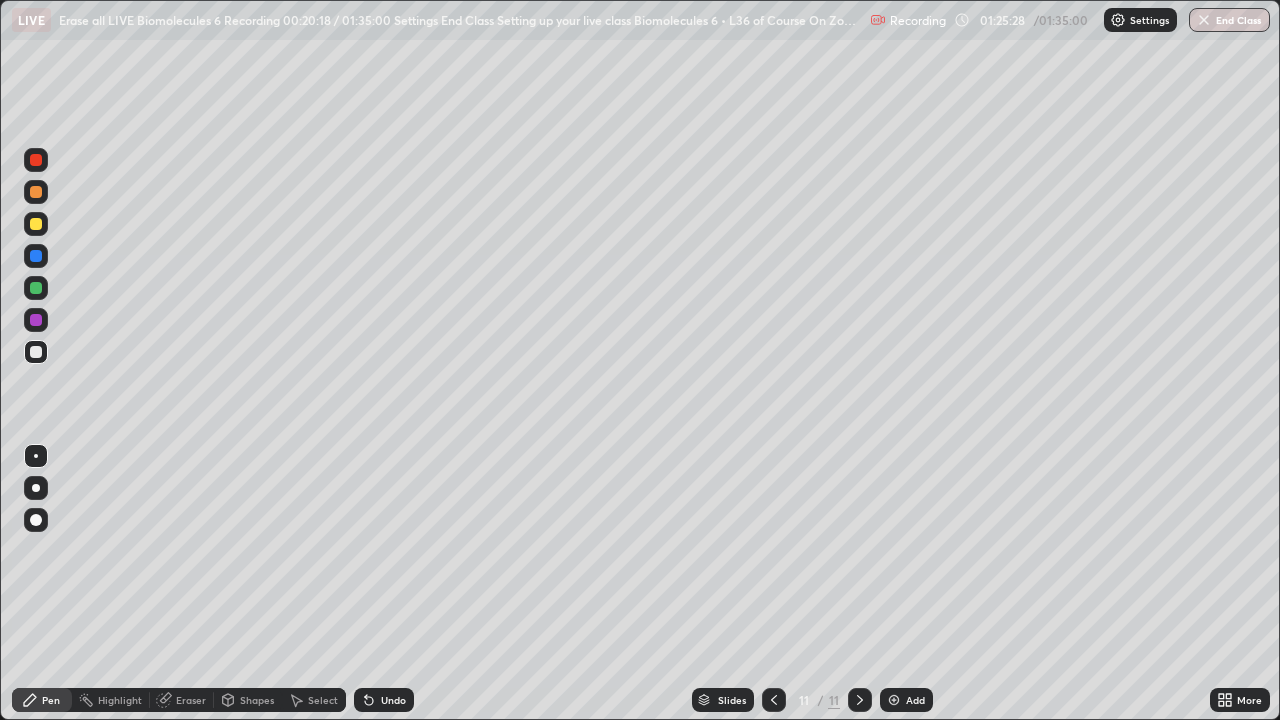 click on "Undo" at bounding box center [380, 700] 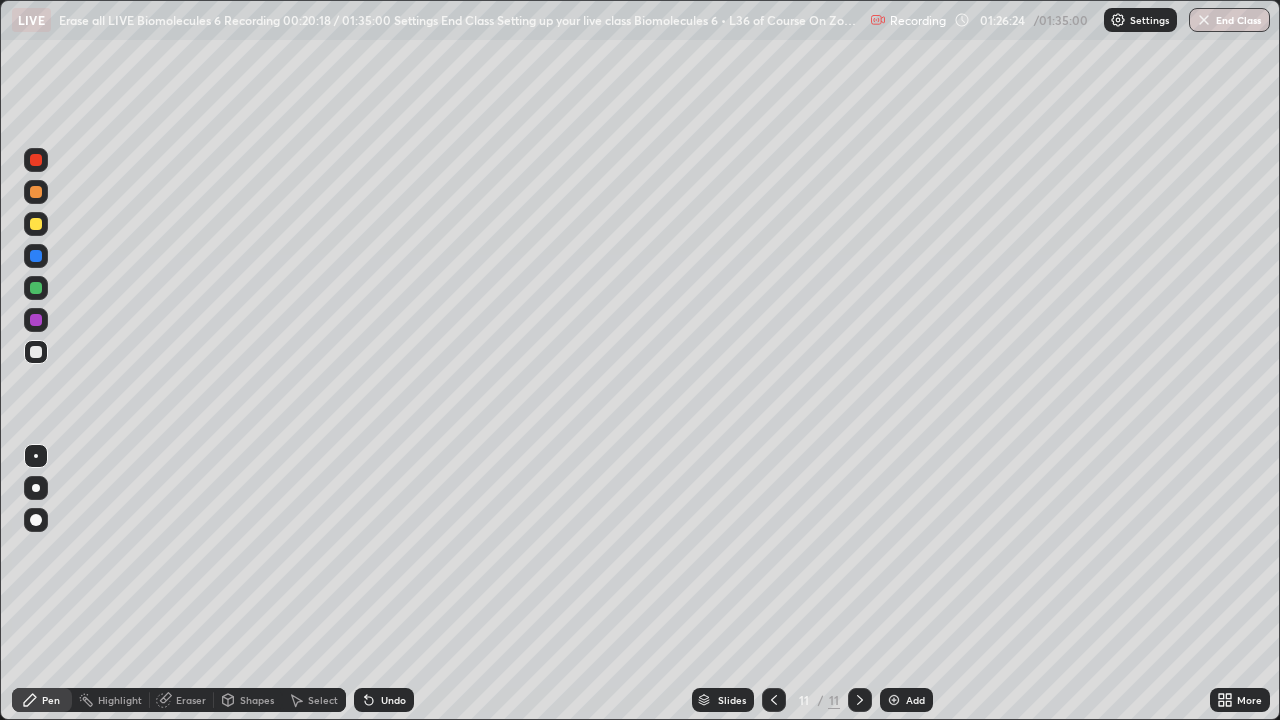click on "Undo" at bounding box center [393, 700] 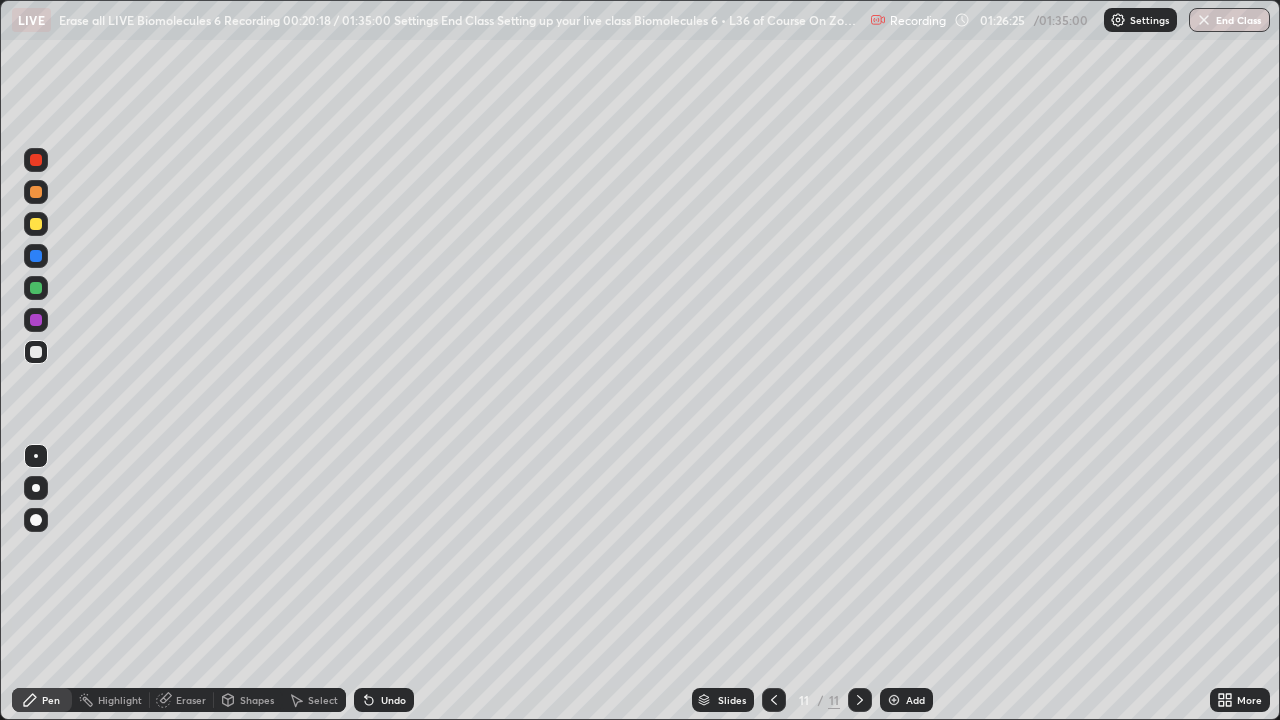 click on "Undo" at bounding box center (393, 700) 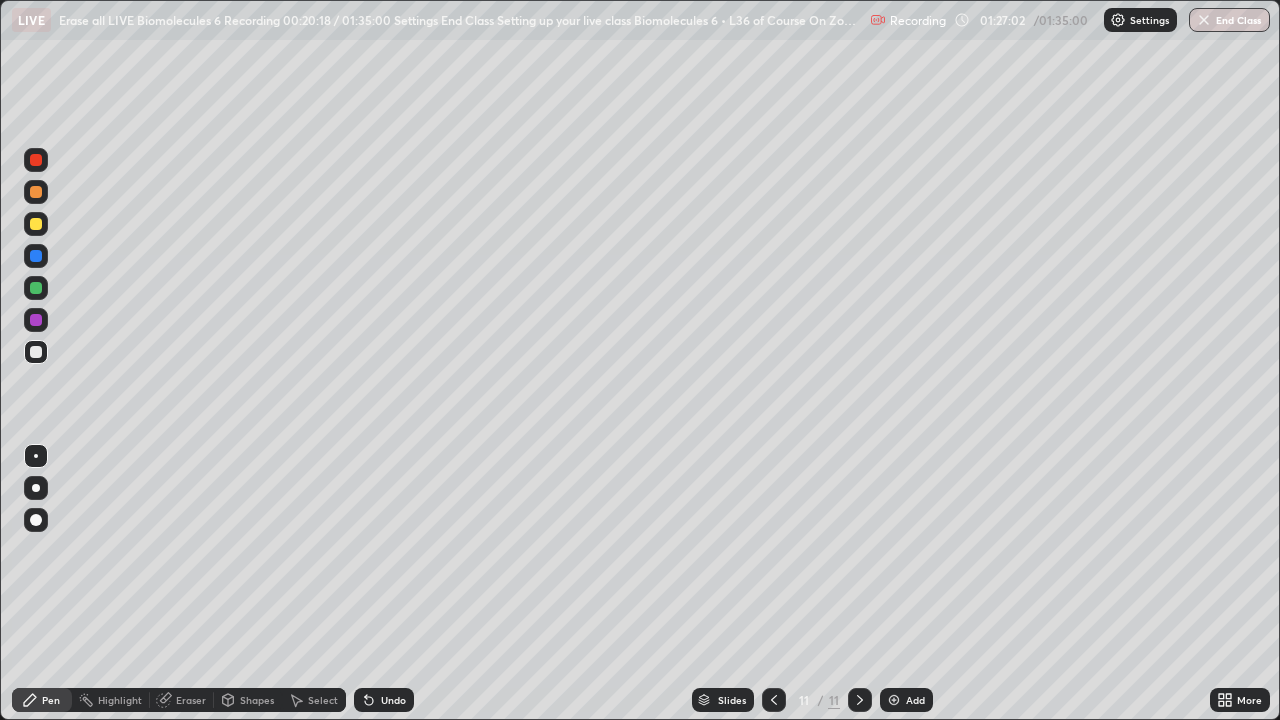 click on "Undo" at bounding box center (393, 700) 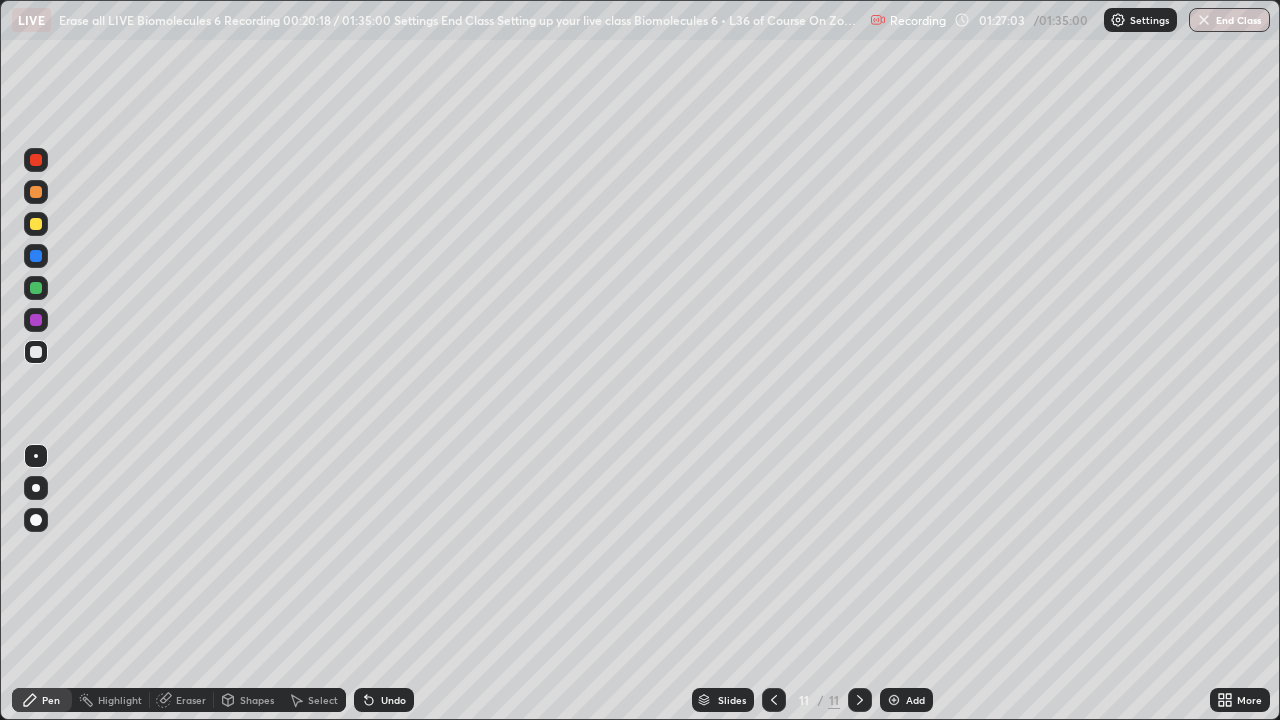 click on "Undo" at bounding box center (393, 700) 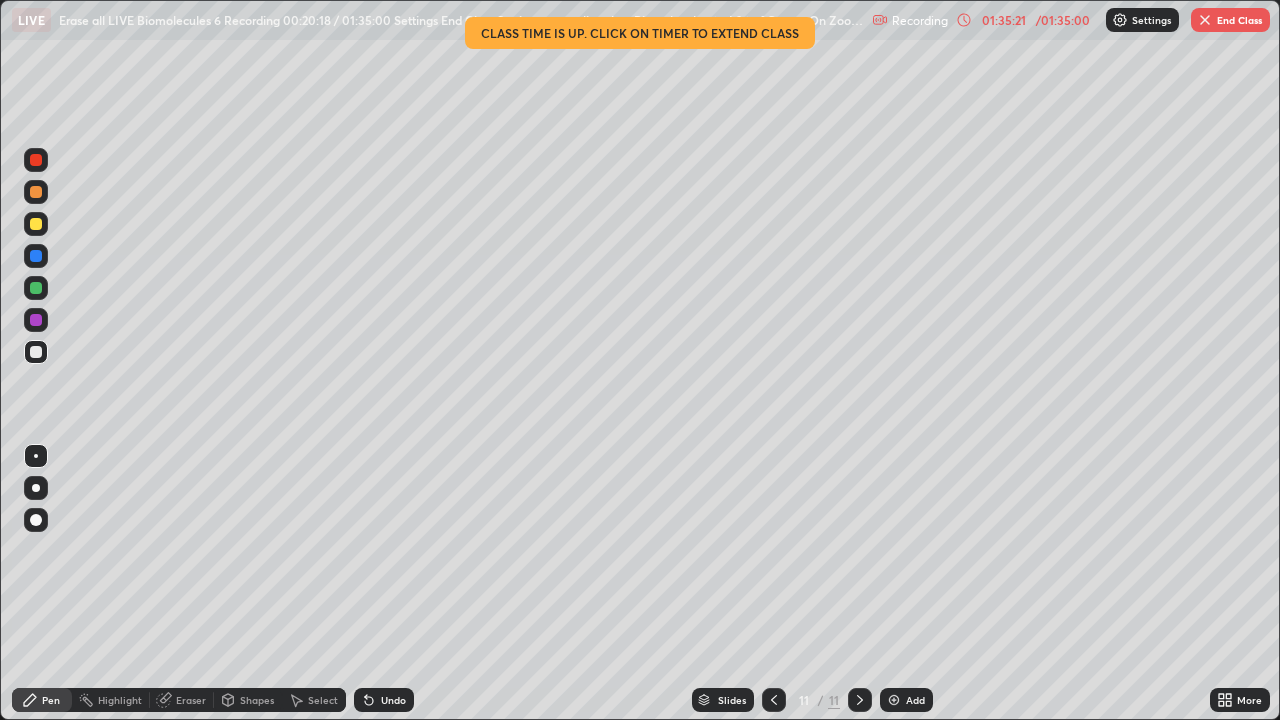 click on "End Class" at bounding box center [1230, 20] 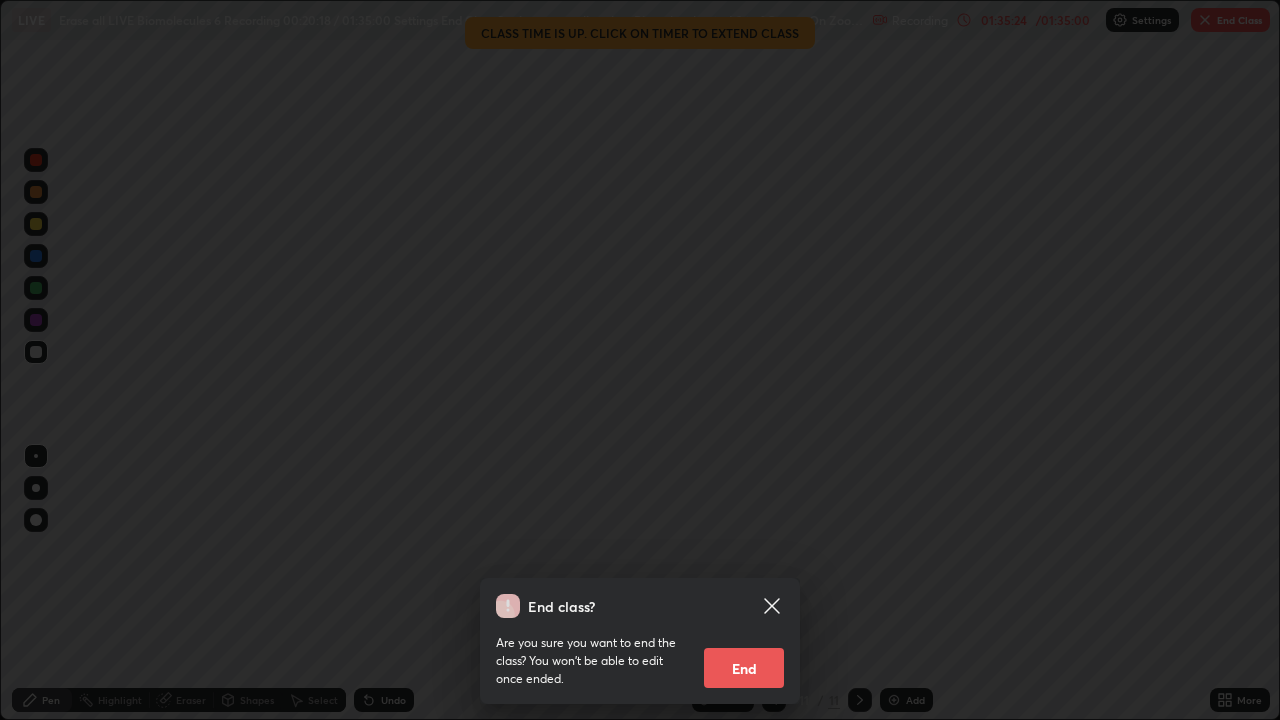click on "End" at bounding box center (744, 668) 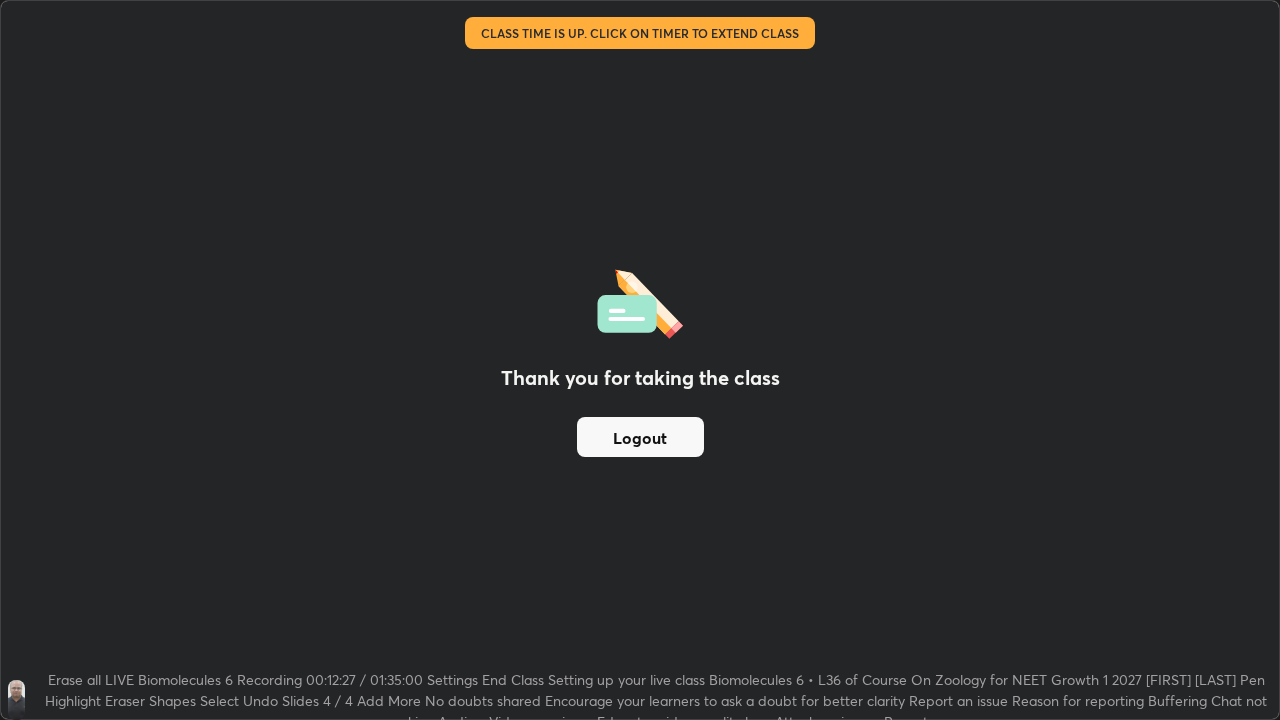click on "Logout" at bounding box center (640, 437) 